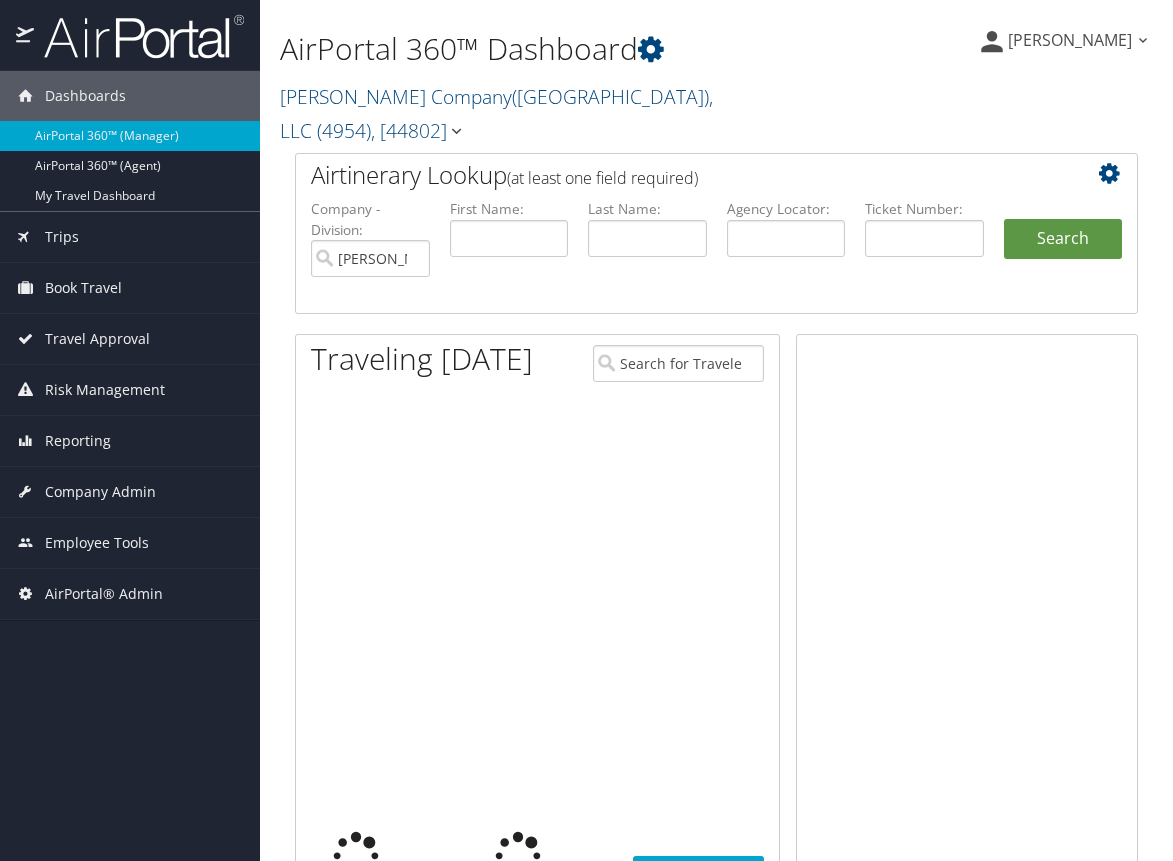 scroll, scrollTop: 0, scrollLeft: 0, axis: both 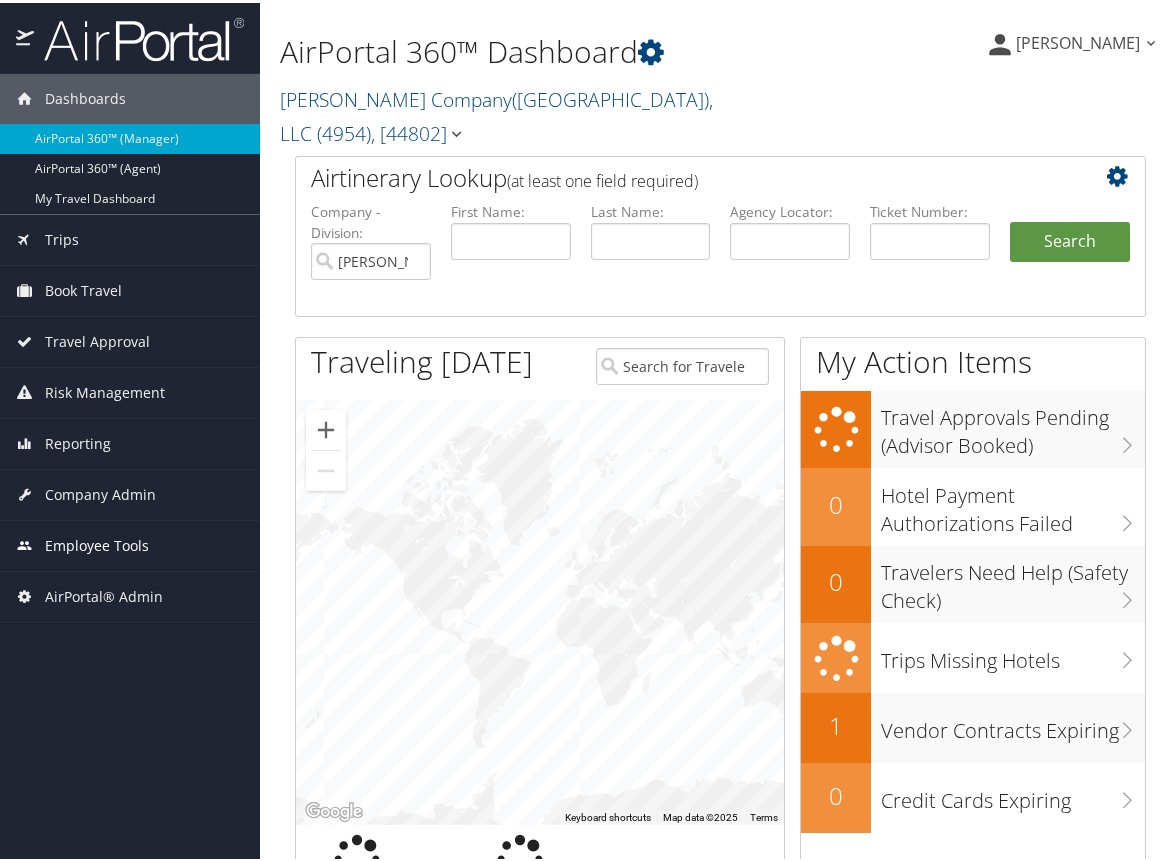 click on "Employee Tools" at bounding box center (97, 543) 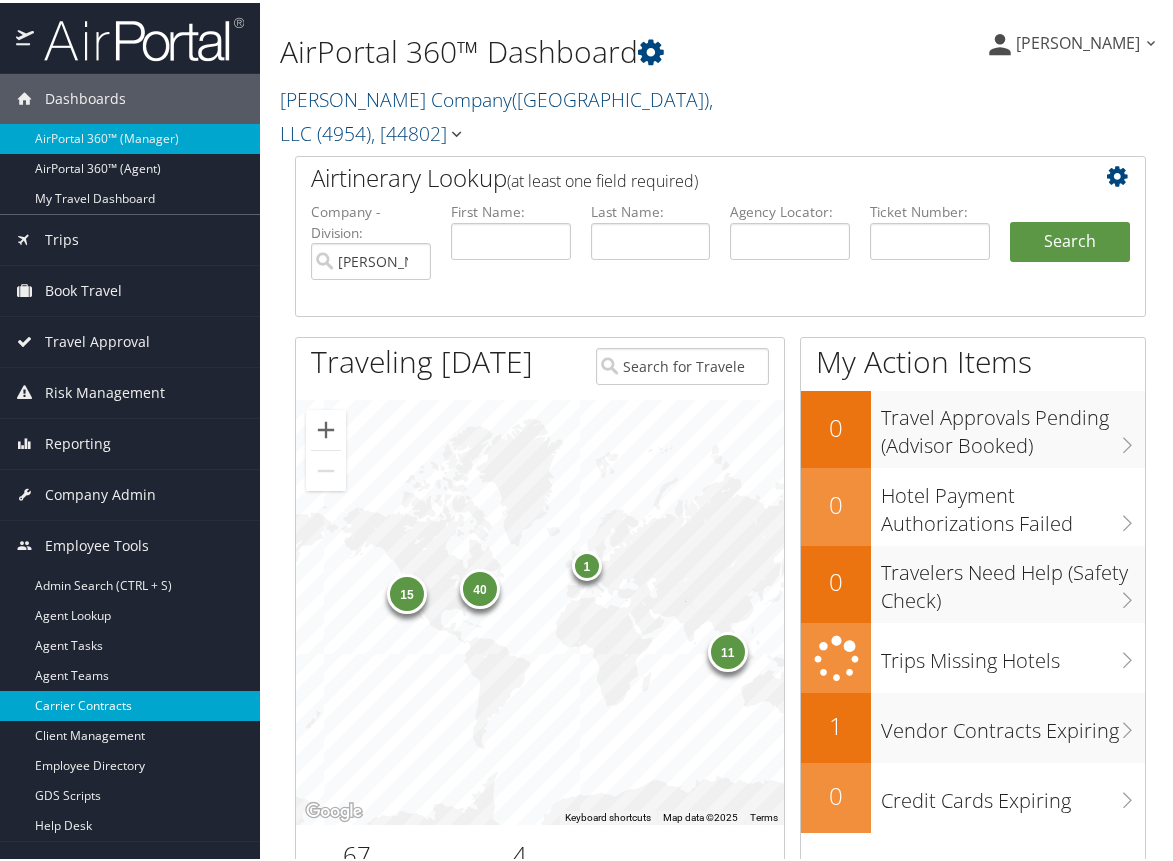 click on "Carrier Contracts" at bounding box center [130, 703] 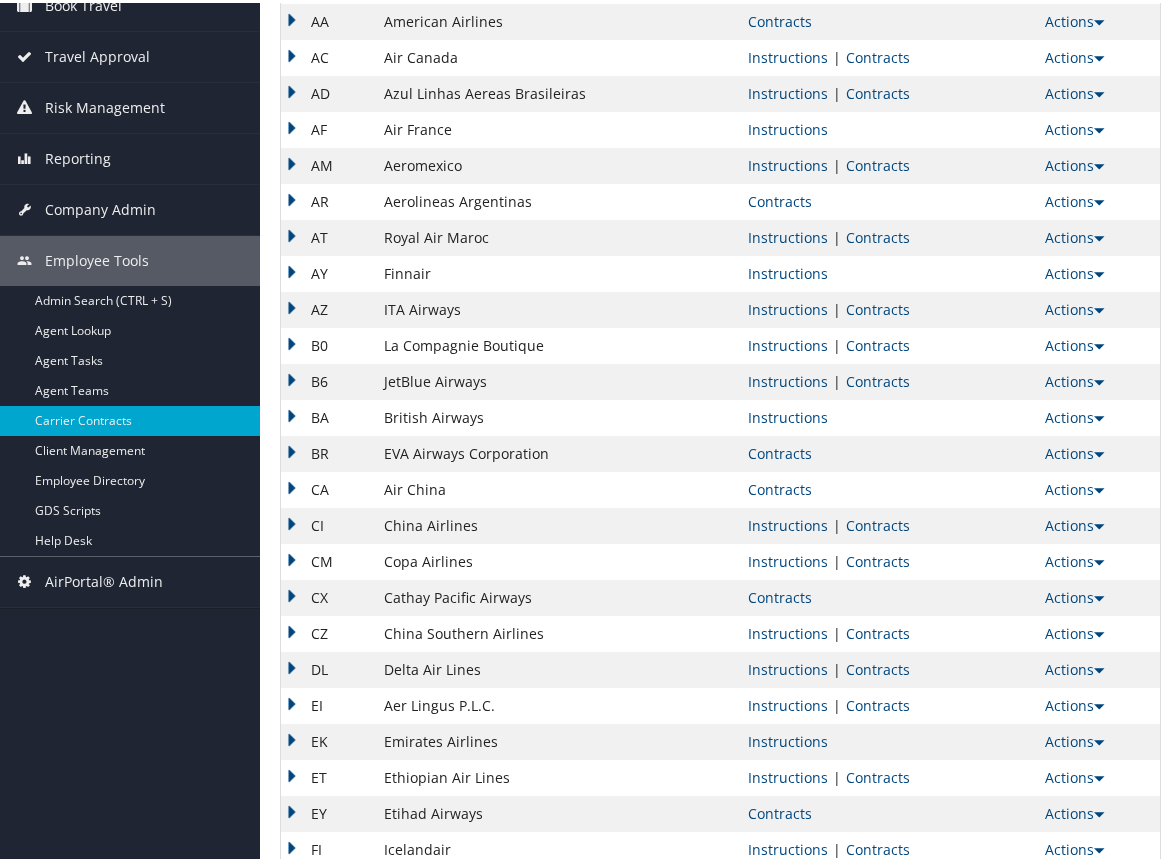 scroll, scrollTop: 300, scrollLeft: 0, axis: vertical 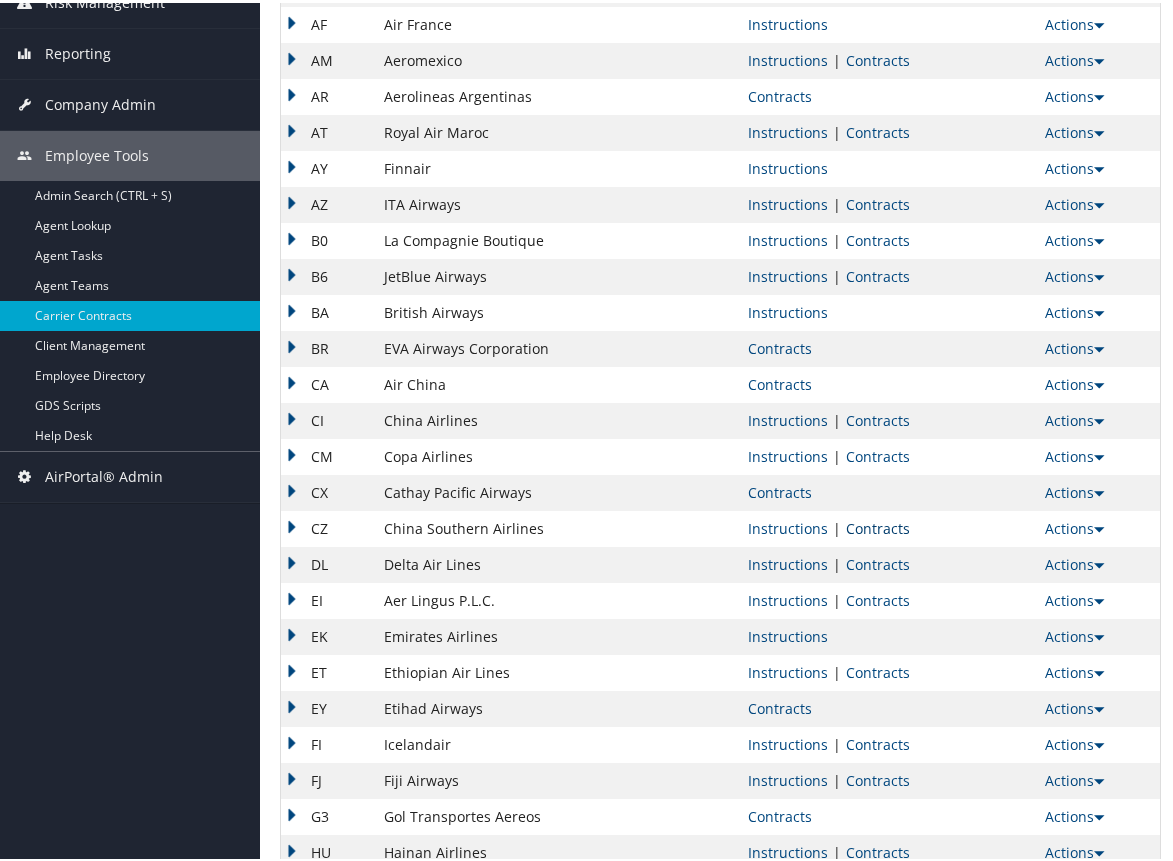 click on "Contracts" at bounding box center [878, 525] 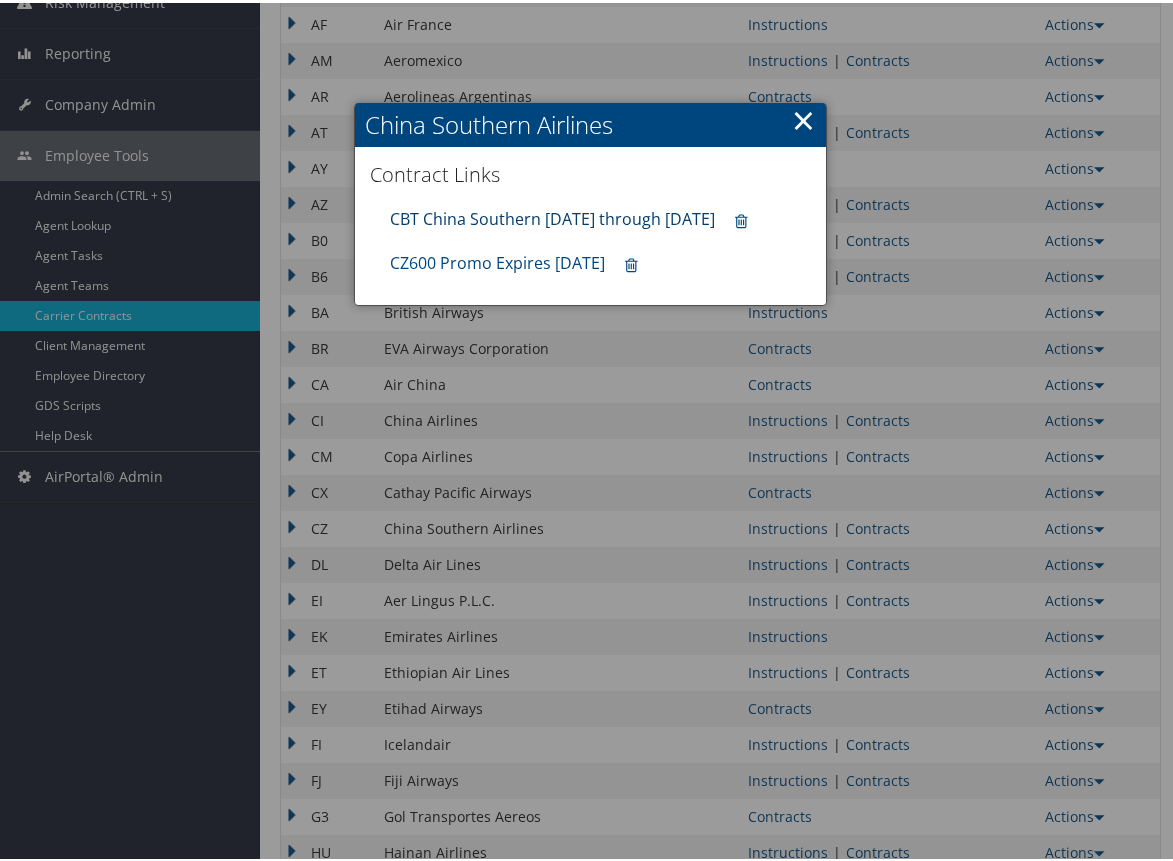click on "CBT China Southern [DATE] through [DATE]" at bounding box center (552, 216) 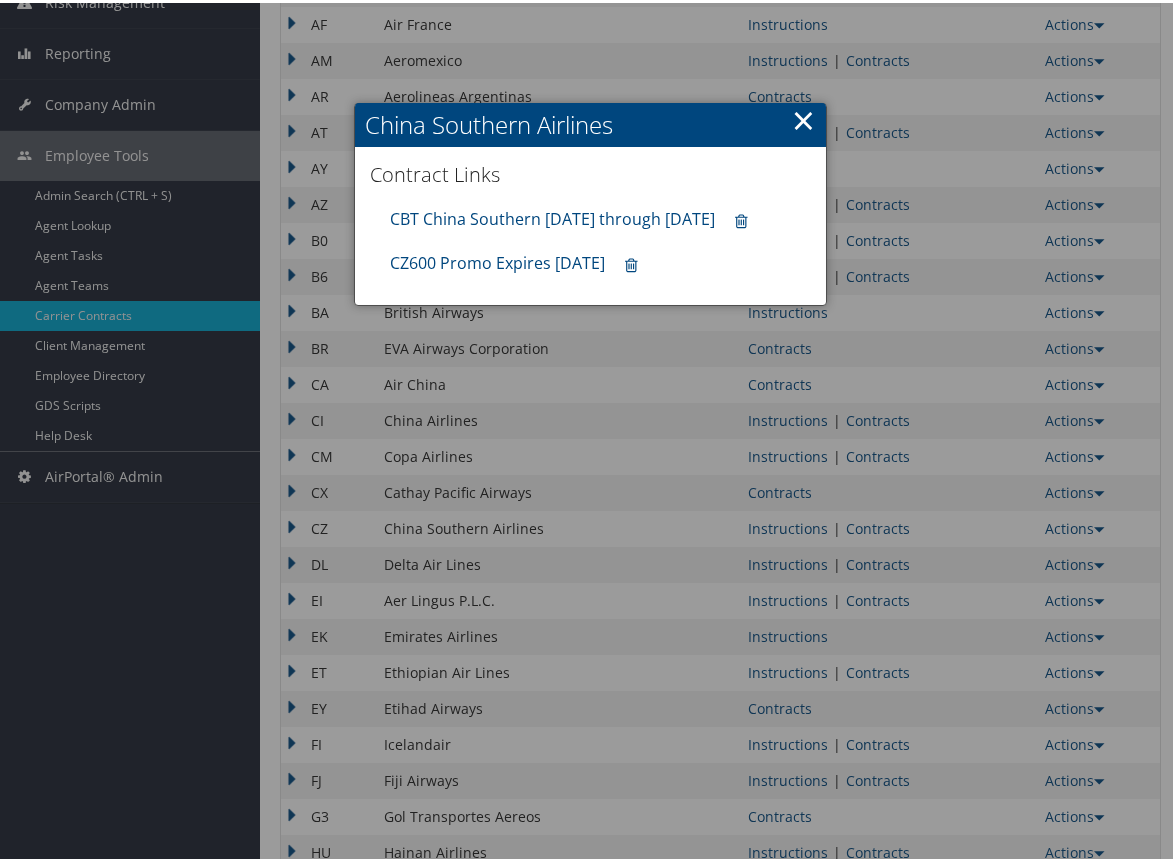 click on "×" at bounding box center (803, 117) 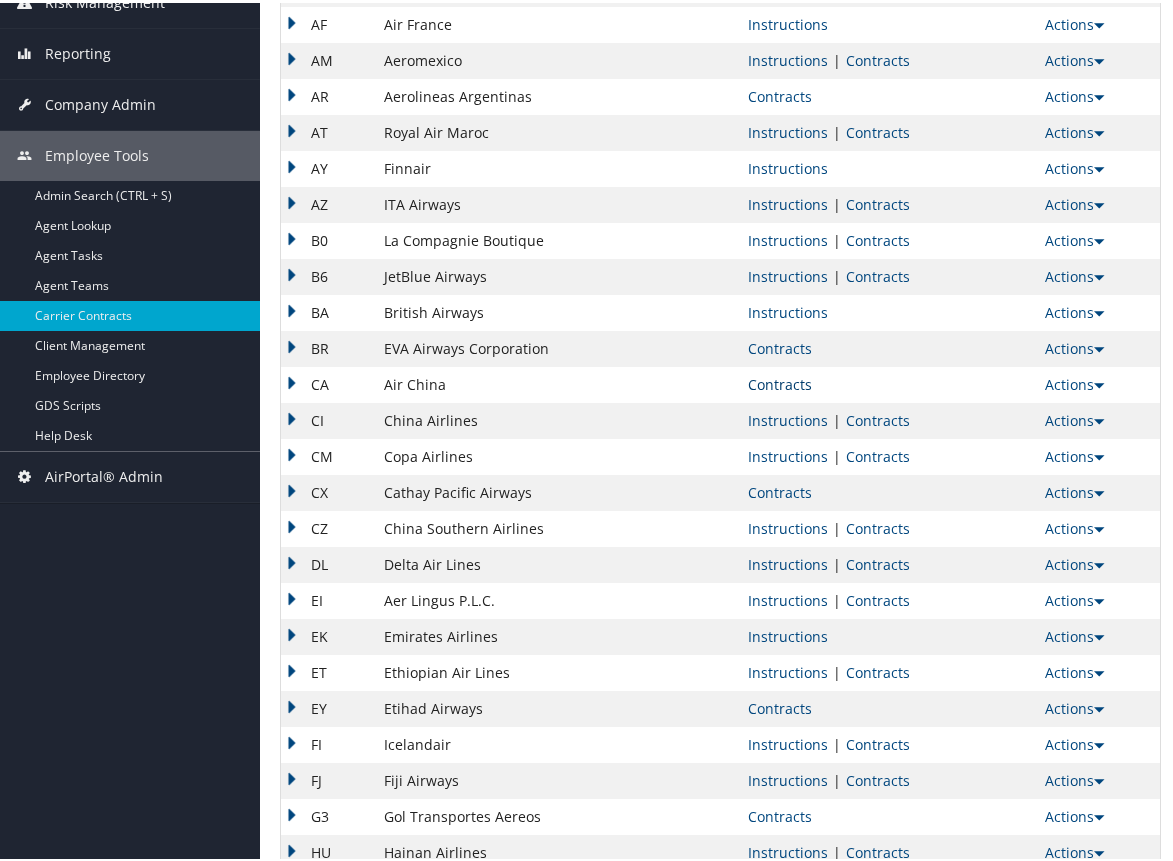 click on "Contracts" at bounding box center (780, 381) 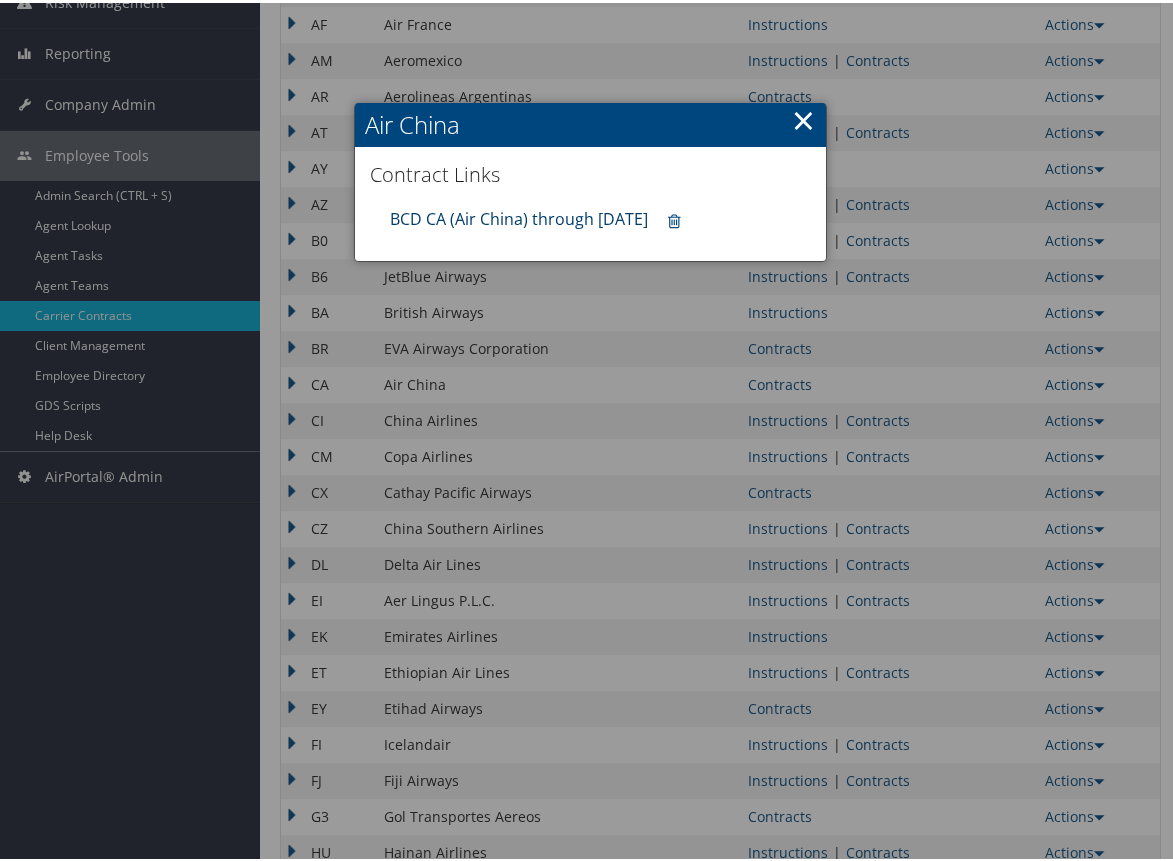 click on "BCD CA (Air China) through [DATE]" at bounding box center [519, 216] 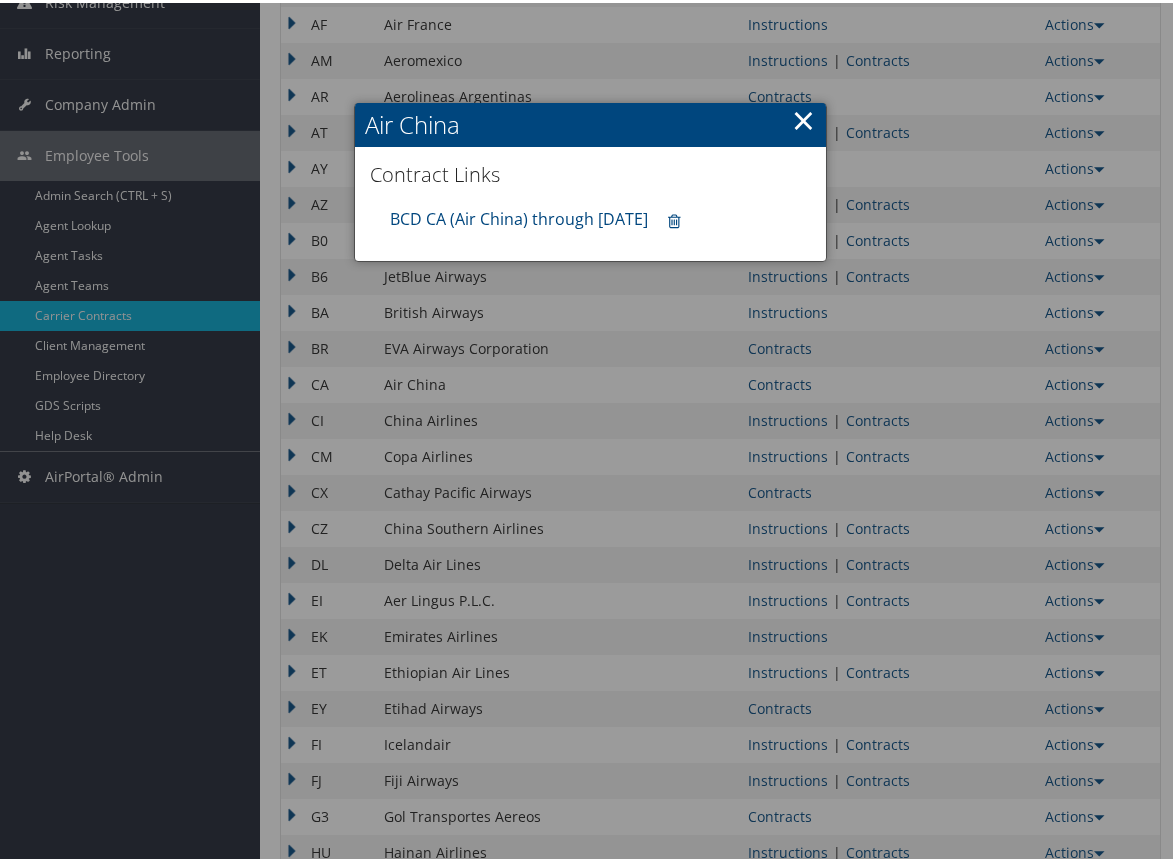 click on "×" at bounding box center (803, 117) 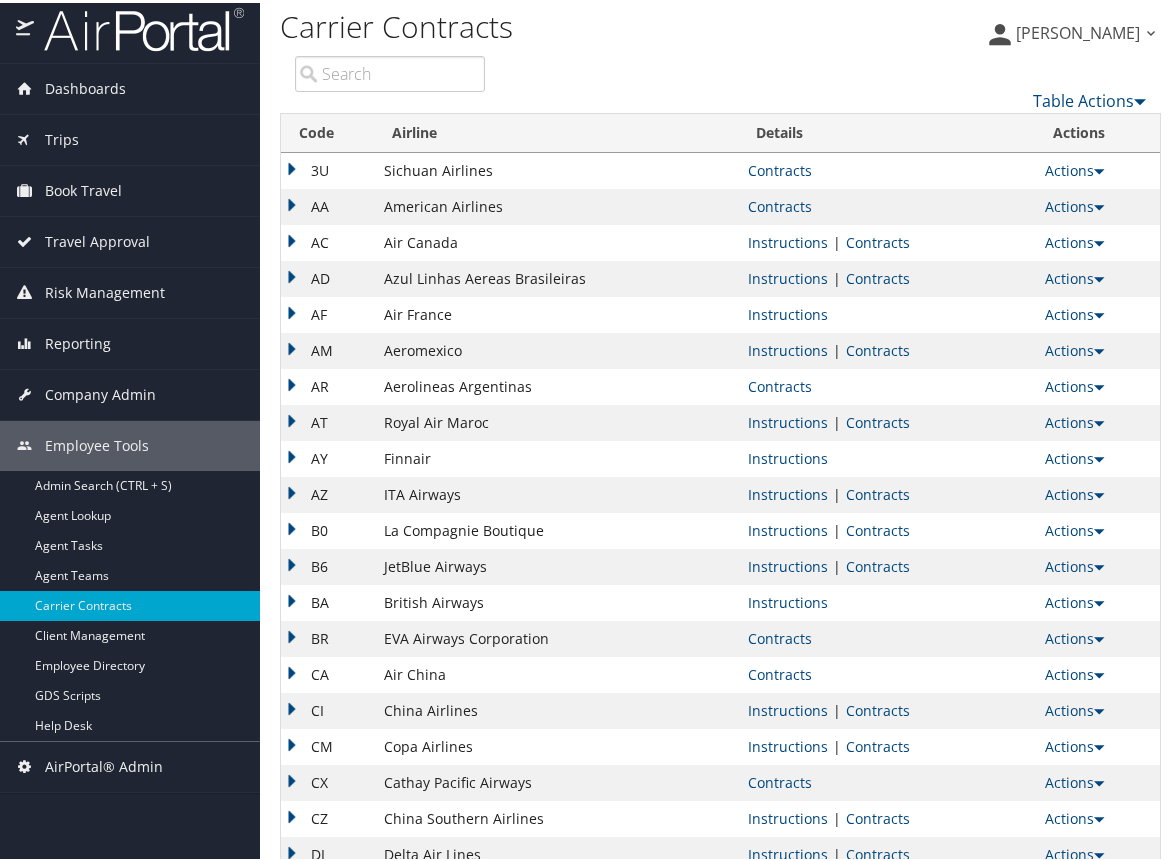 scroll, scrollTop: 0, scrollLeft: 0, axis: both 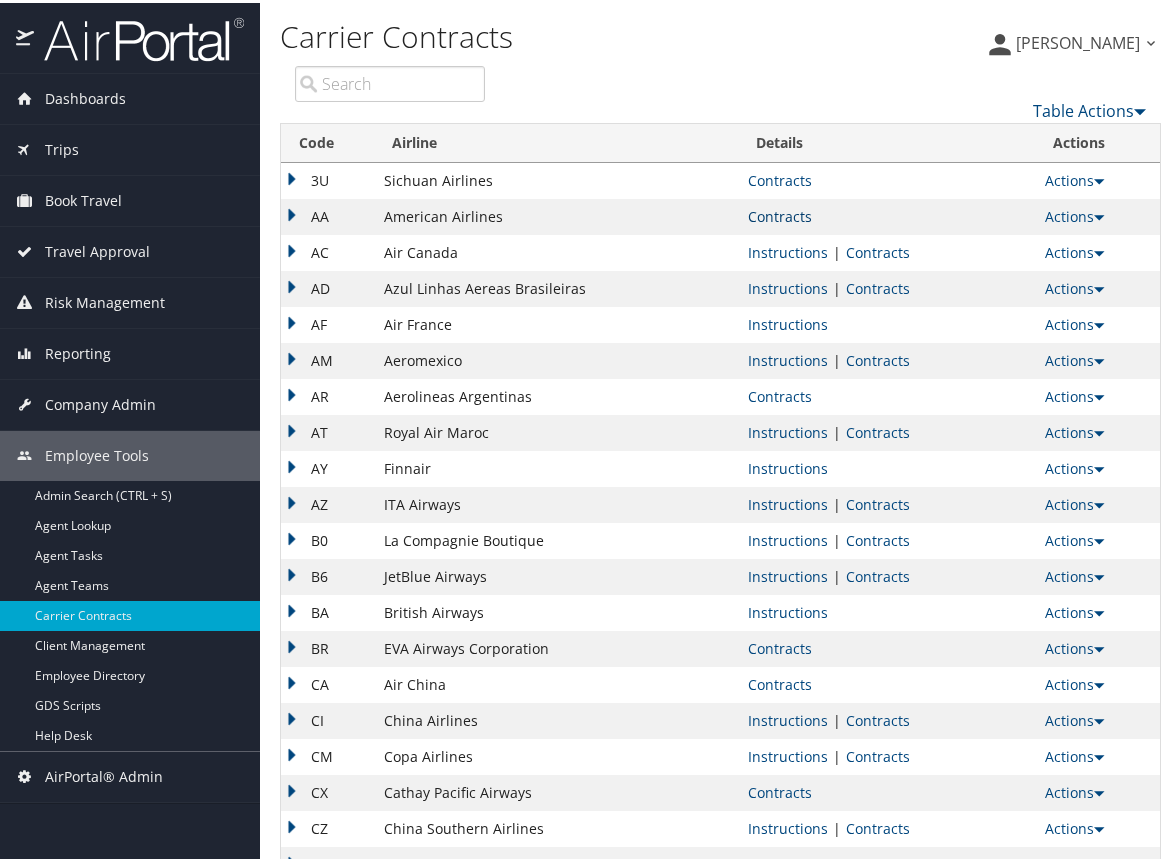 click on "Contracts" at bounding box center (780, 213) 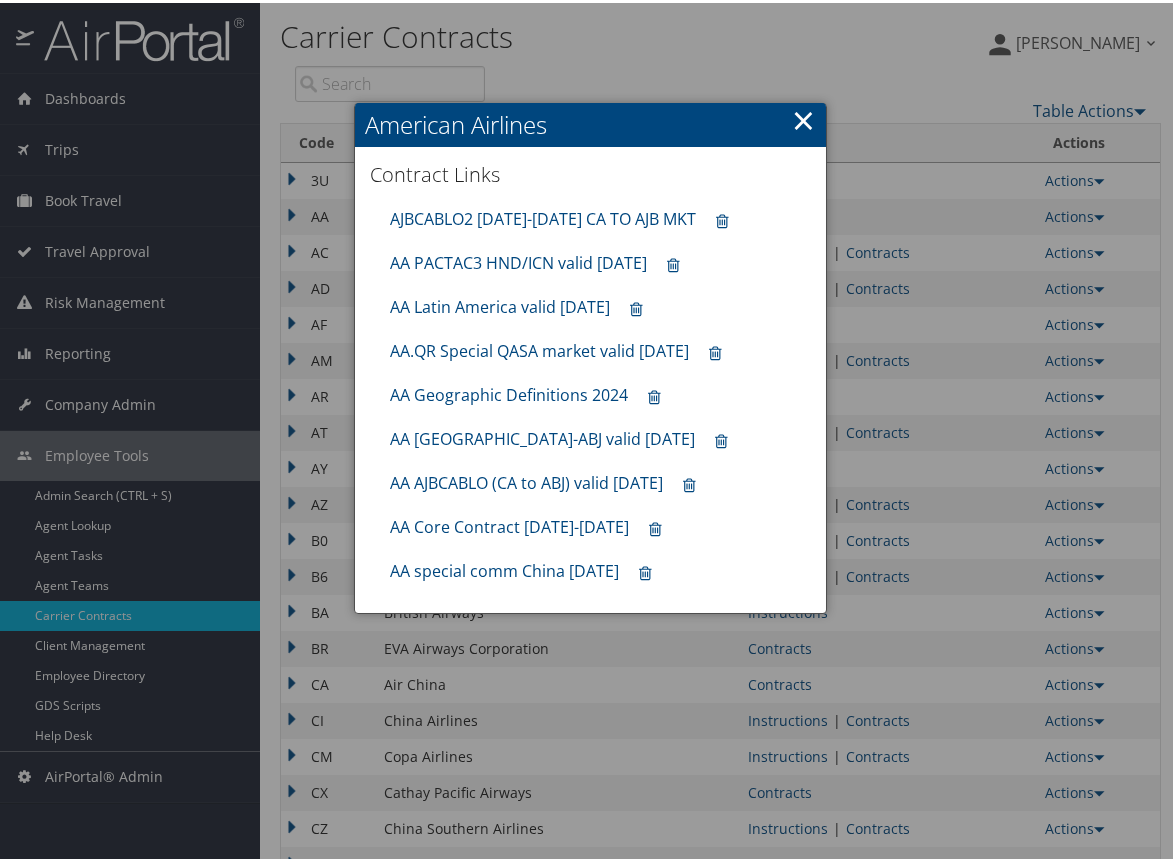 drag, startPoint x: 210, startPoint y: 844, endPoint x: 288, endPoint y: 722, distance: 144.80331 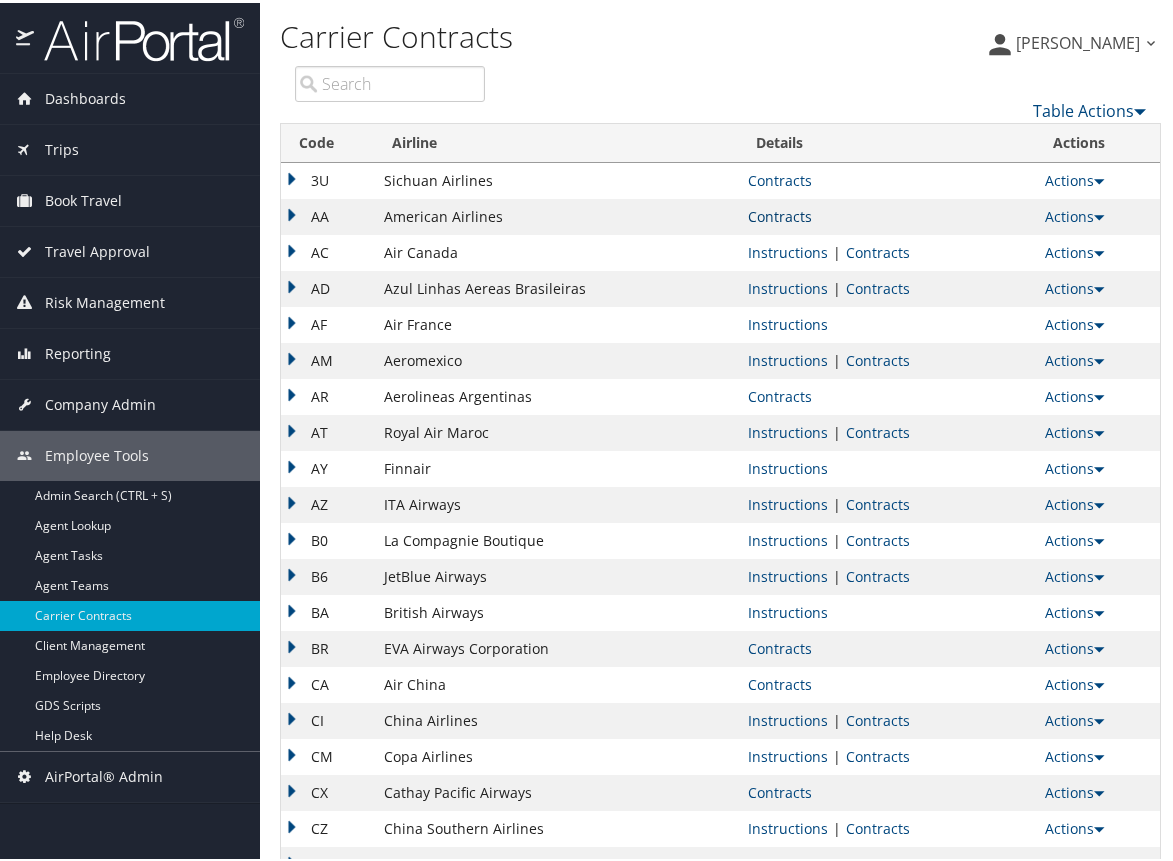 click on "Contracts" at bounding box center (780, 213) 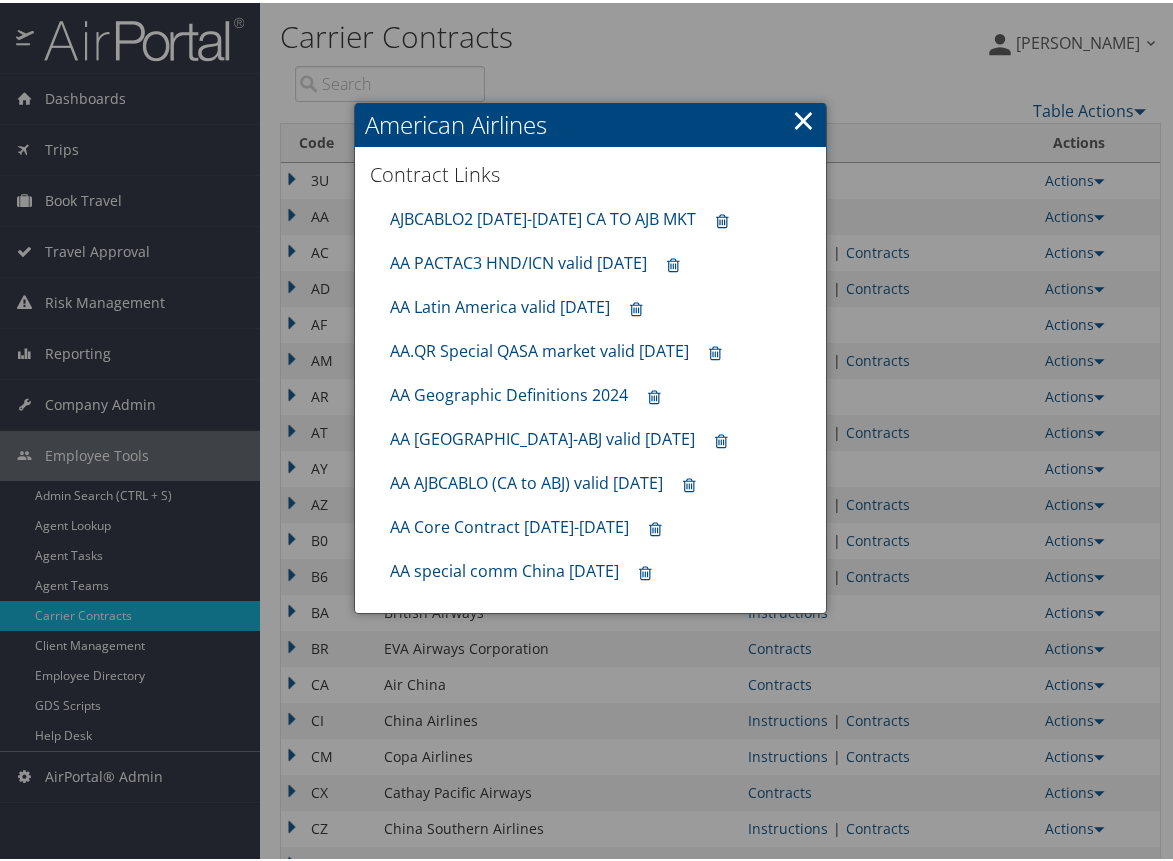 click at bounding box center [722, 218] 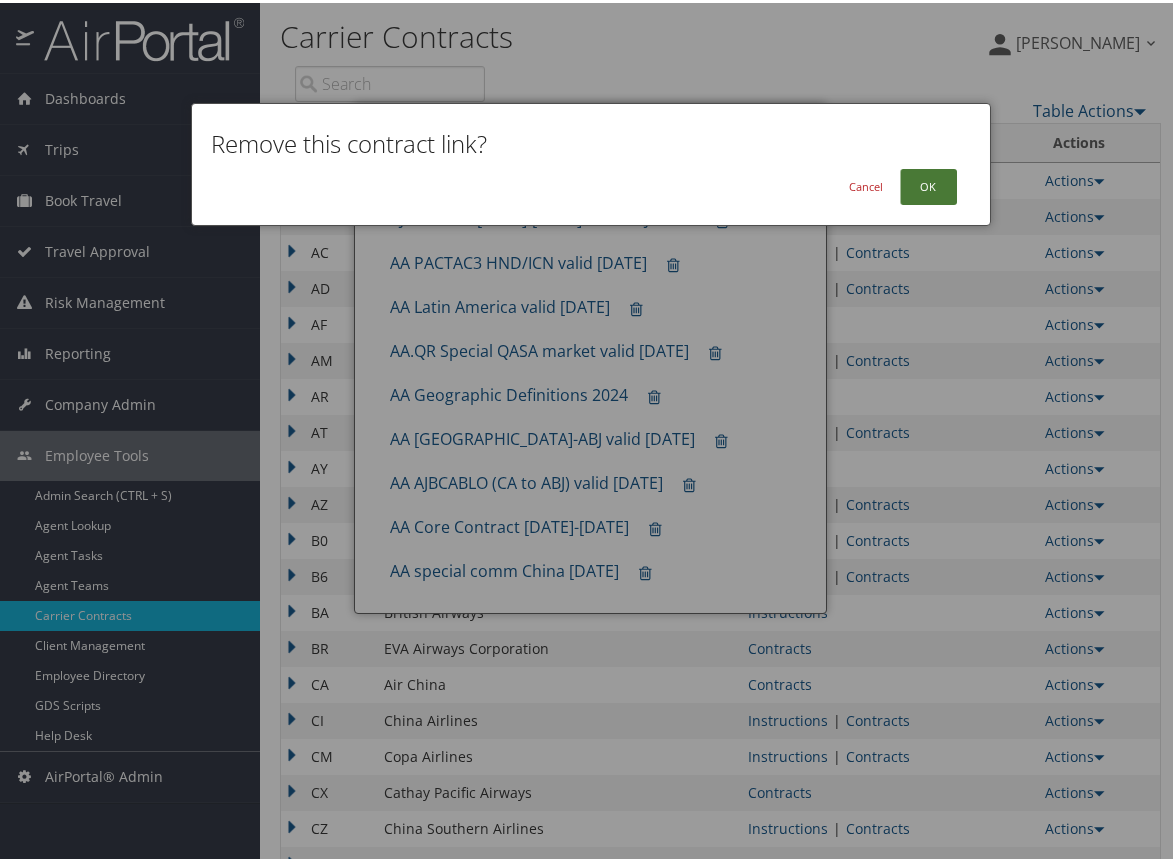 click on "OK" at bounding box center (928, 184) 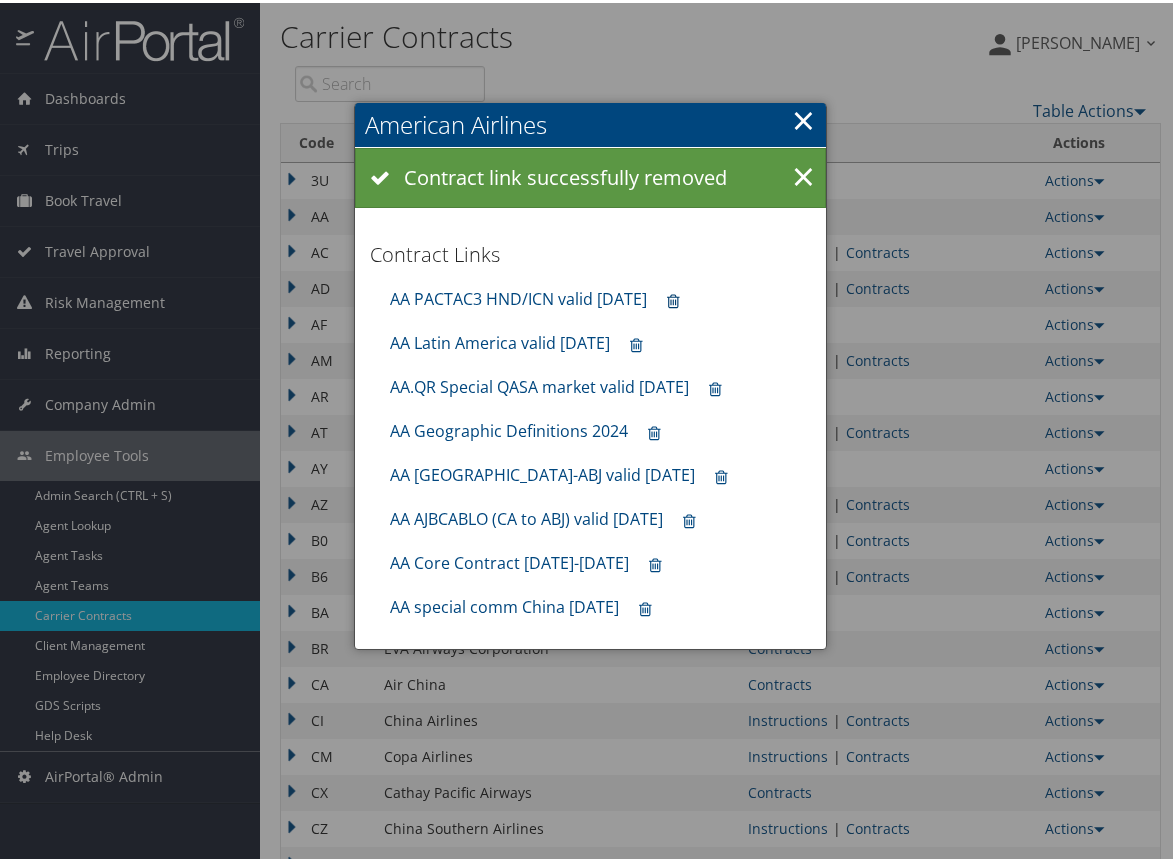 click at bounding box center (673, 298) 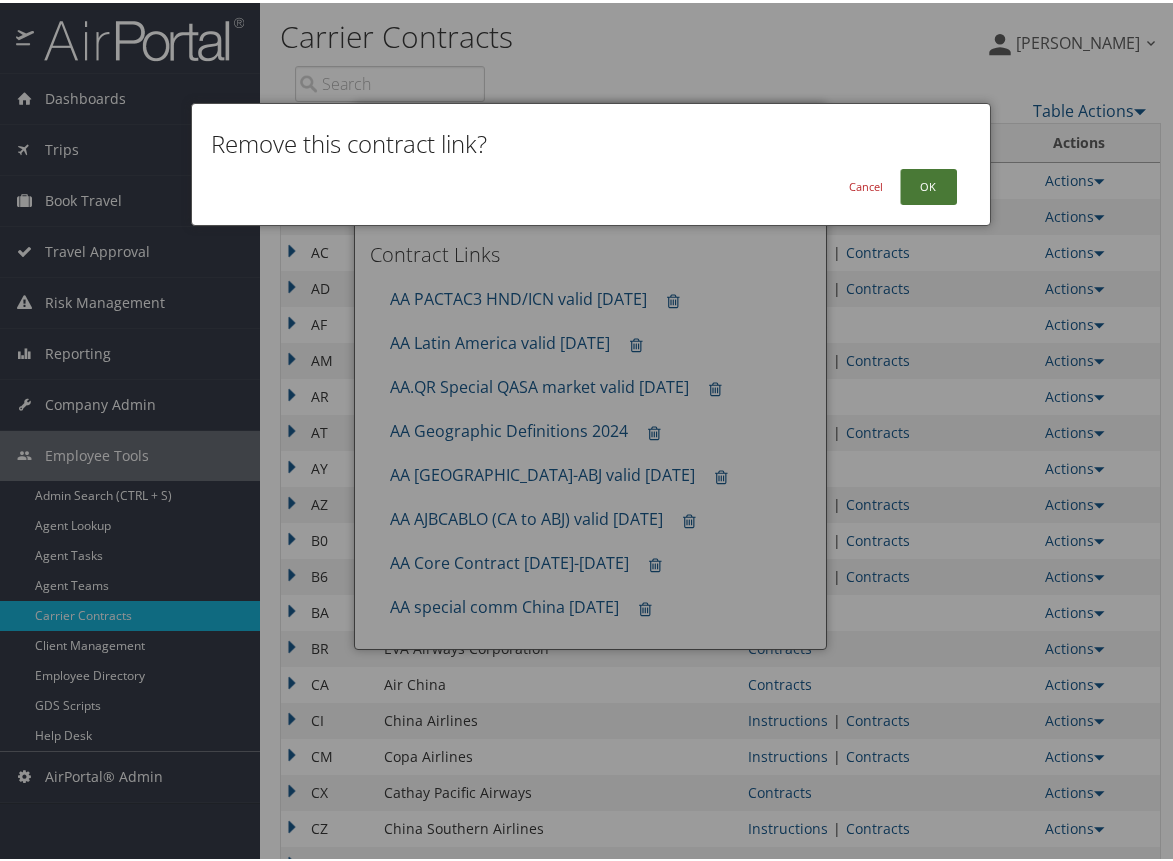 click on "OK" at bounding box center [928, 184] 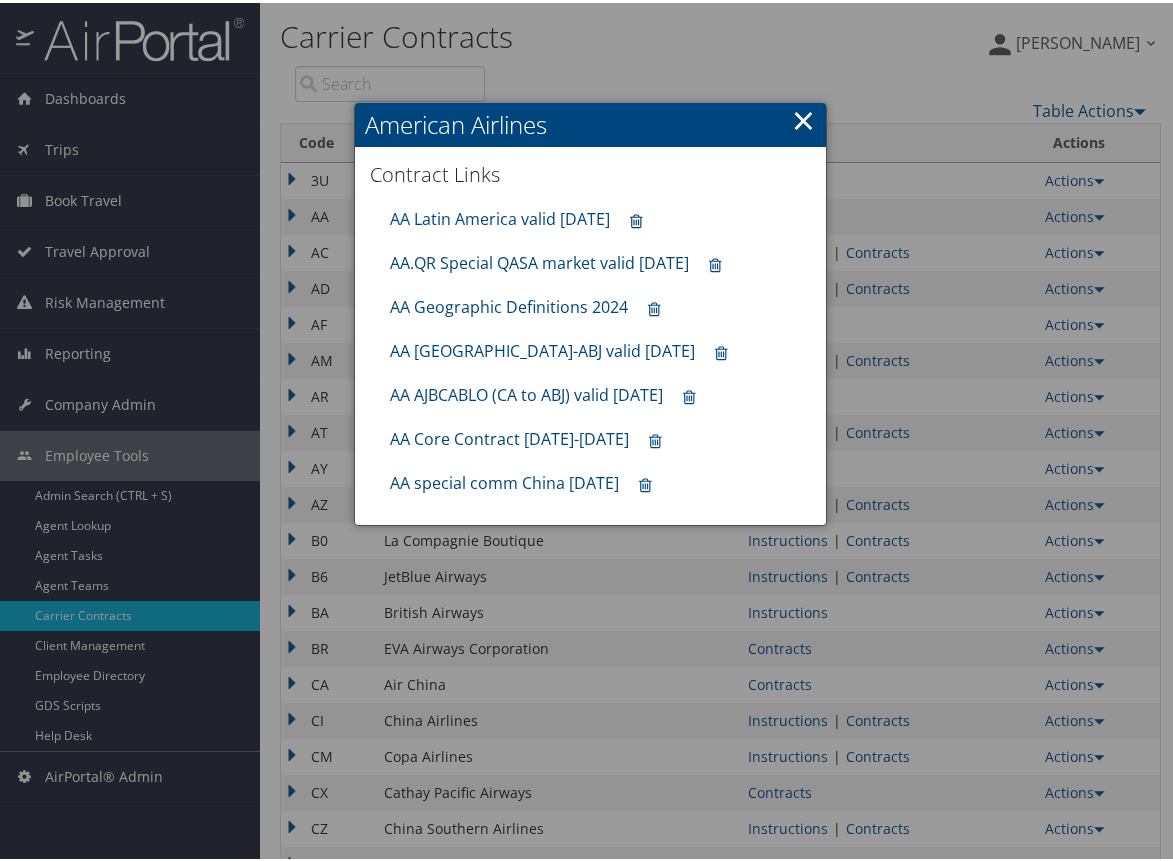 click at bounding box center (636, 218) 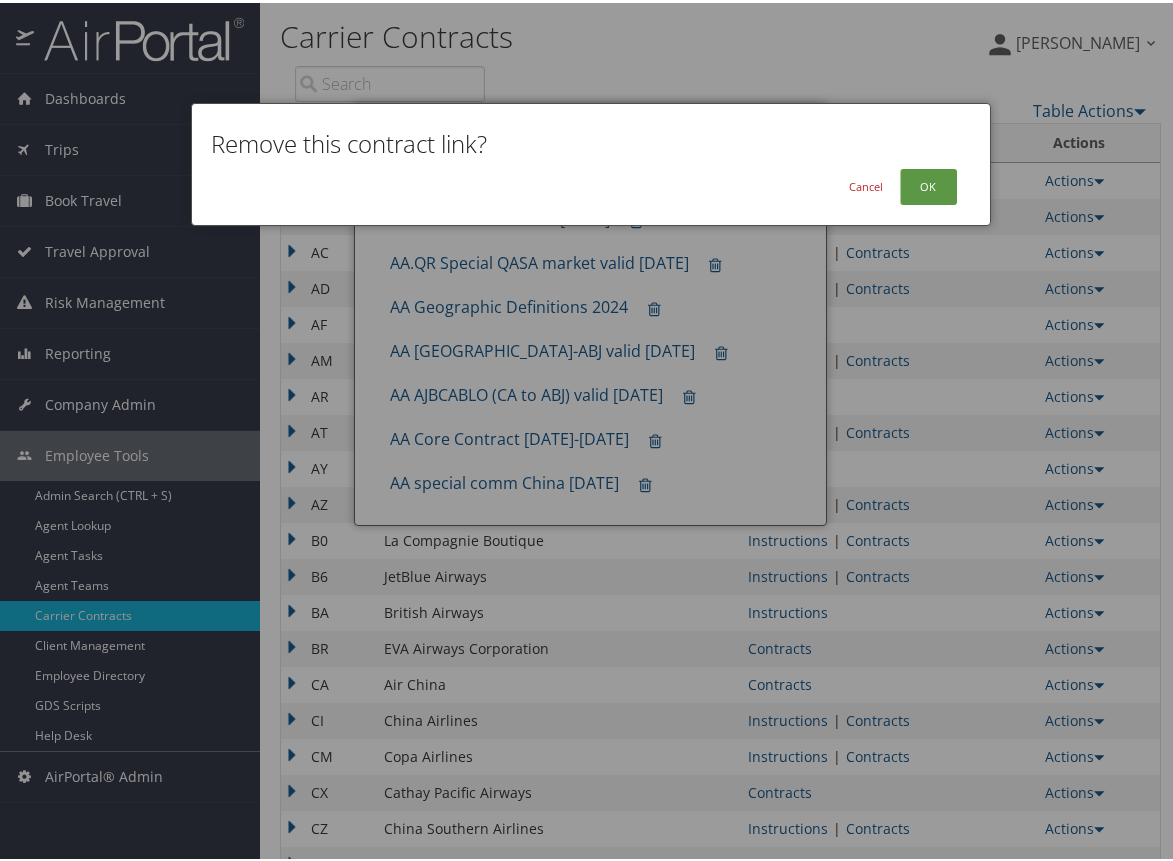 click on "Remove this contract link? Cancel OK" at bounding box center (591, 161) 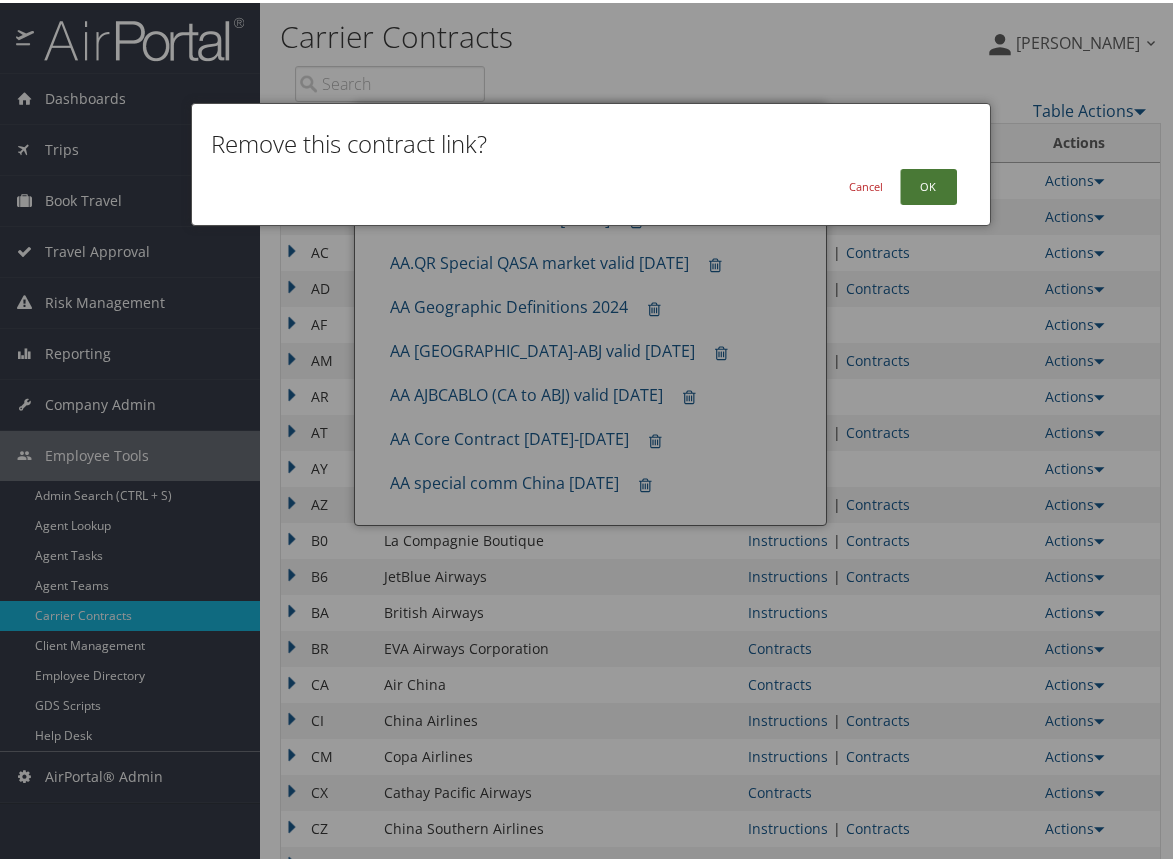 click on "OK" at bounding box center [928, 184] 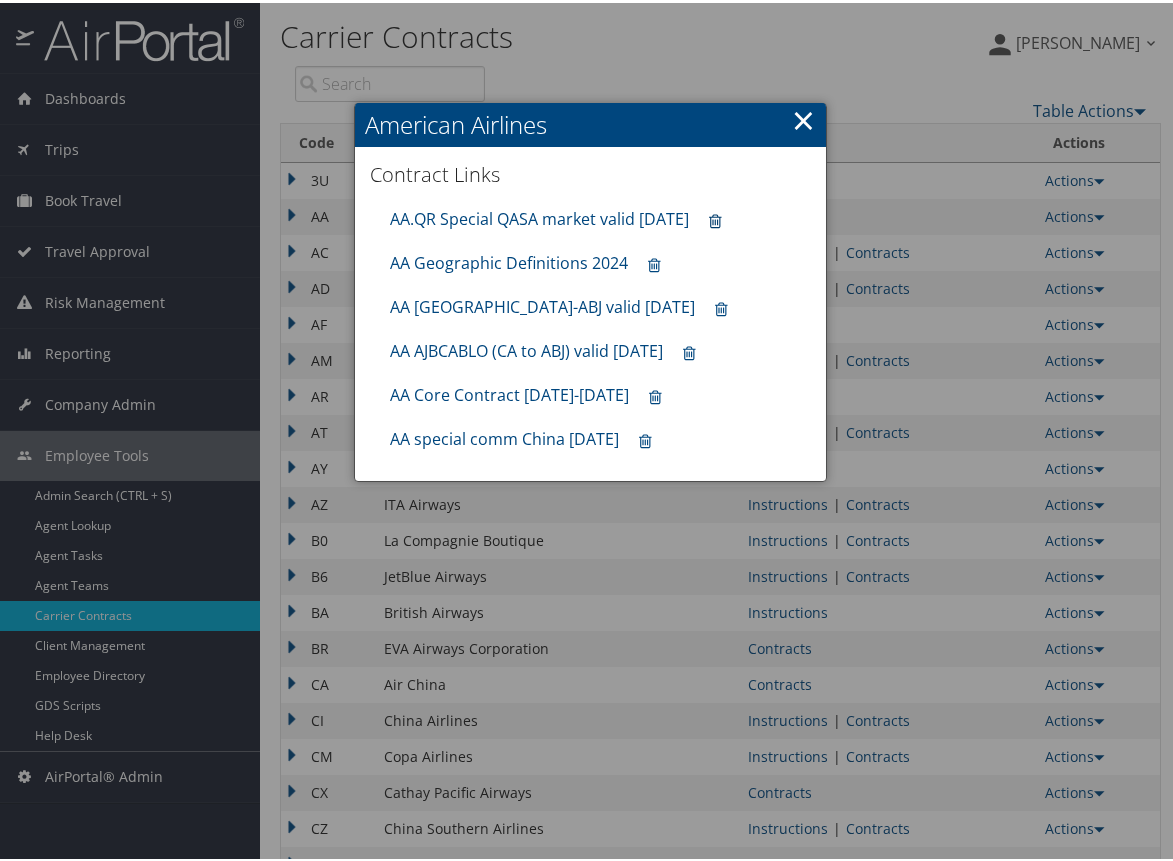 click at bounding box center [715, 218] 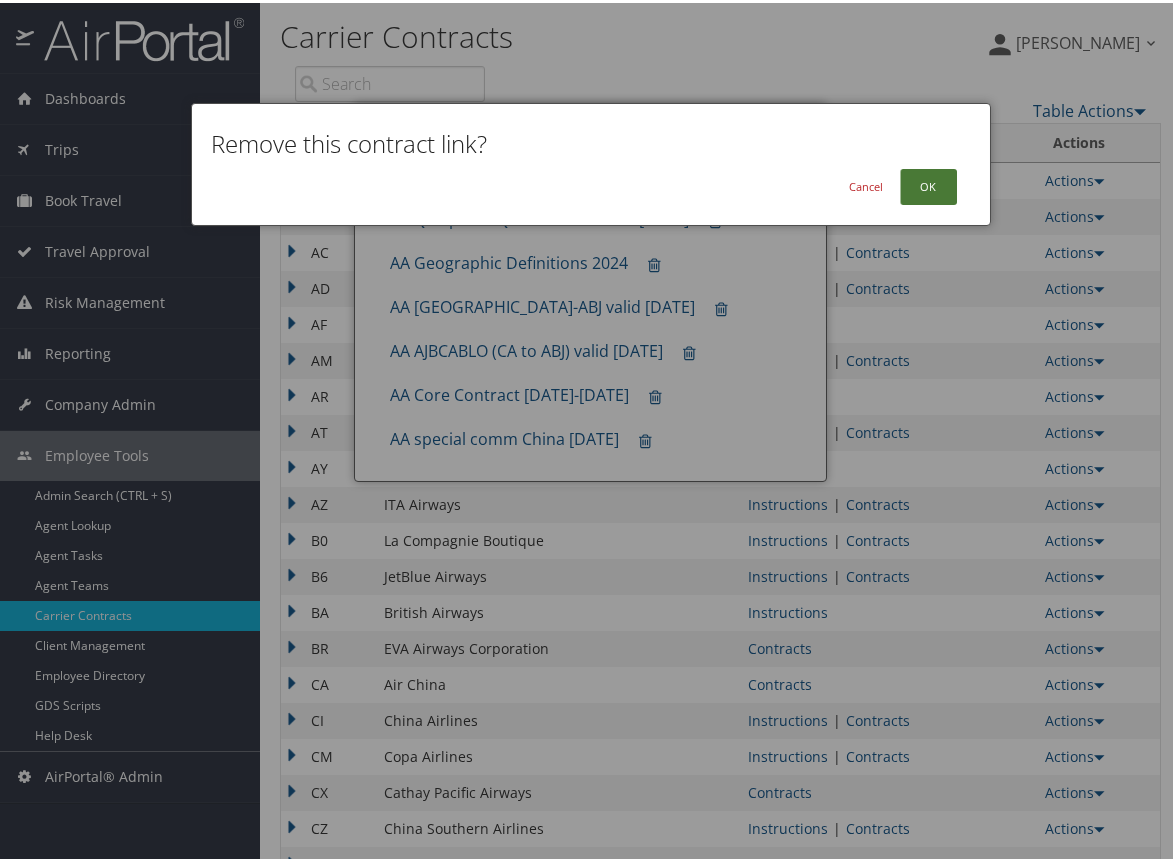 click on "OK" at bounding box center [928, 184] 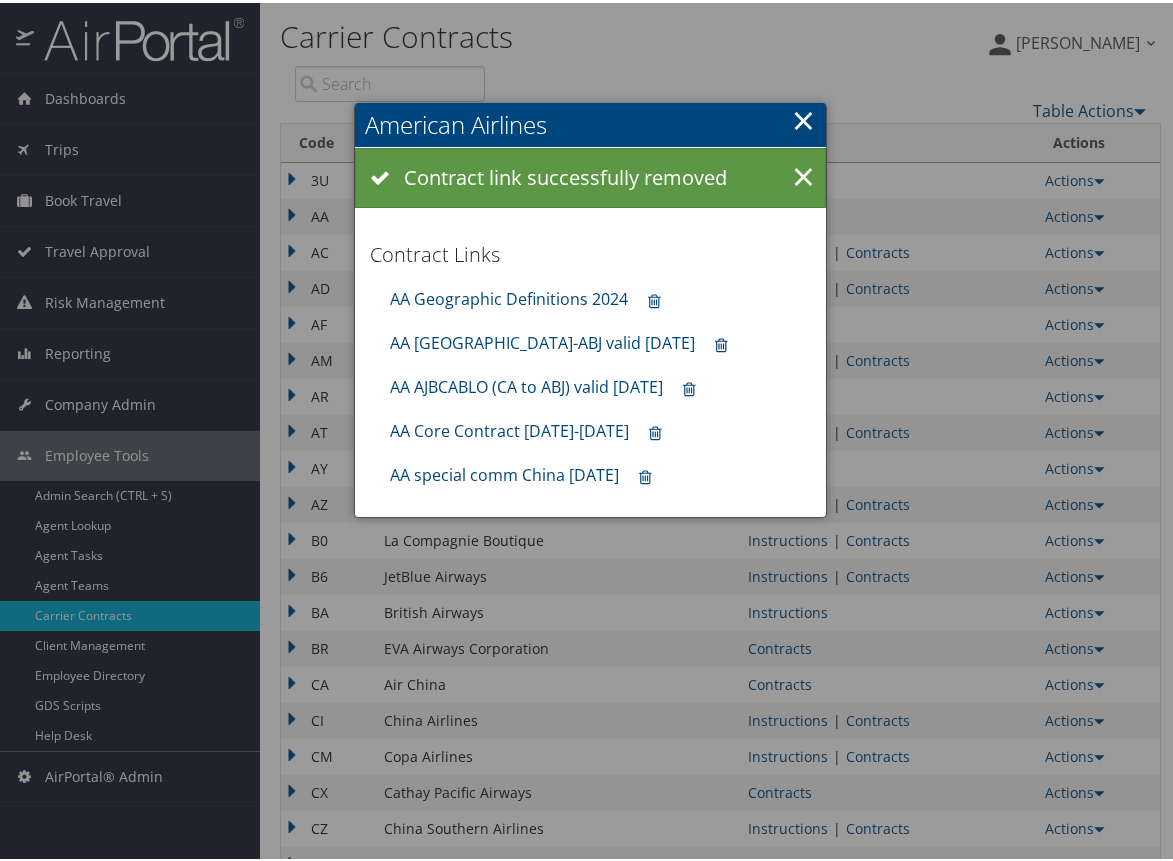 click at bounding box center [721, 342] 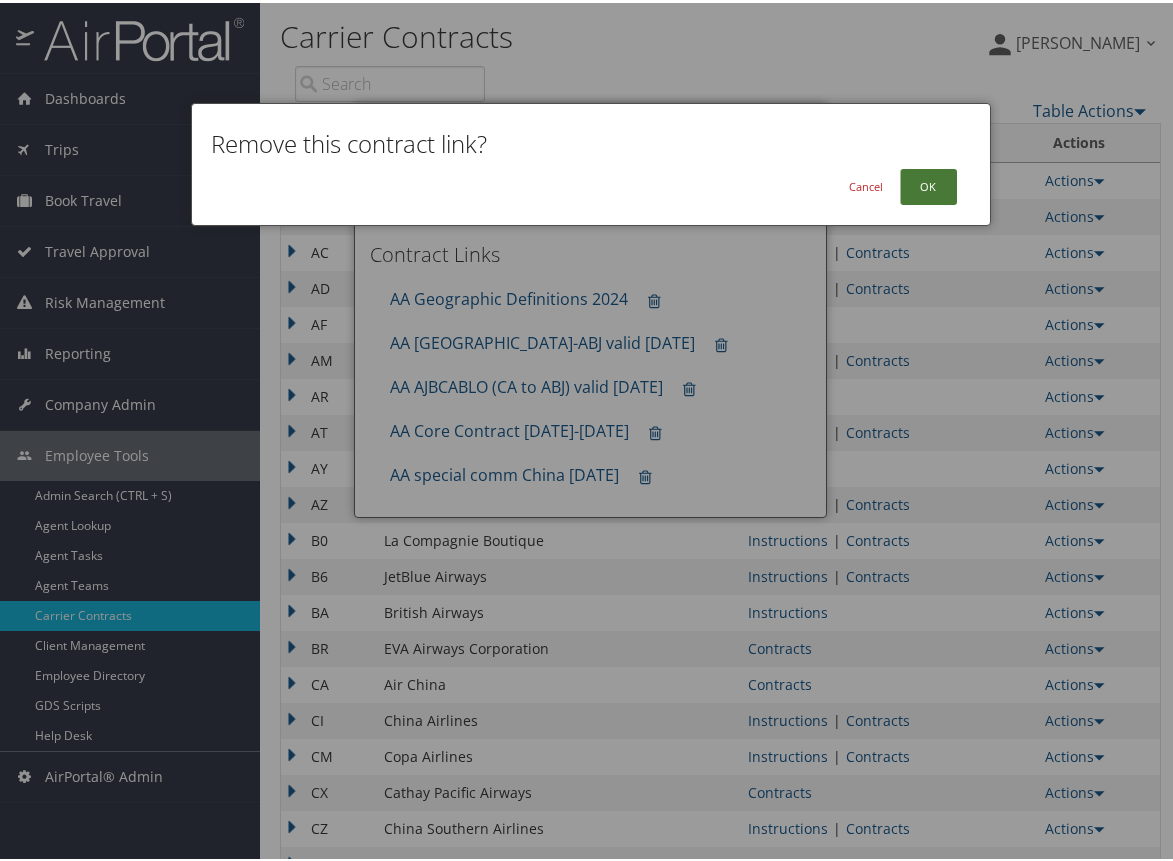 click on "OK" at bounding box center [928, 184] 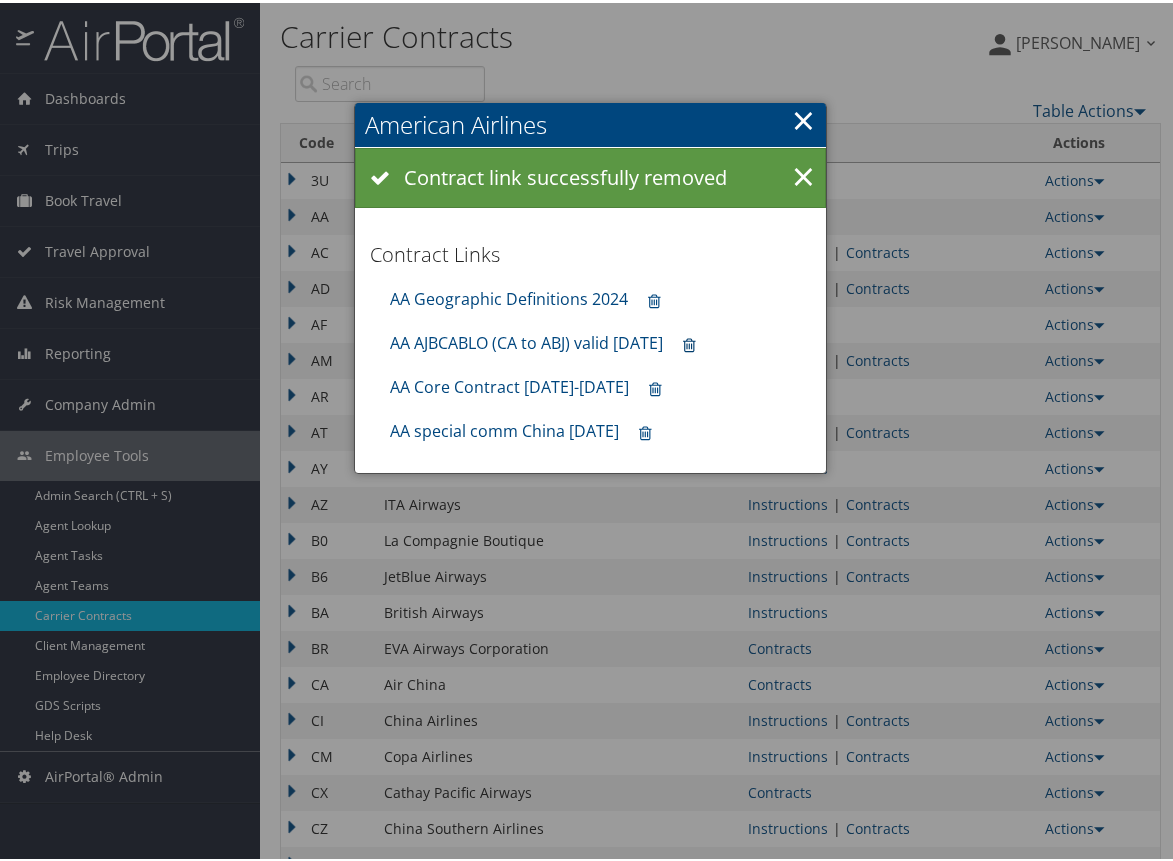 click at bounding box center (689, 342) 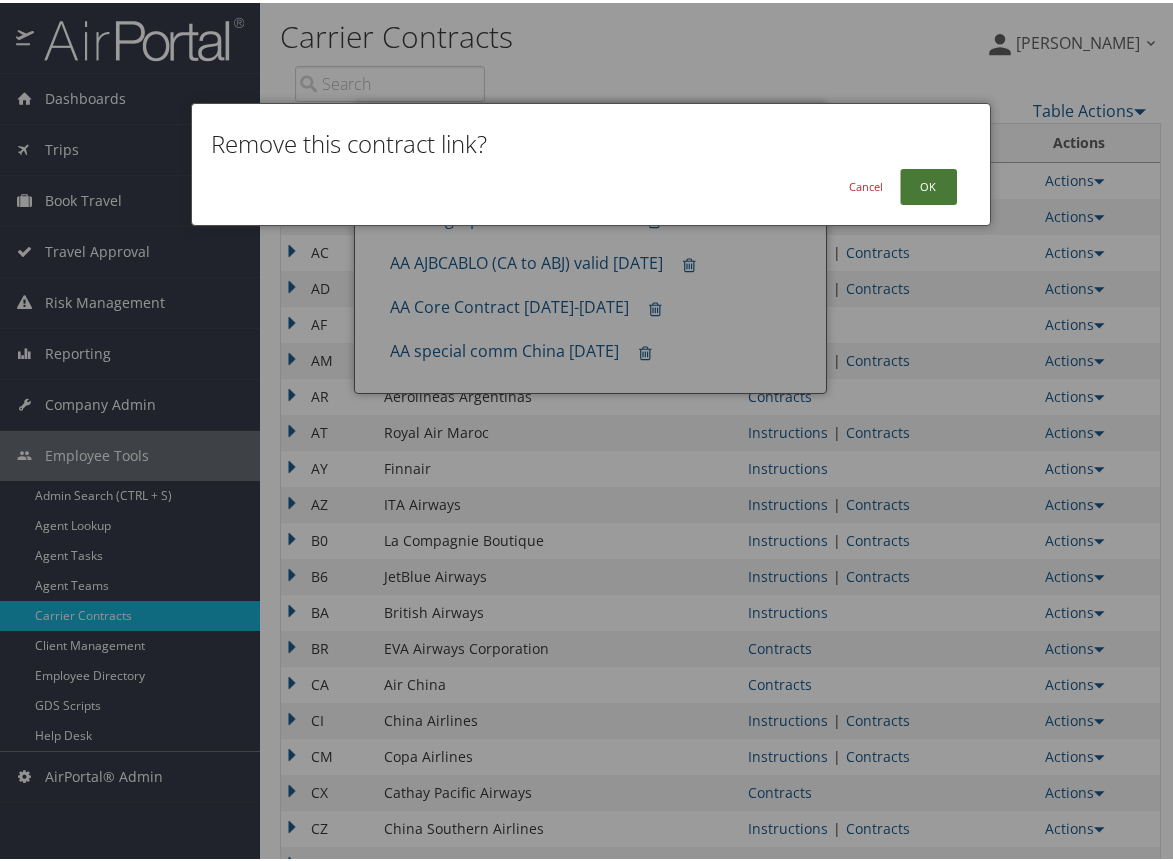 click on "OK" at bounding box center (928, 184) 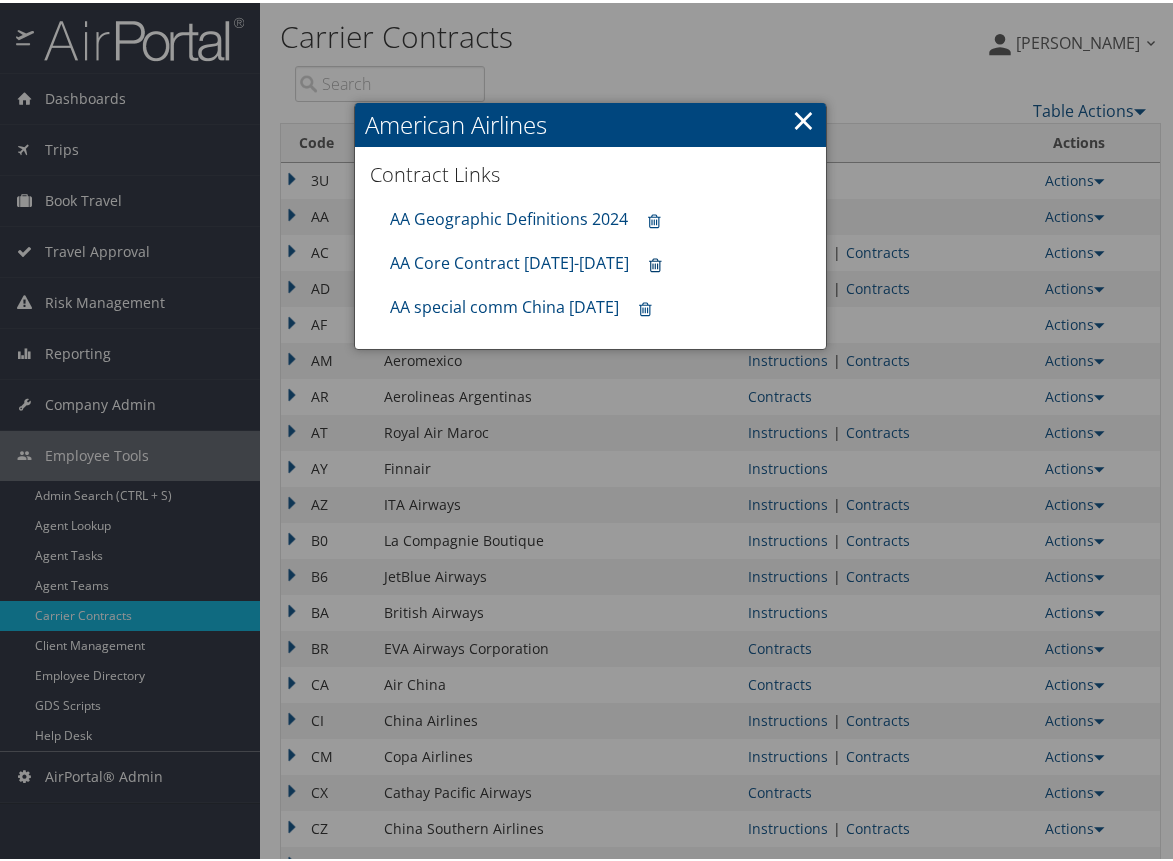 click at bounding box center [655, 262] 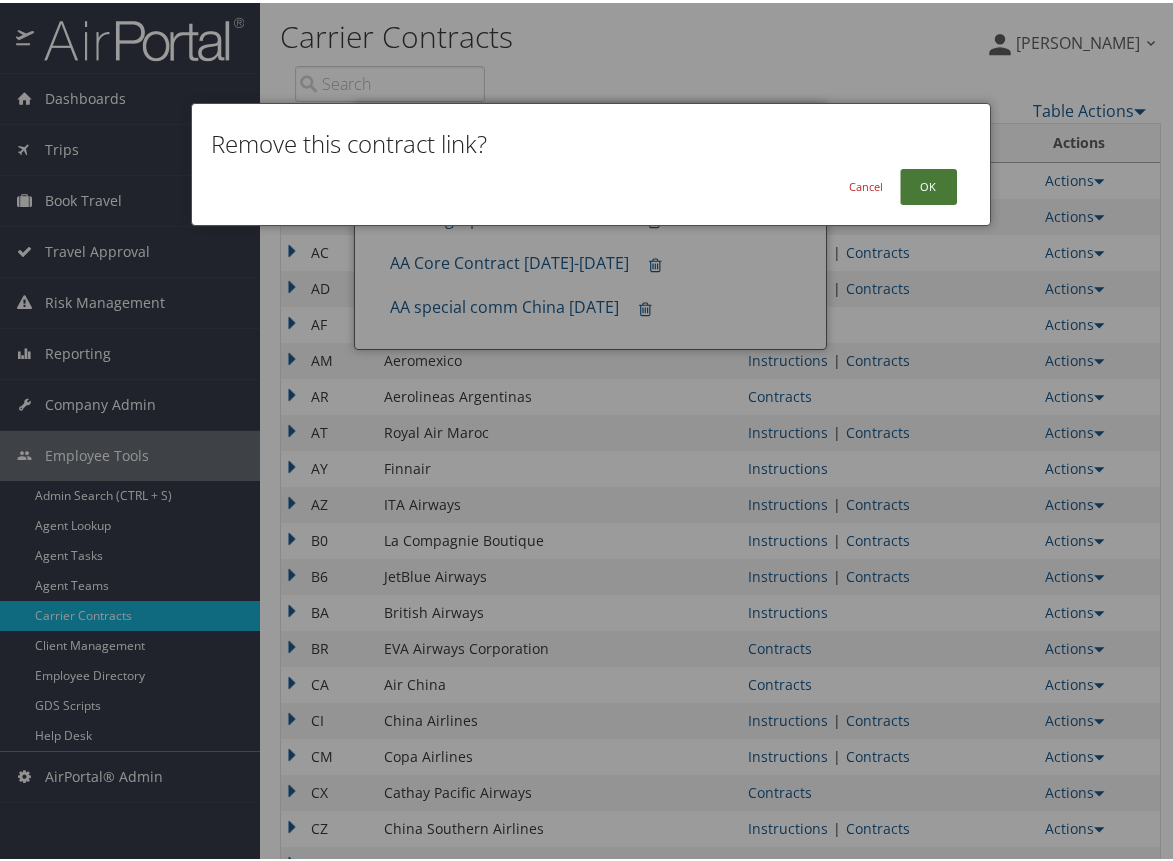 click on "OK" at bounding box center (928, 184) 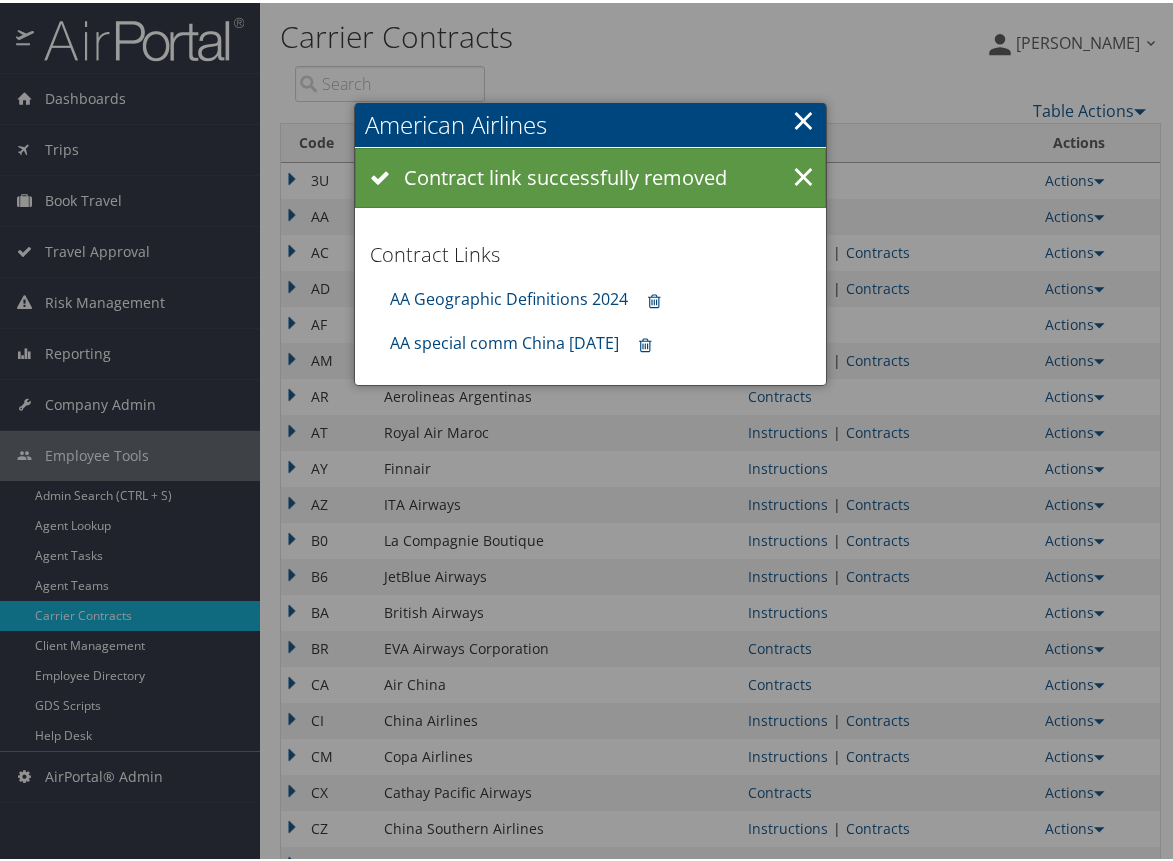 click at bounding box center [645, 342] 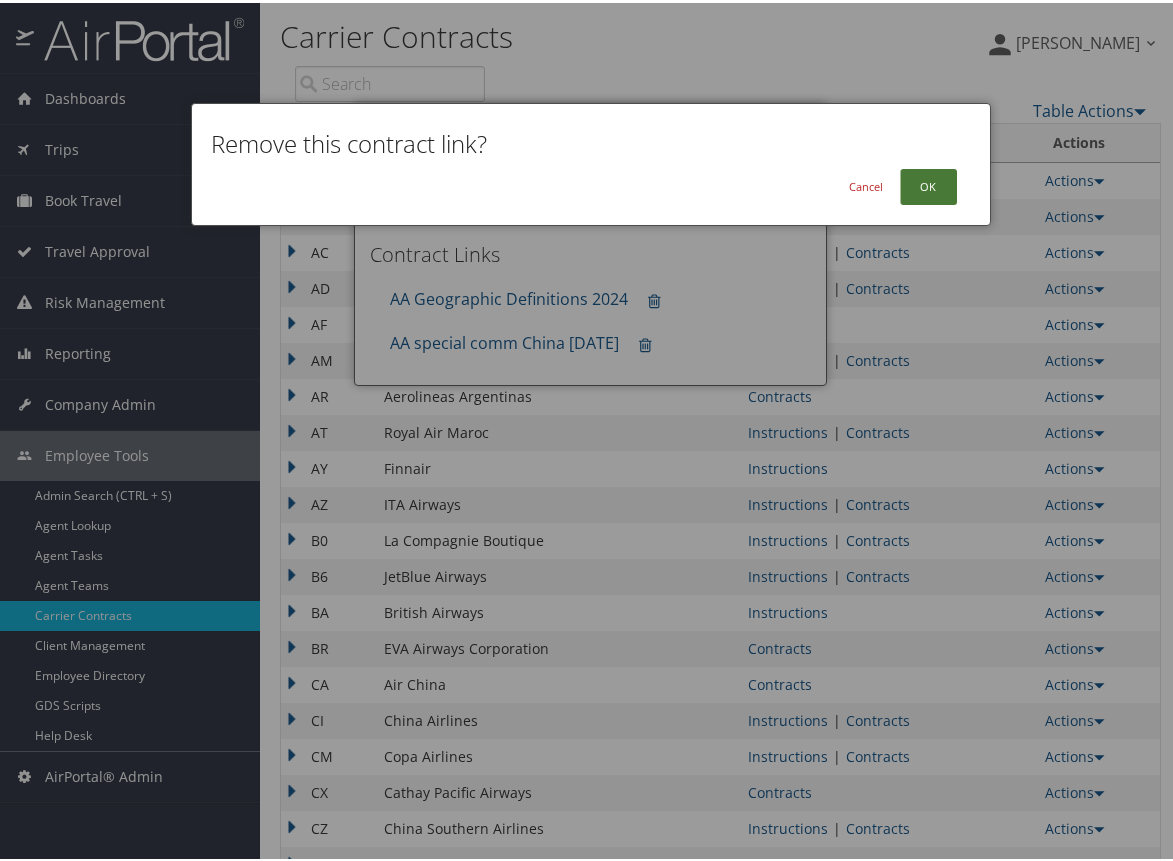 click on "OK" at bounding box center [928, 184] 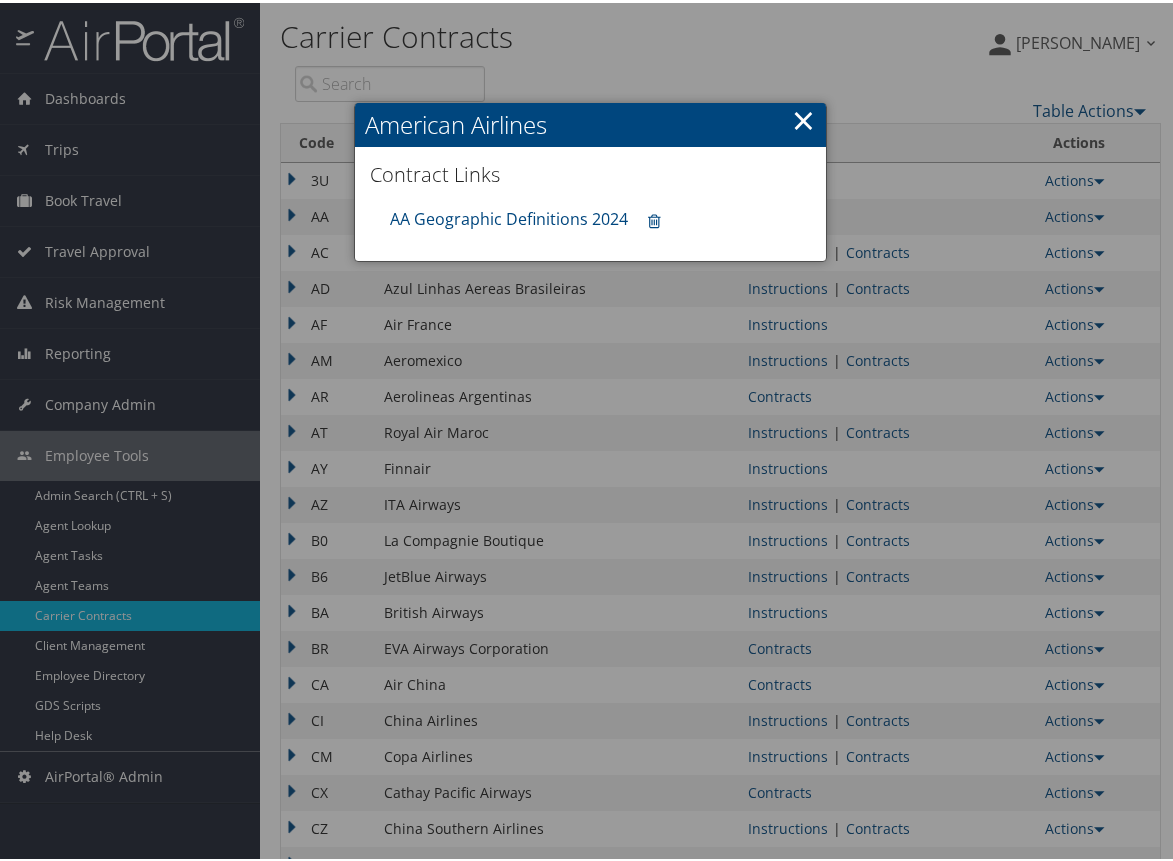 click on "×" at bounding box center [803, 117] 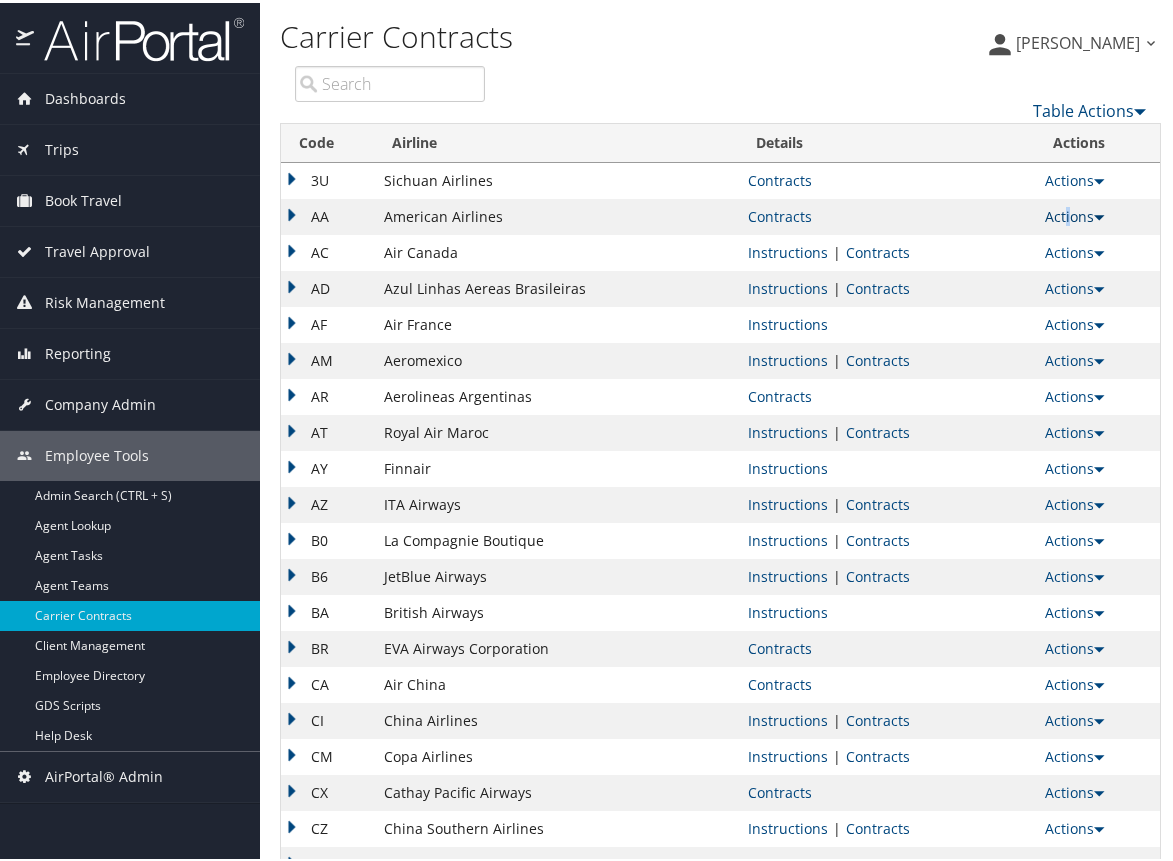 click on "Actions" at bounding box center (1074, 213) 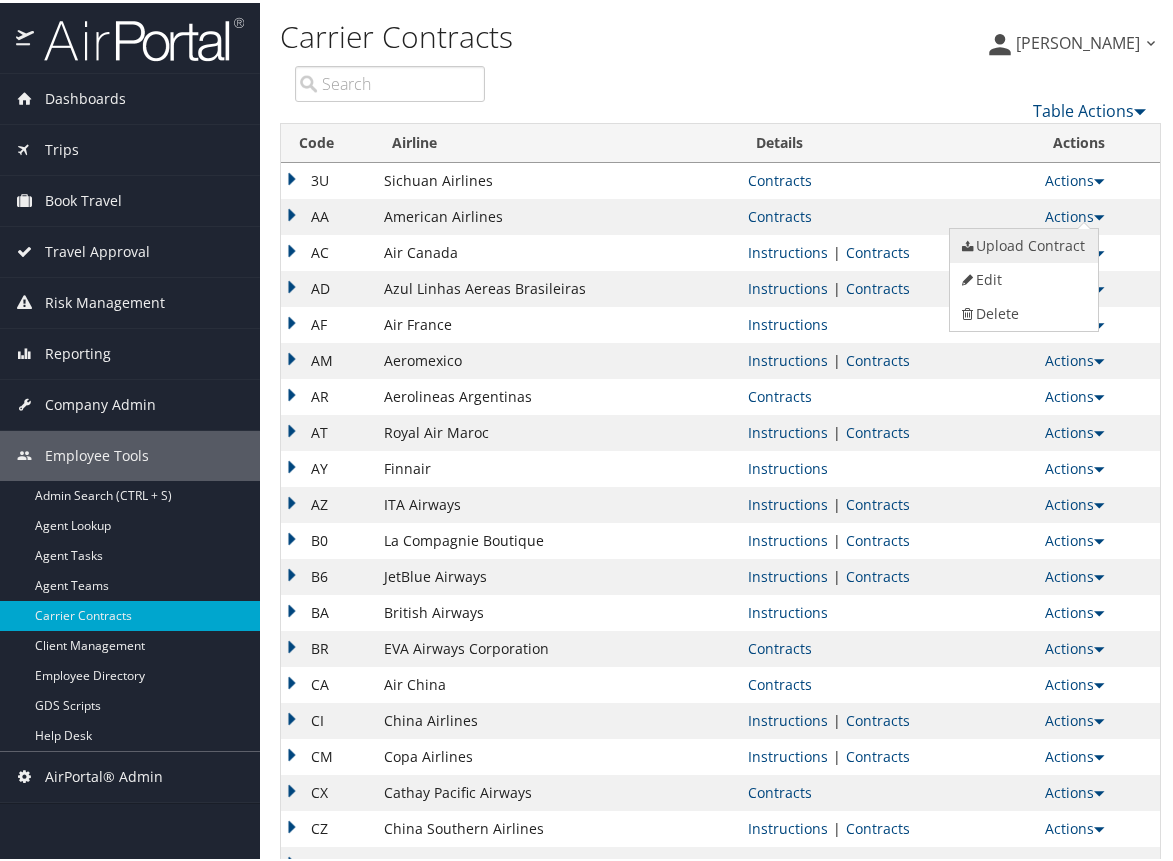 click on "Upload Contract" at bounding box center [1021, 243] 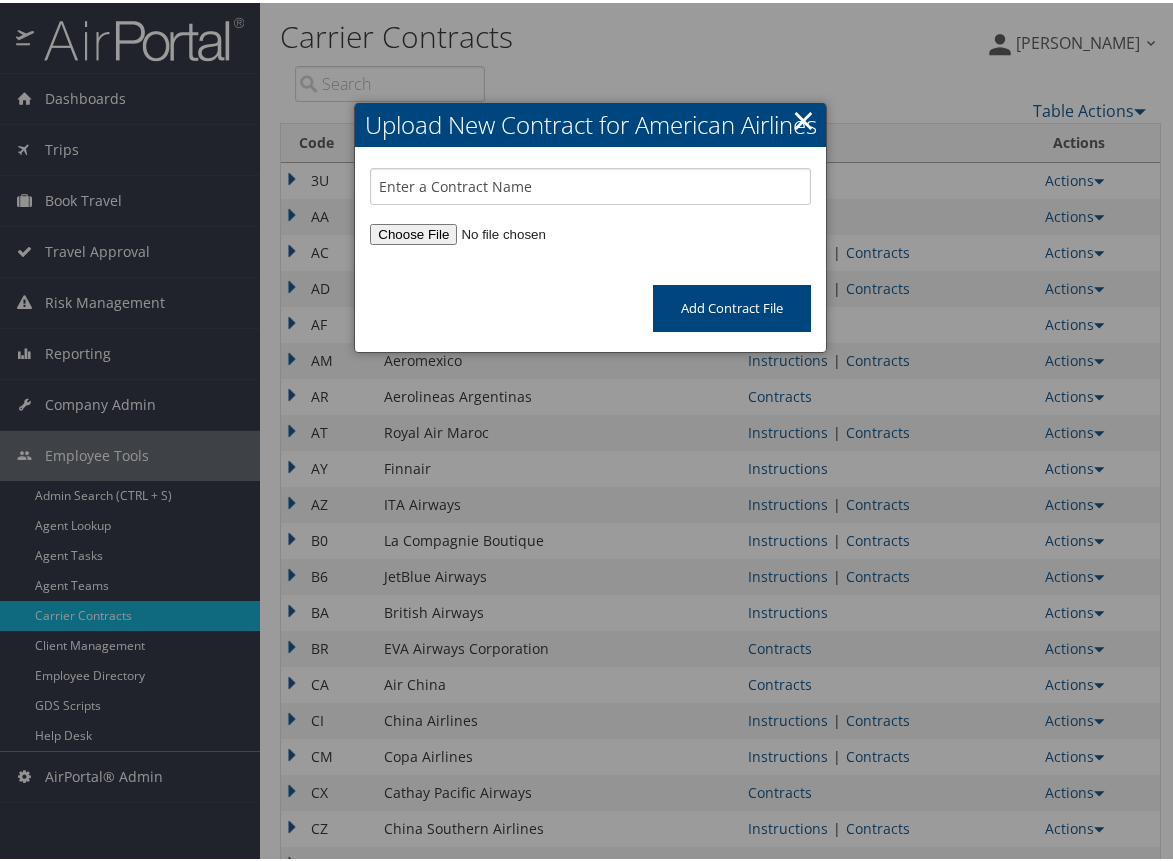 click at bounding box center (590, 231) 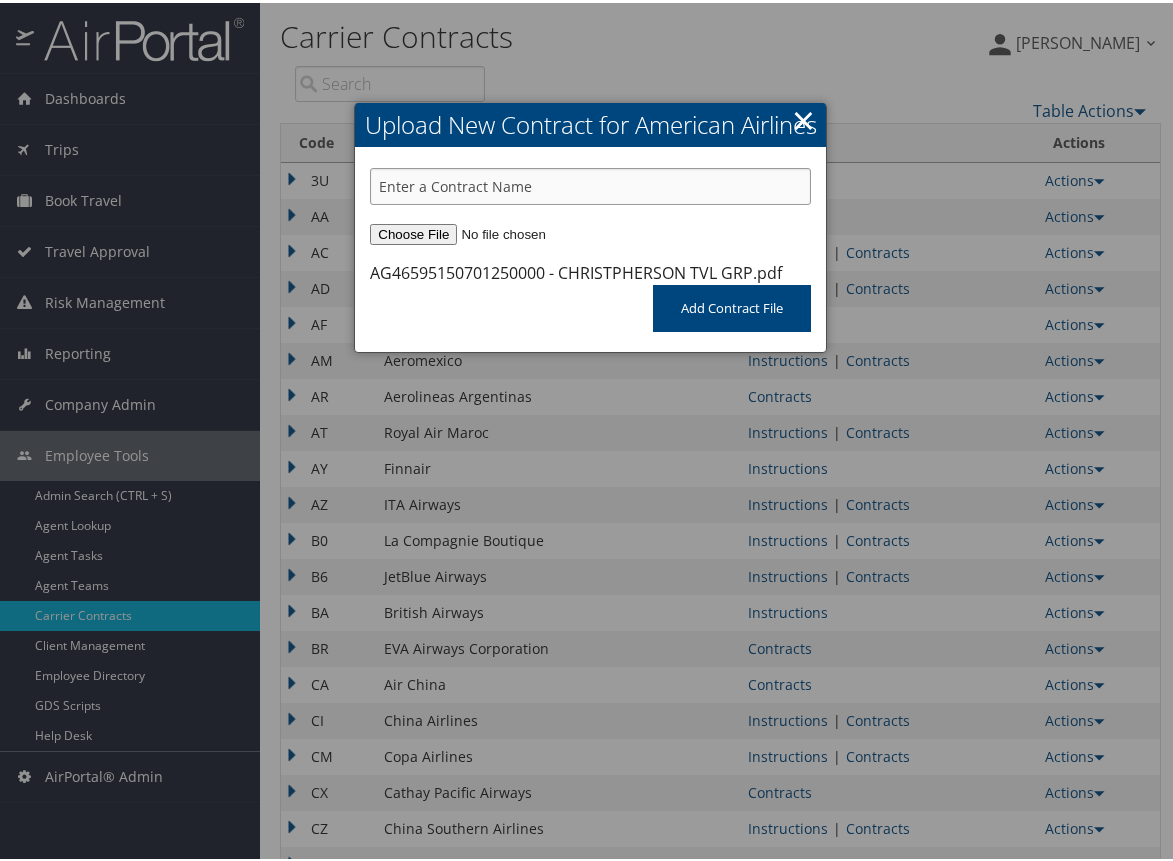 click at bounding box center [590, 183] 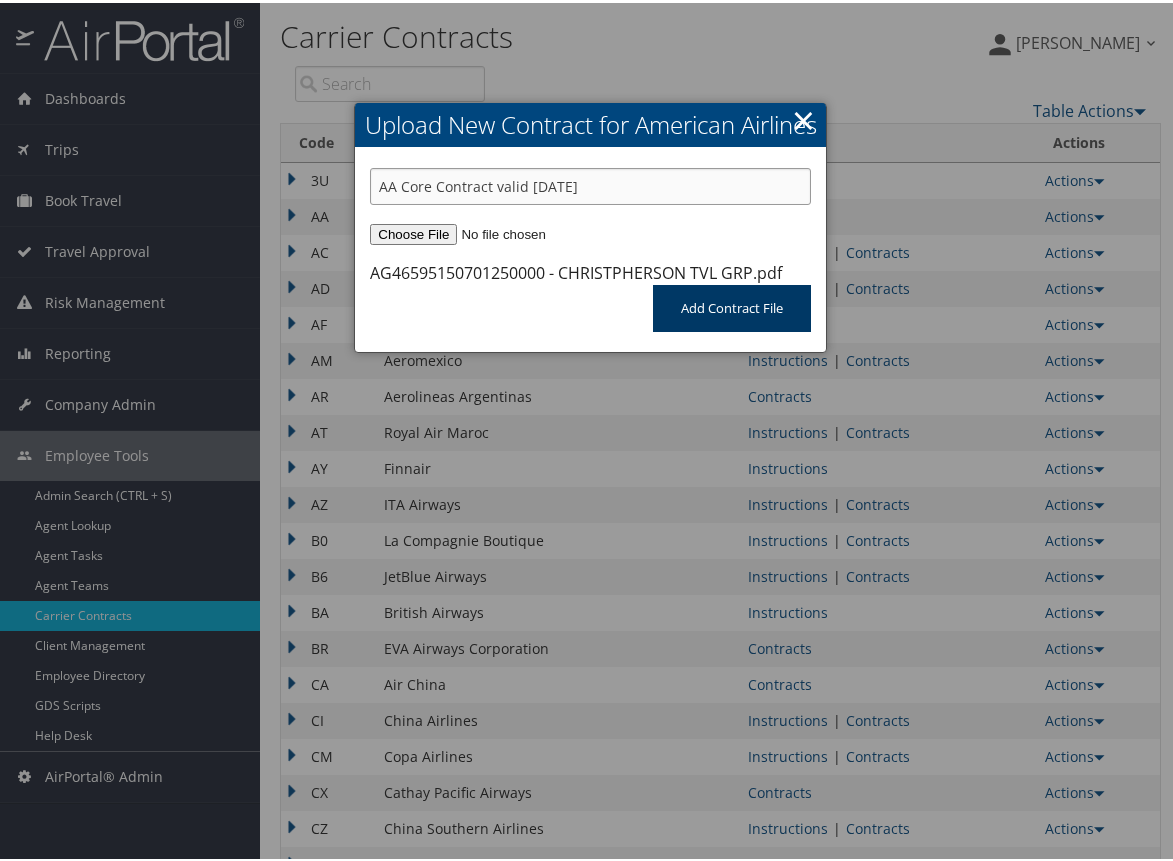 type on "AA Core Contract valid [DATE]" 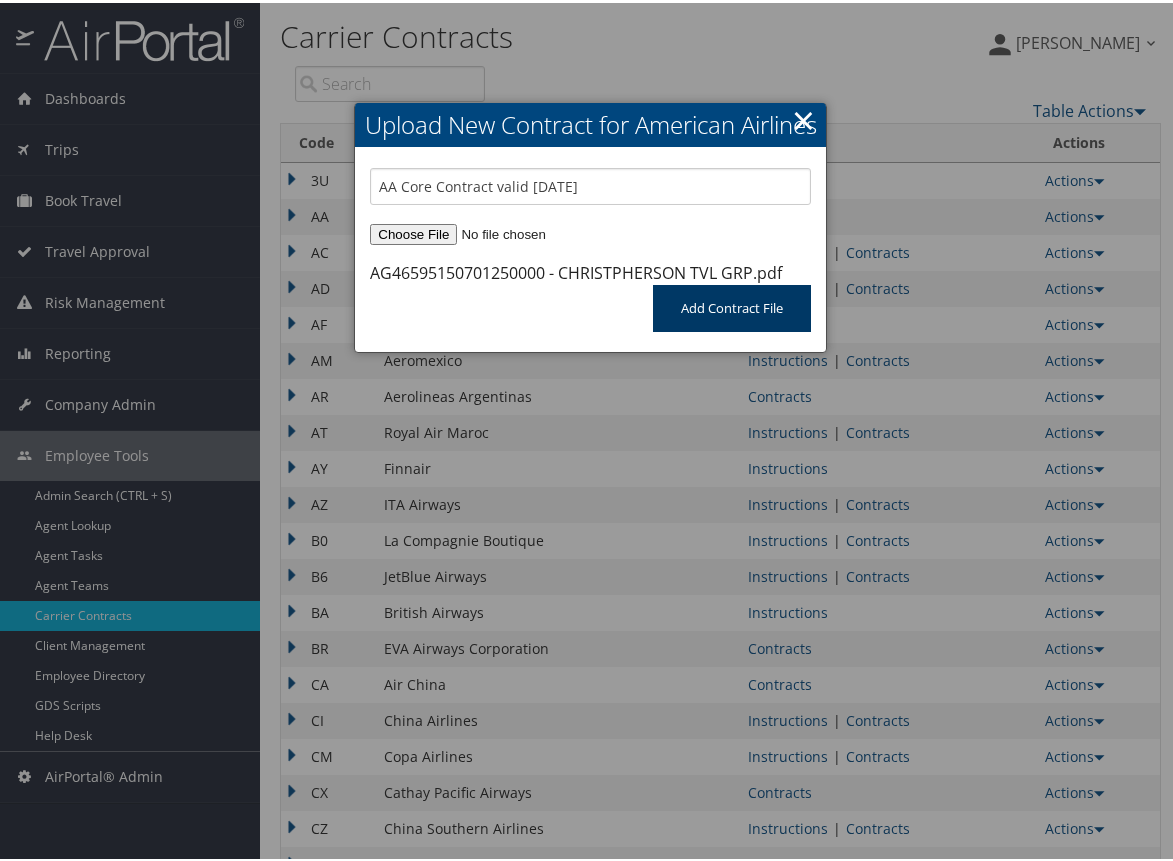 click on "Add Contract File" at bounding box center [732, 305] 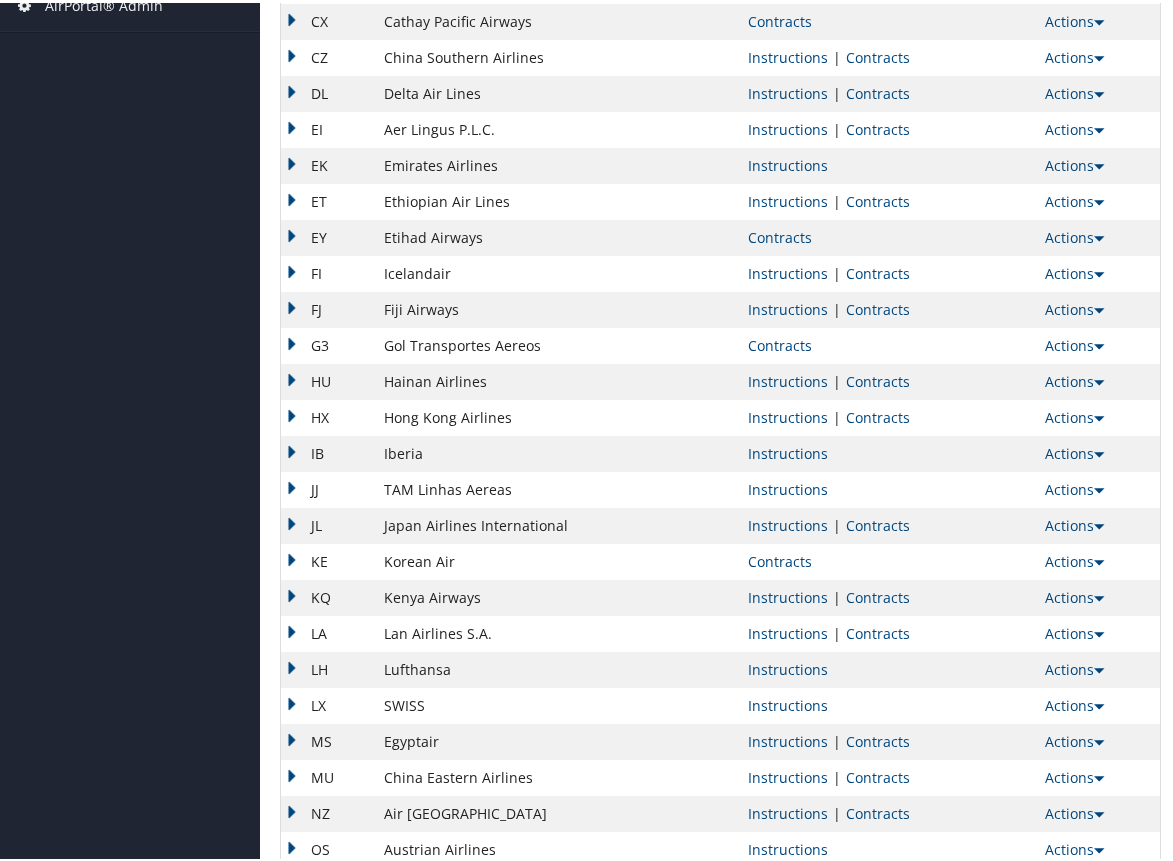 scroll, scrollTop: 800, scrollLeft: 0, axis: vertical 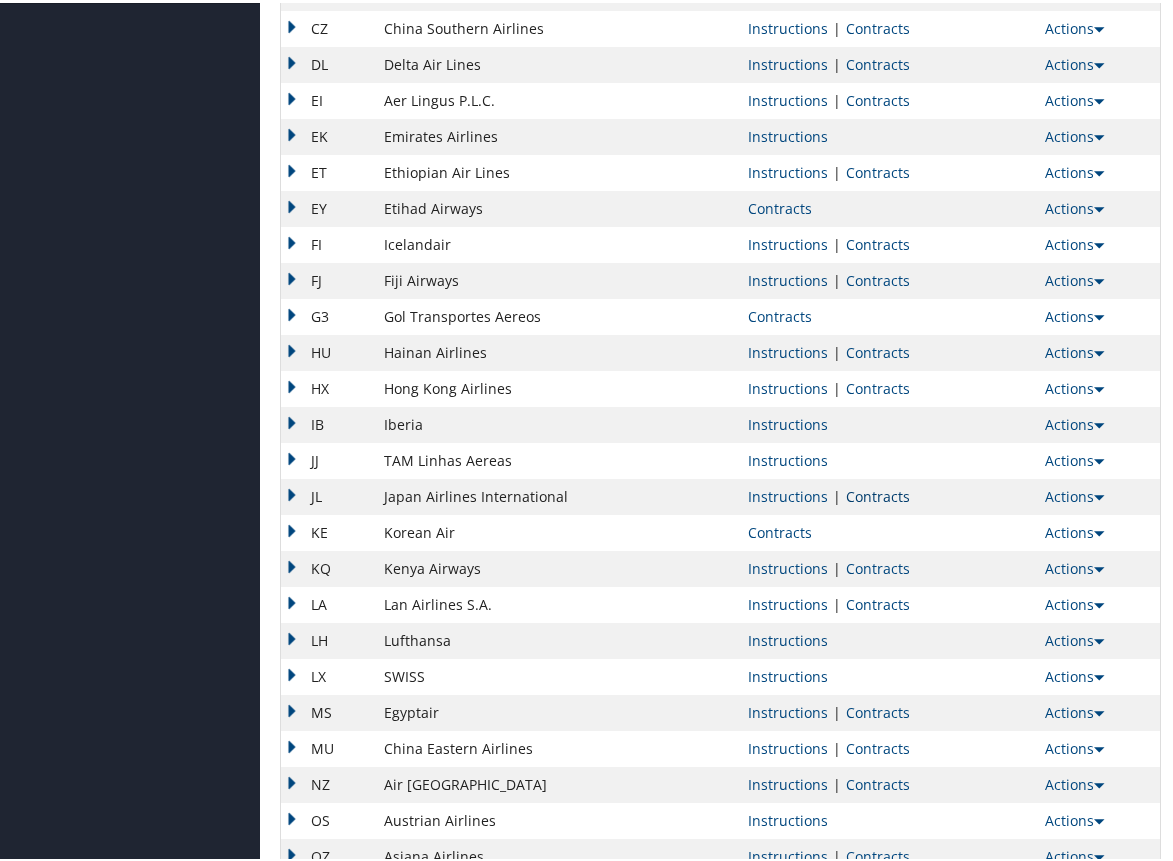 click on "Contracts" at bounding box center [878, 493] 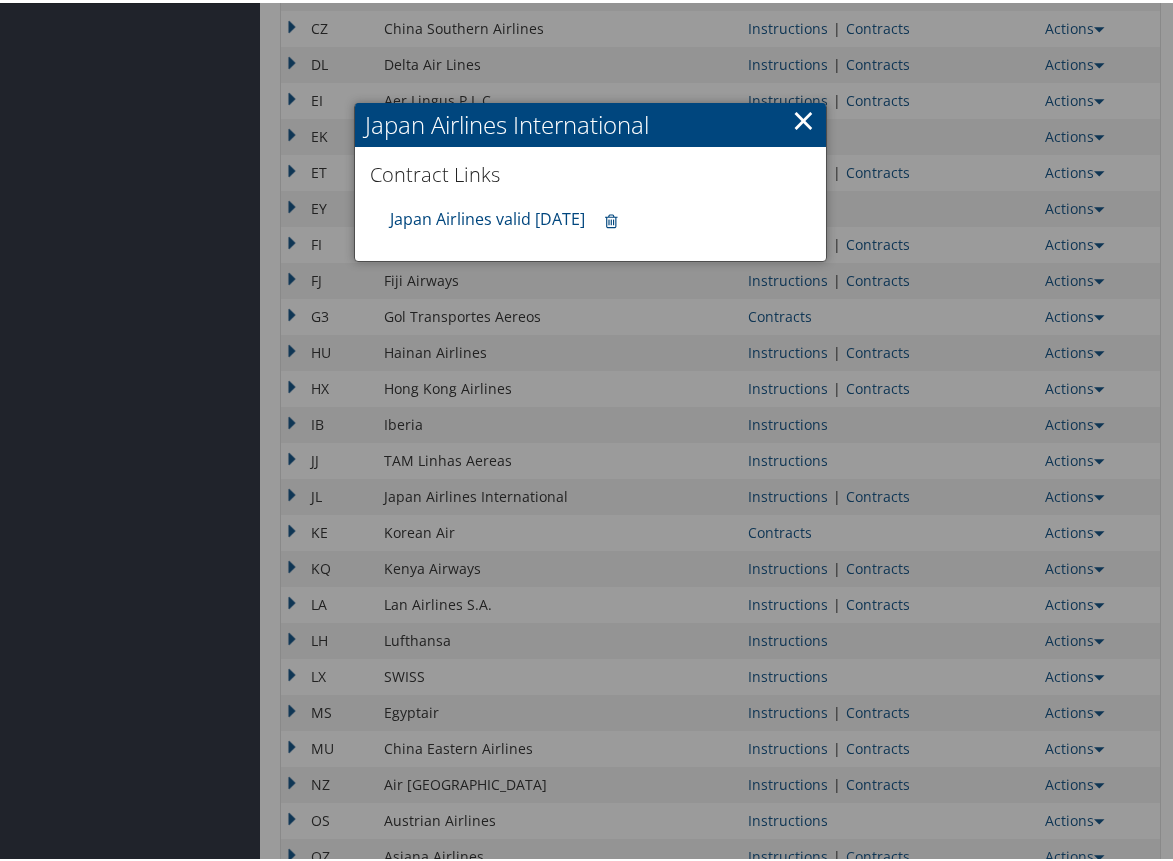 click on "×" at bounding box center (803, 117) 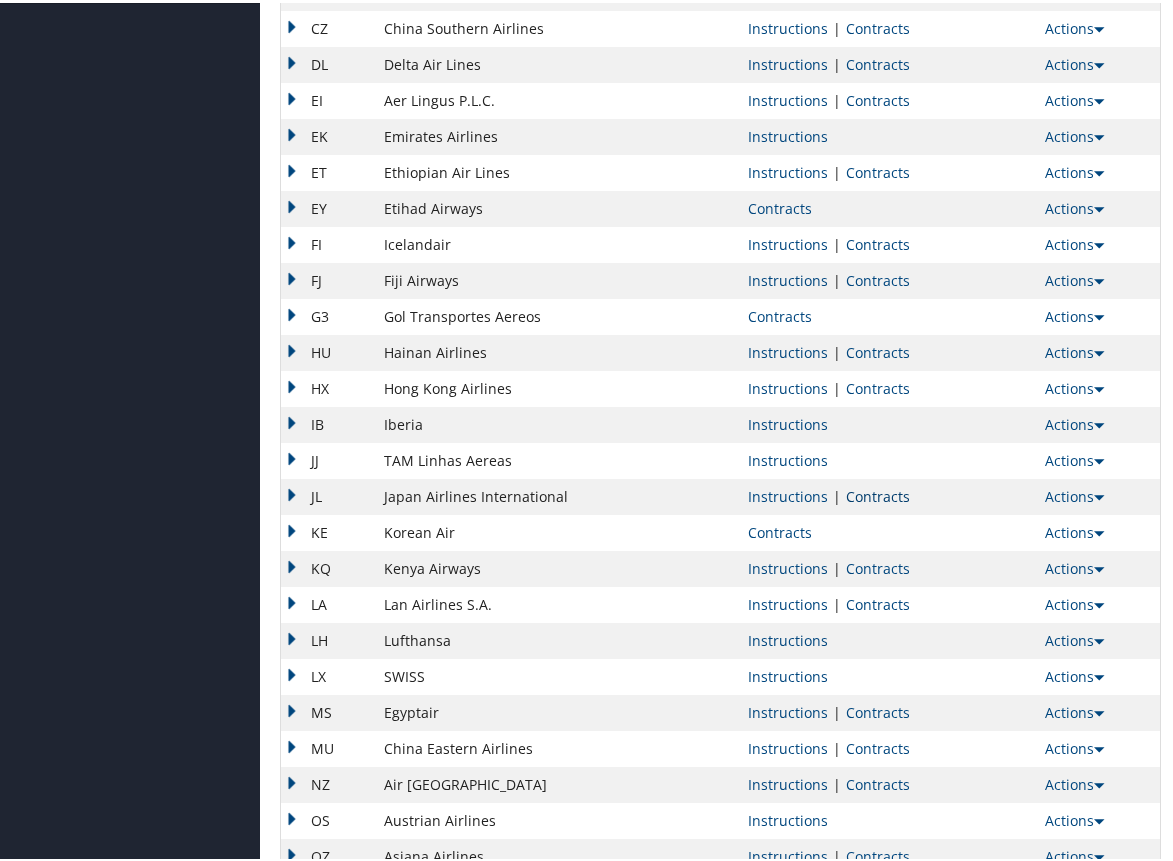 click on "Contracts" at bounding box center (878, 493) 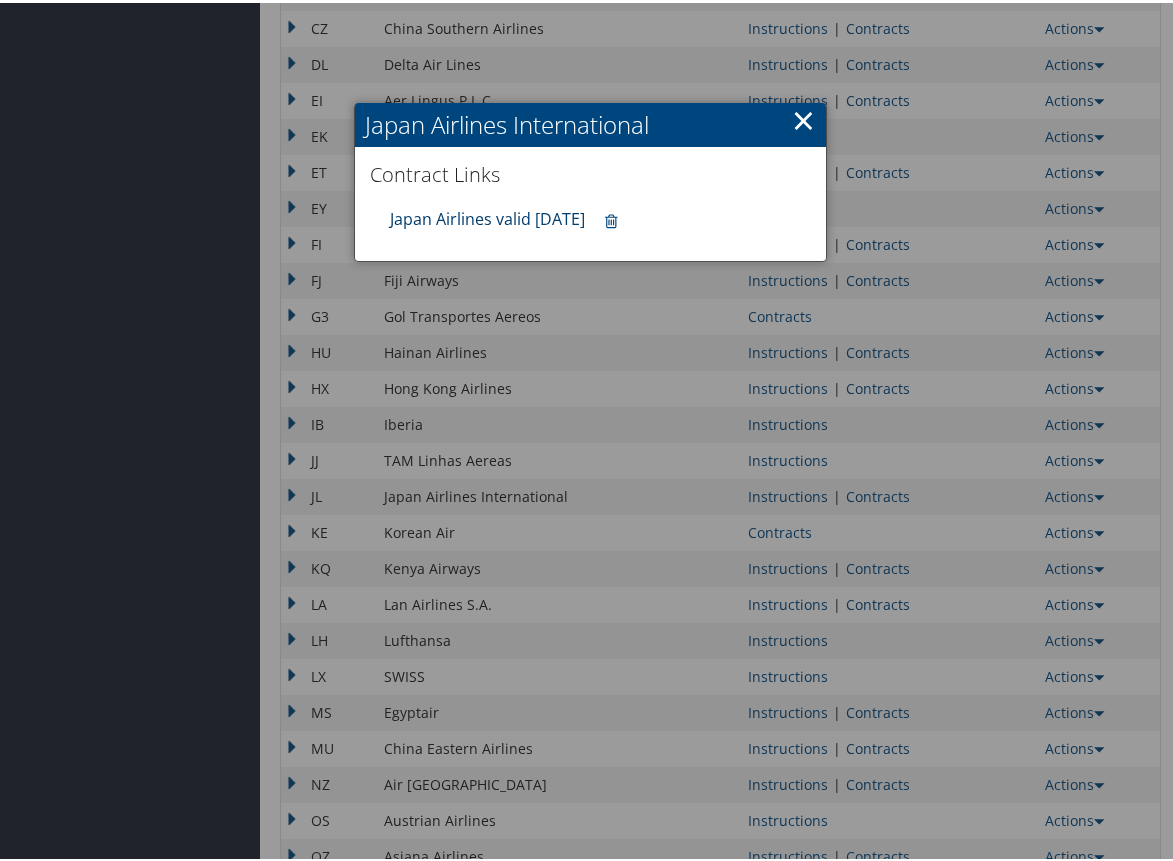 click on "Japan Airlines valid [DATE]" at bounding box center (487, 216) 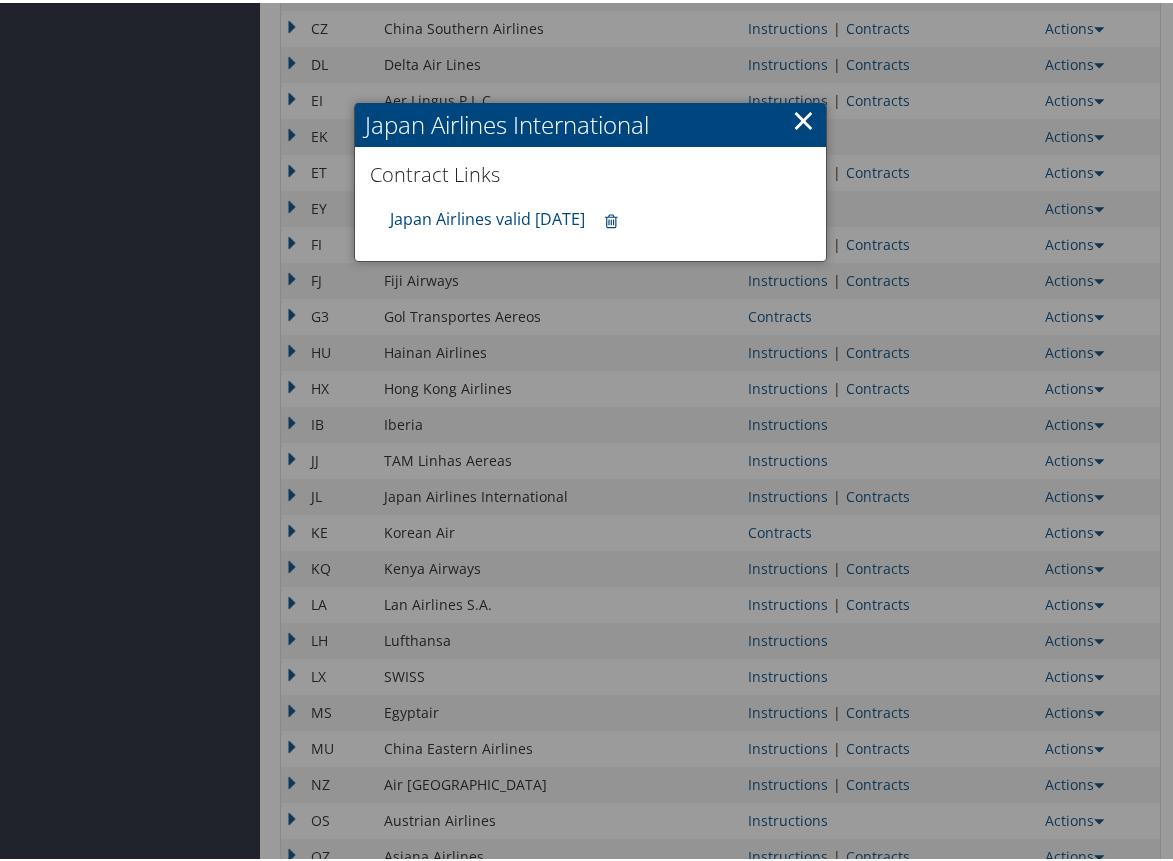 click on "×" at bounding box center (803, 117) 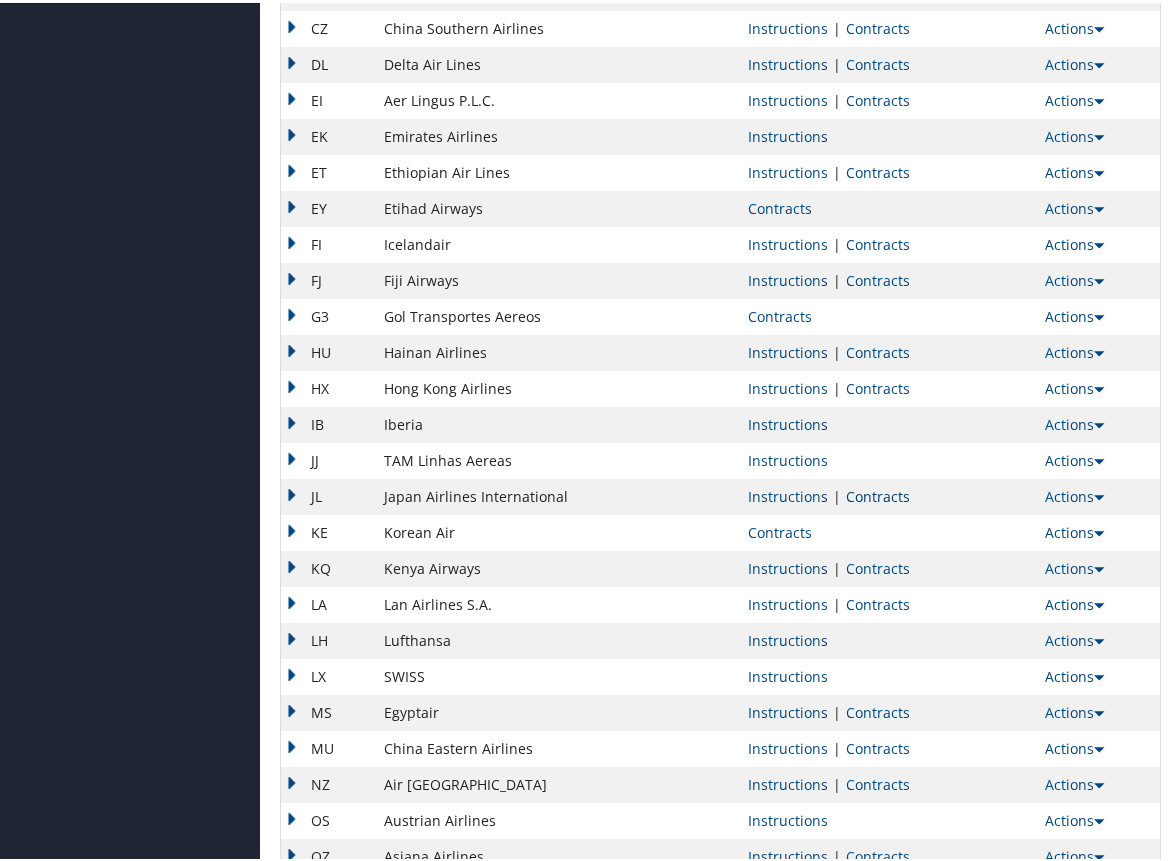 click on "Contracts" at bounding box center (878, 493) 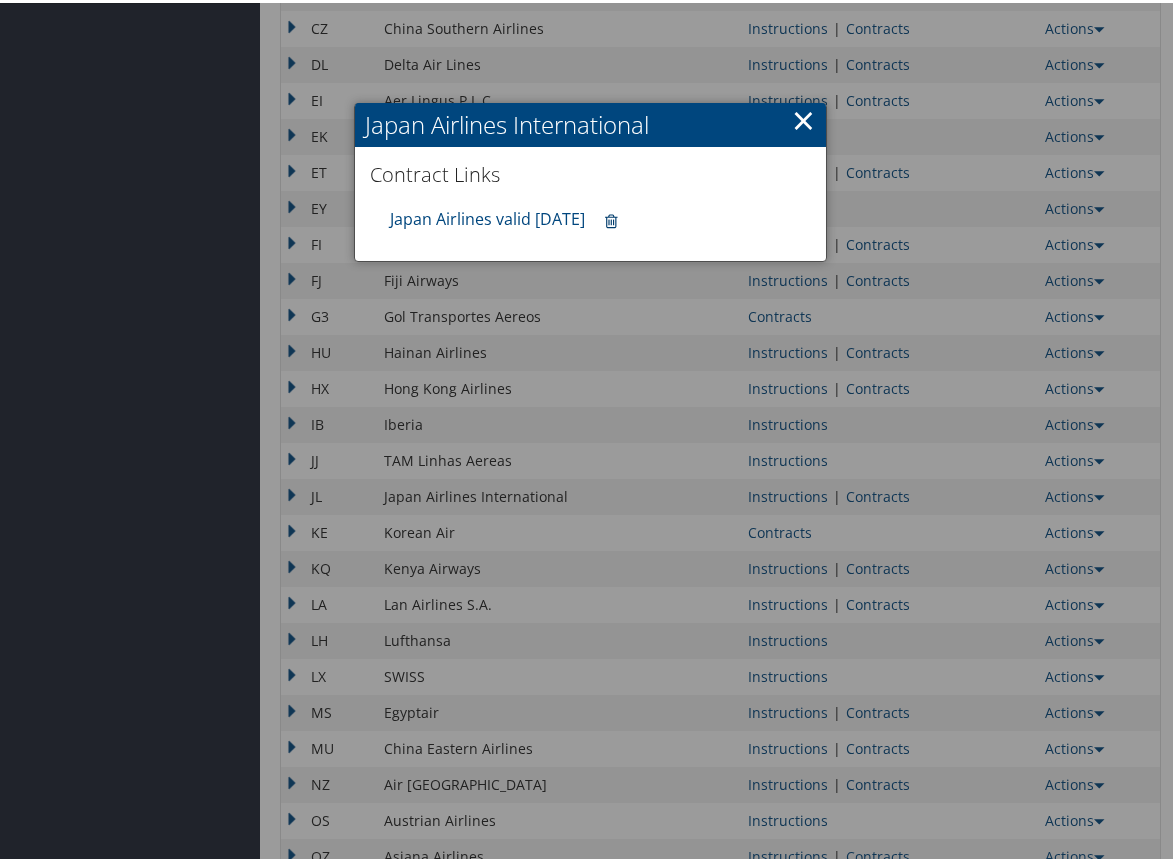 click at bounding box center (611, 218) 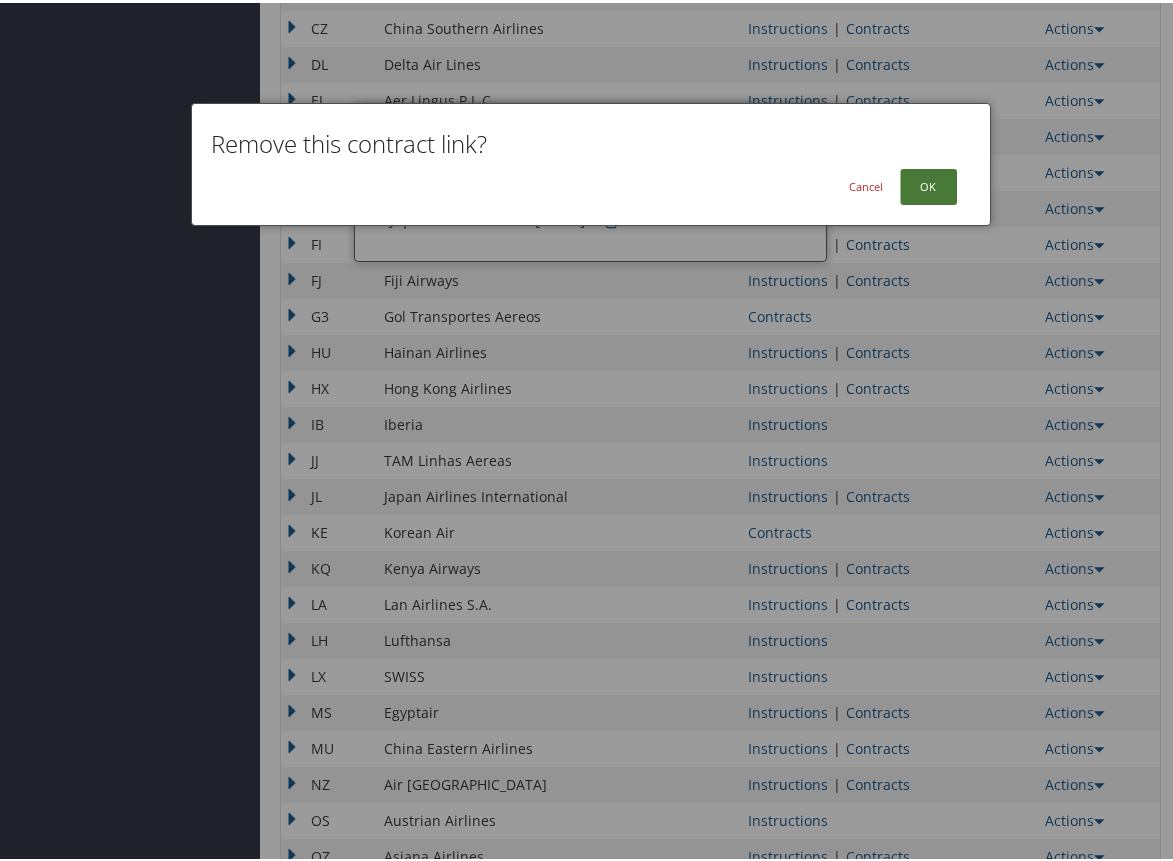 click on "OK" at bounding box center (928, 184) 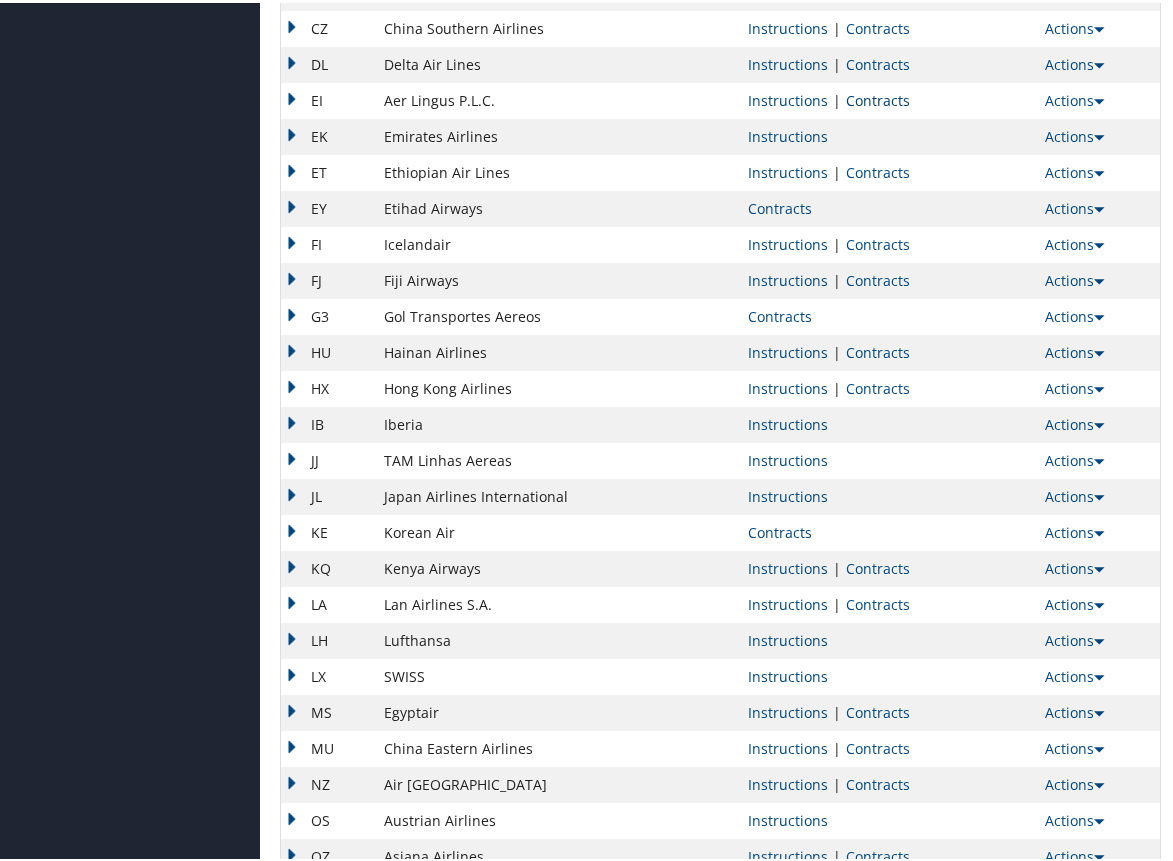 click on "Contracts" at bounding box center [878, 97] 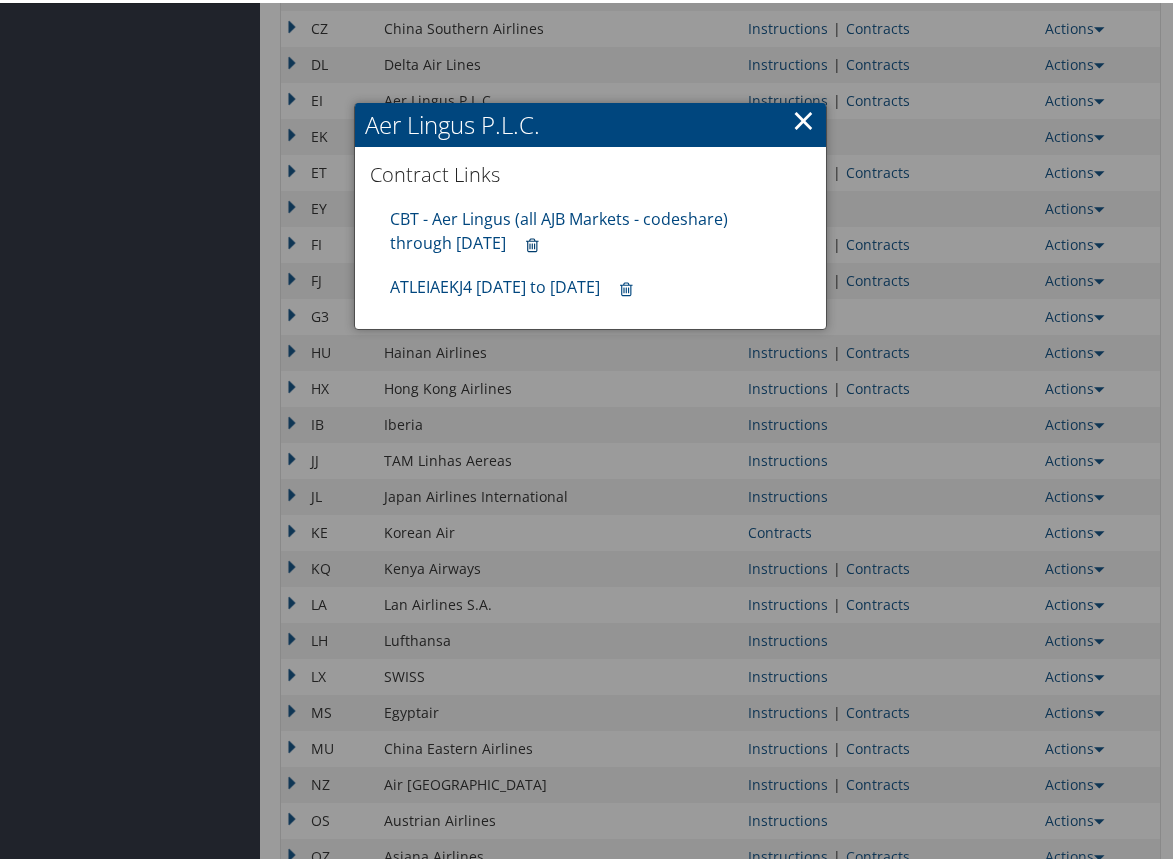 click at bounding box center (532, 242) 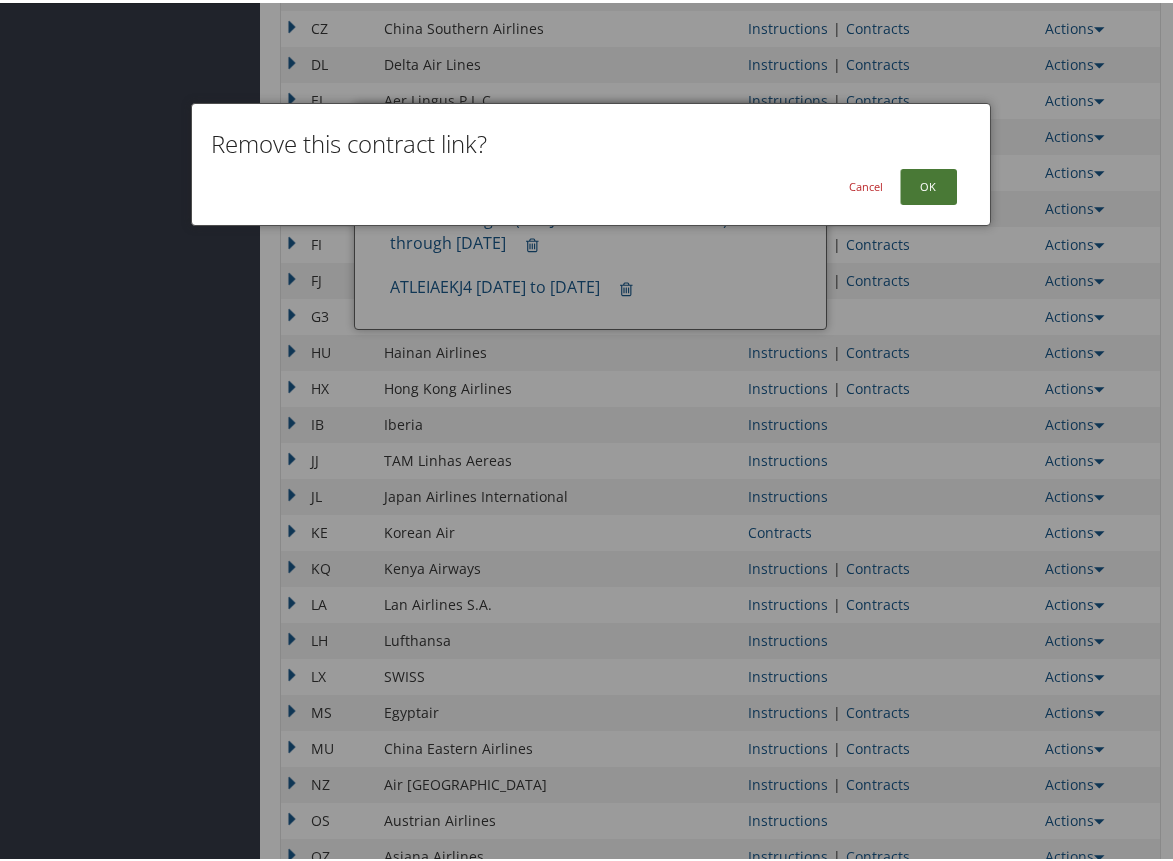 click on "OK" at bounding box center (928, 184) 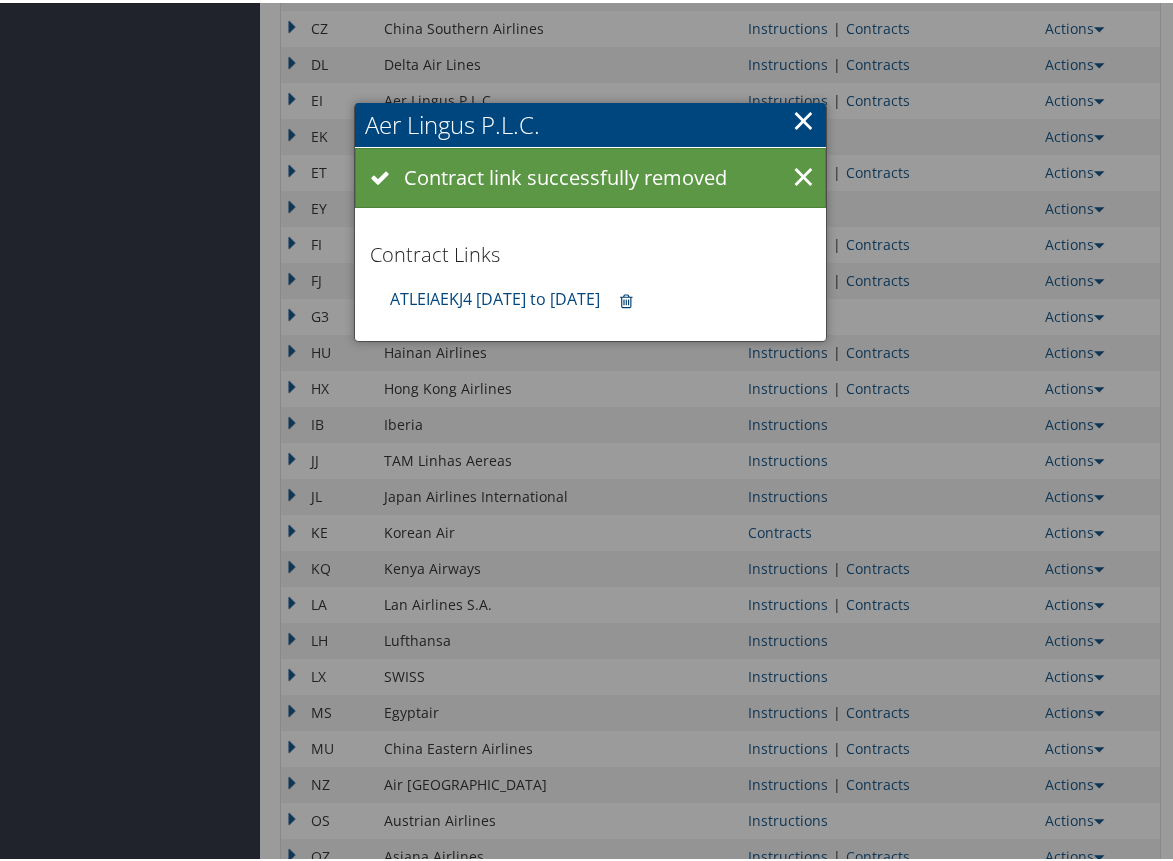 click at bounding box center (626, 298) 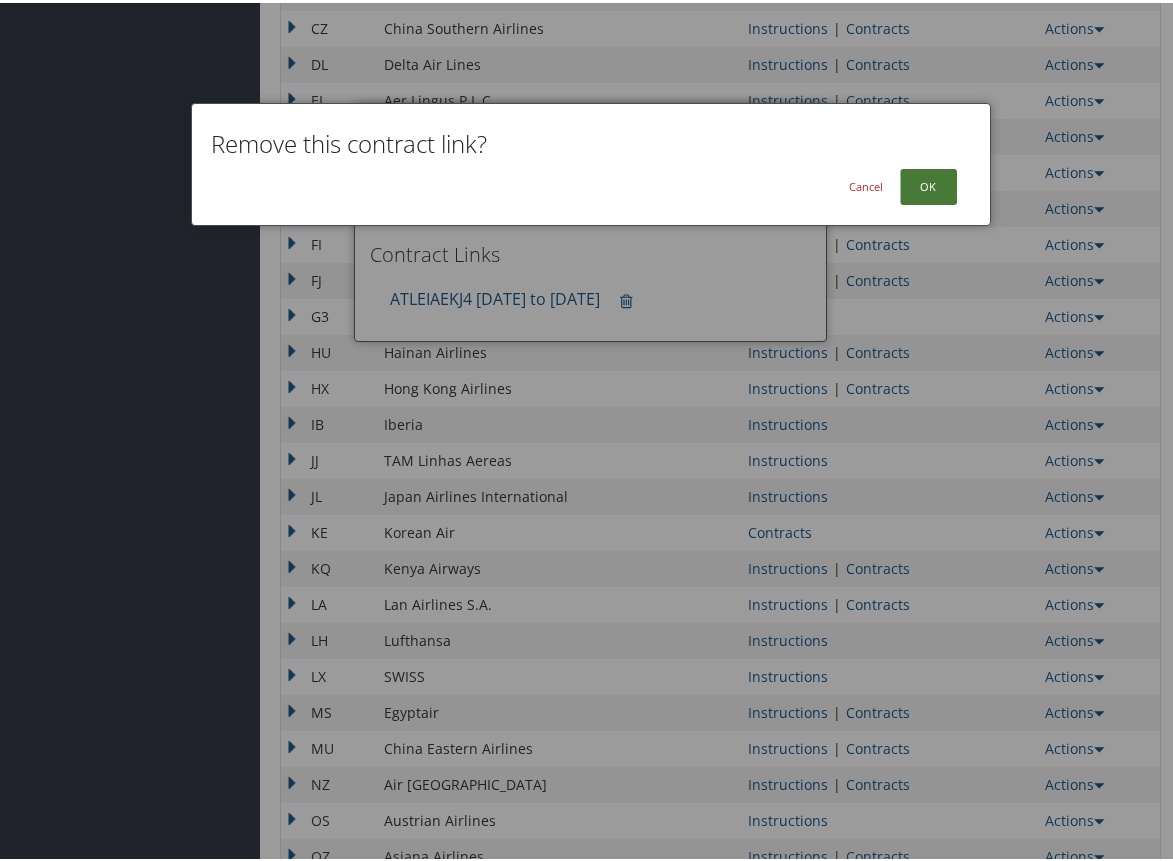 click on "OK" at bounding box center [928, 184] 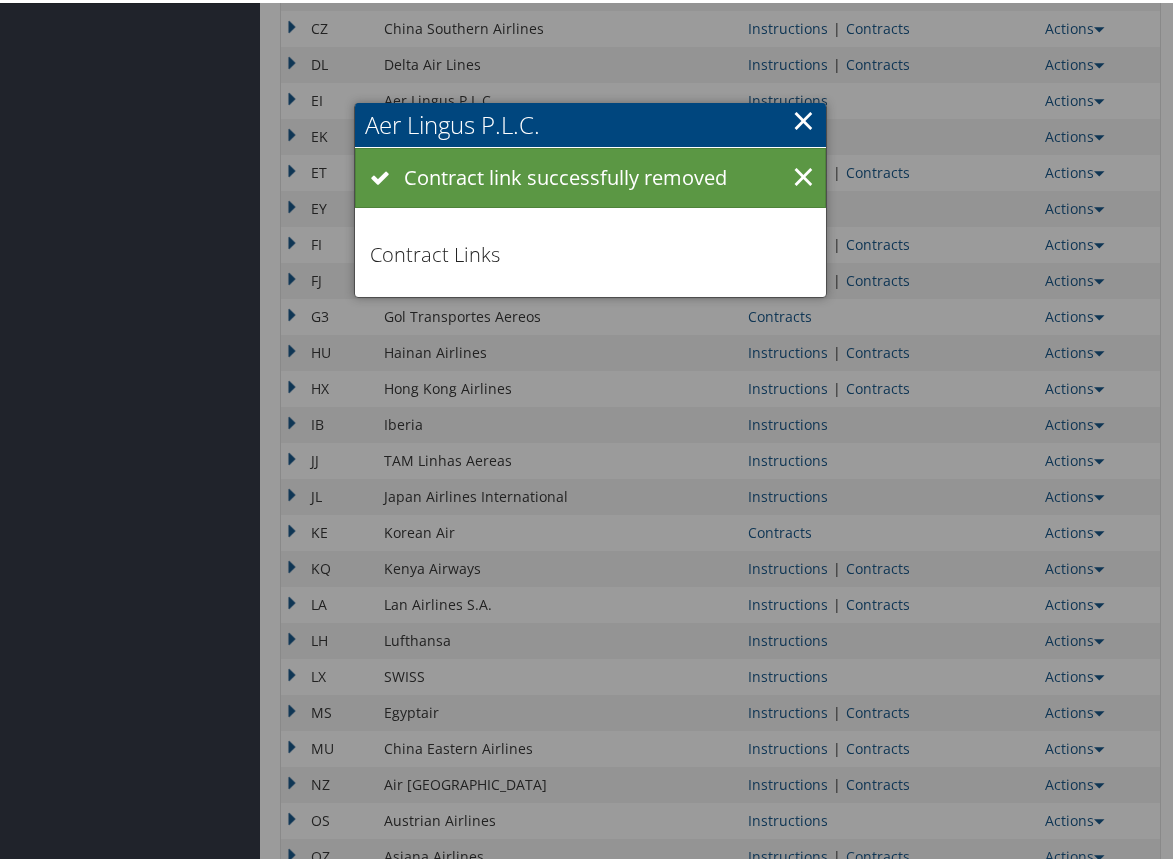 click at bounding box center [590, 430] 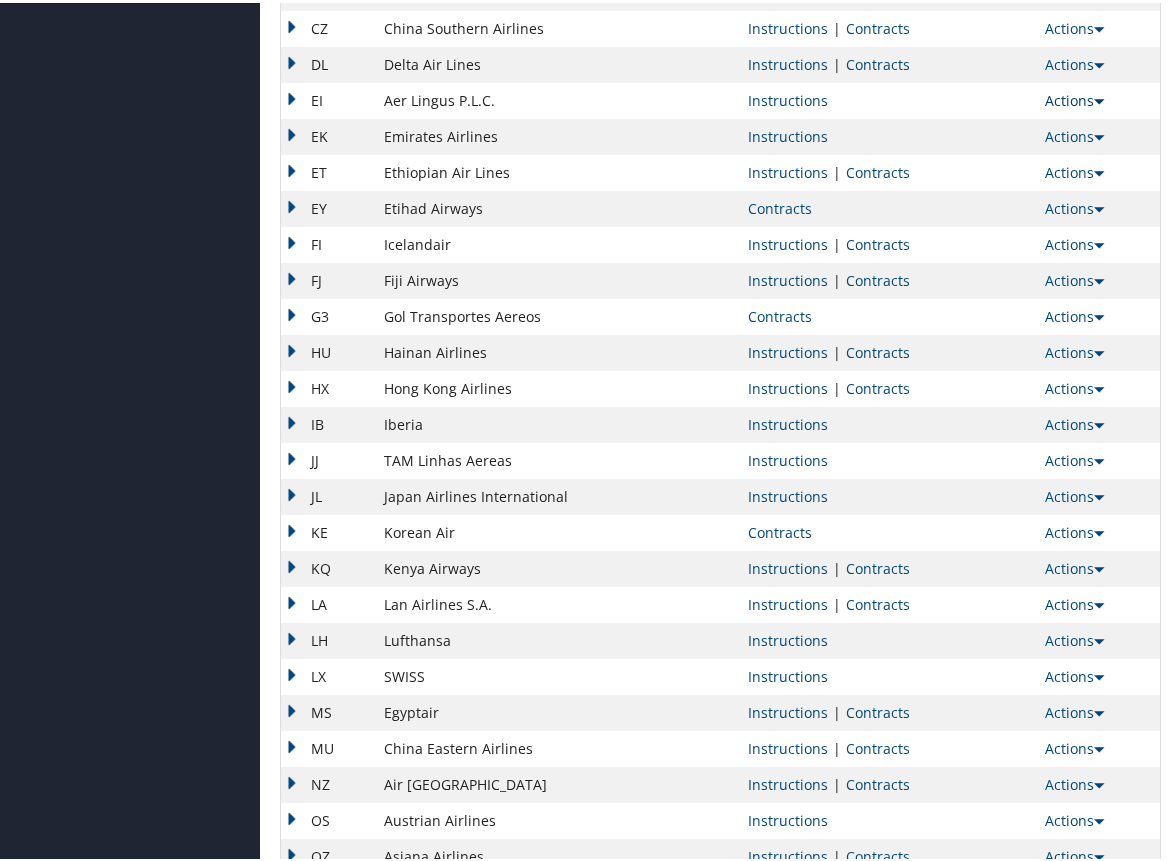 click on "Actions" at bounding box center (1074, 97) 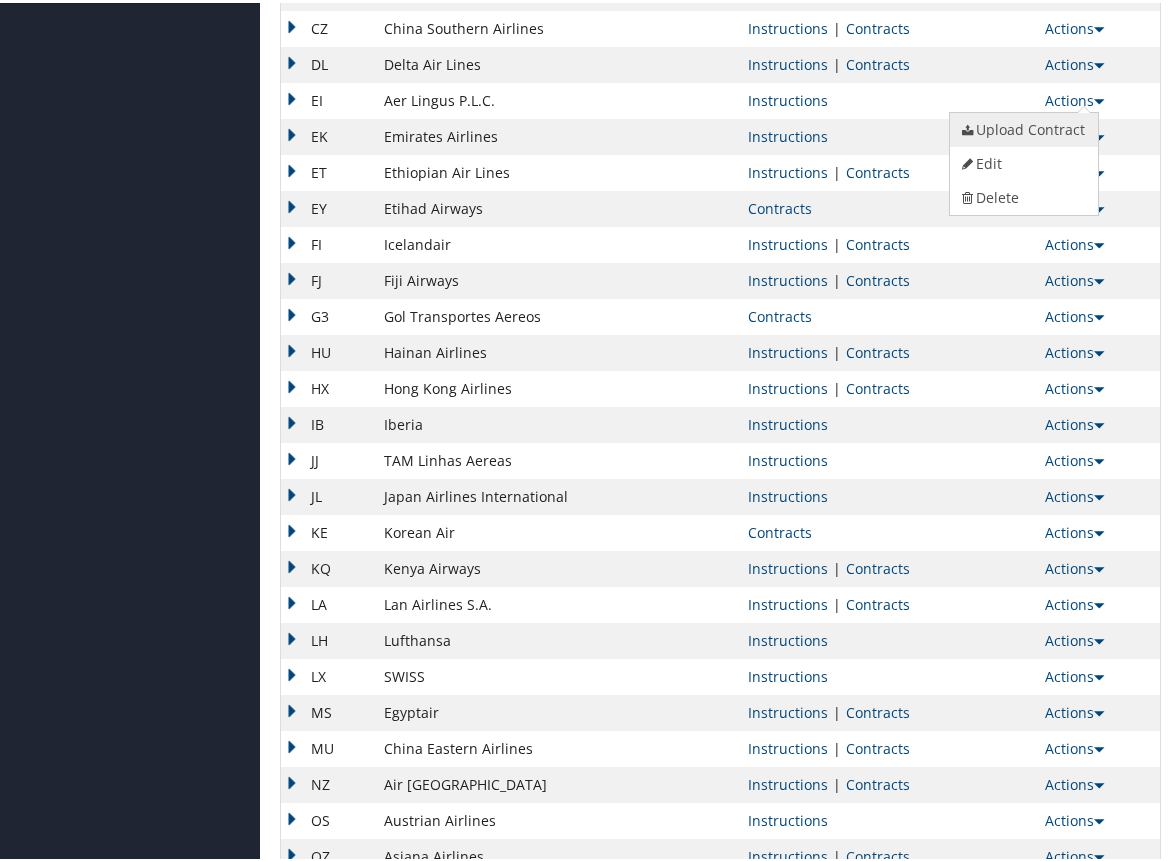 click on "Upload Contract" at bounding box center (1021, 127) 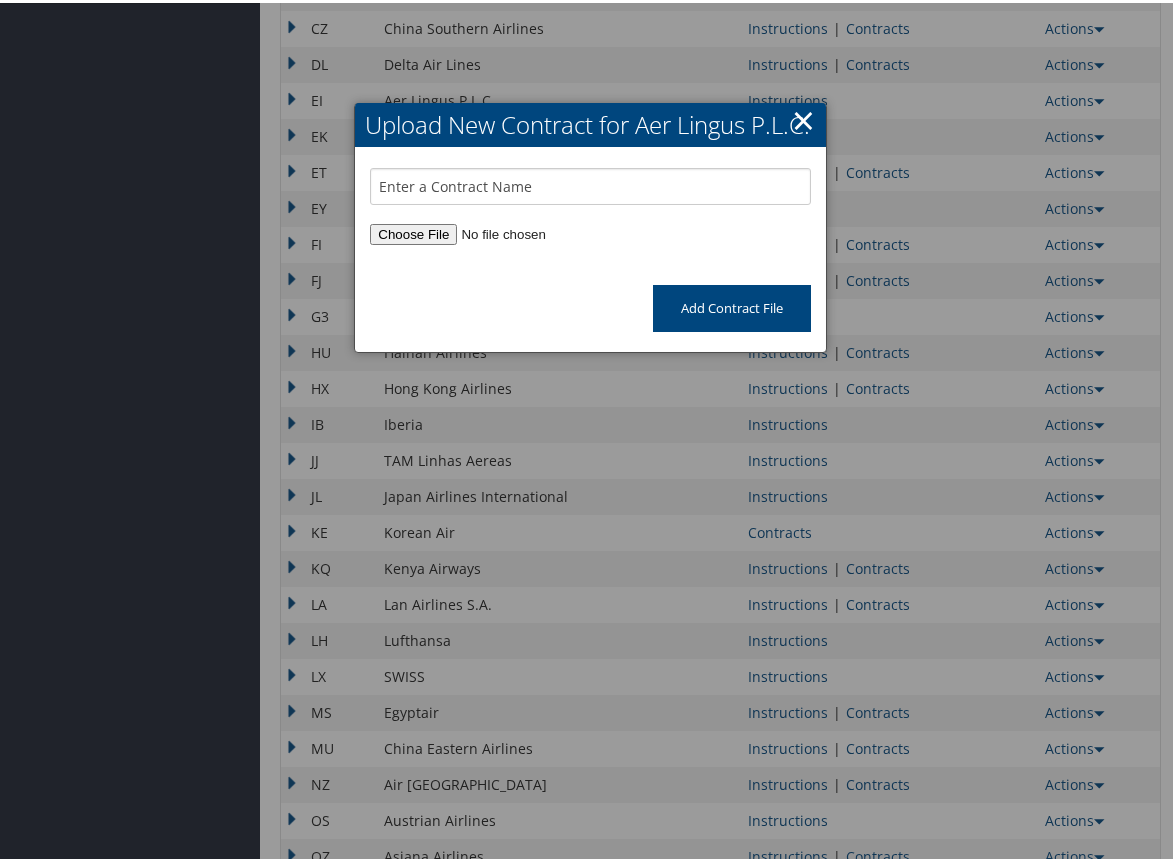 click at bounding box center (590, 231) 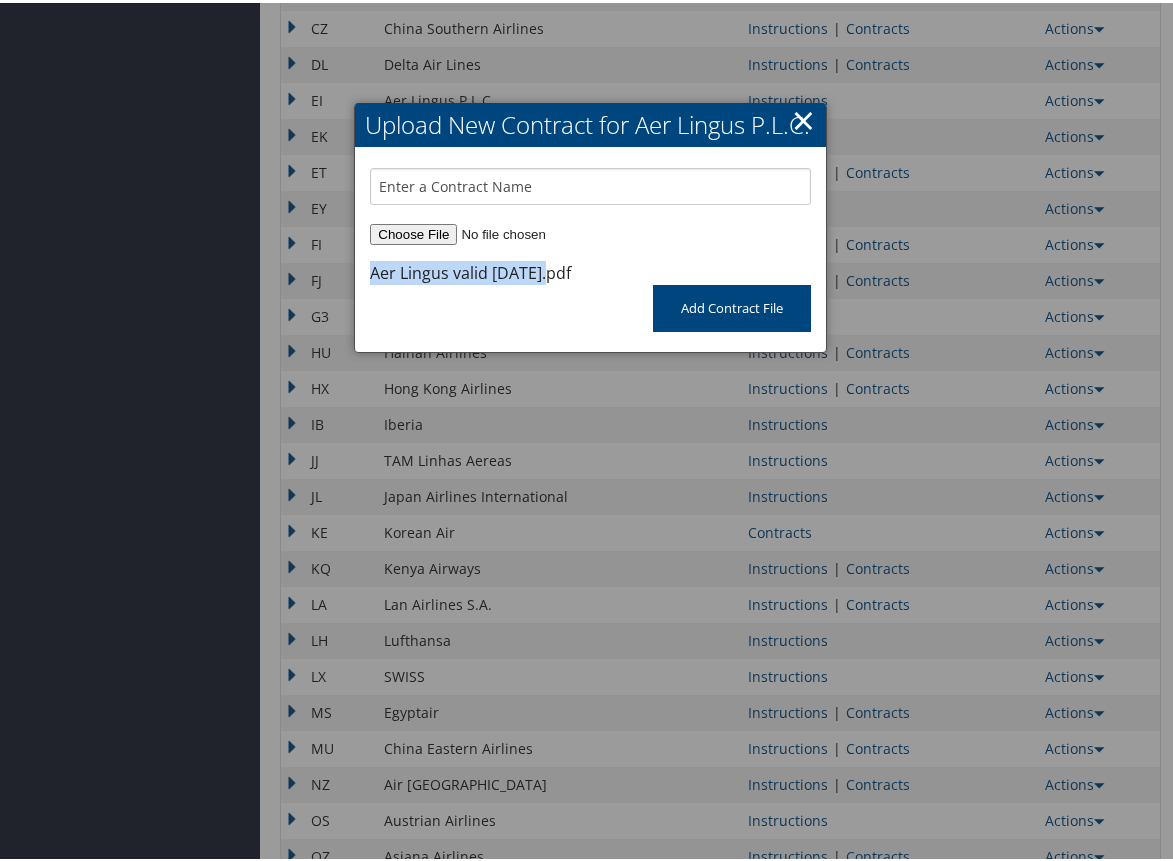 drag, startPoint x: 548, startPoint y: 271, endPoint x: 367, endPoint y: 265, distance: 181.09943 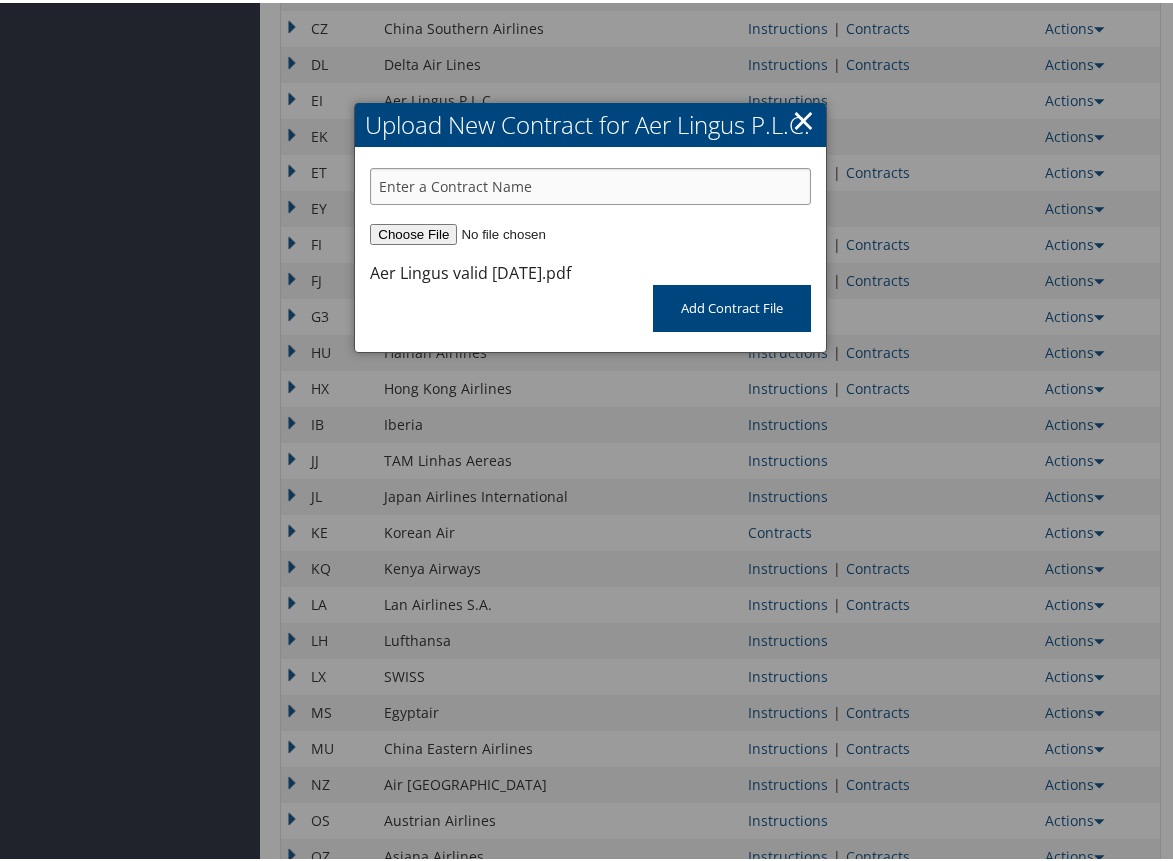 click at bounding box center [590, 183] 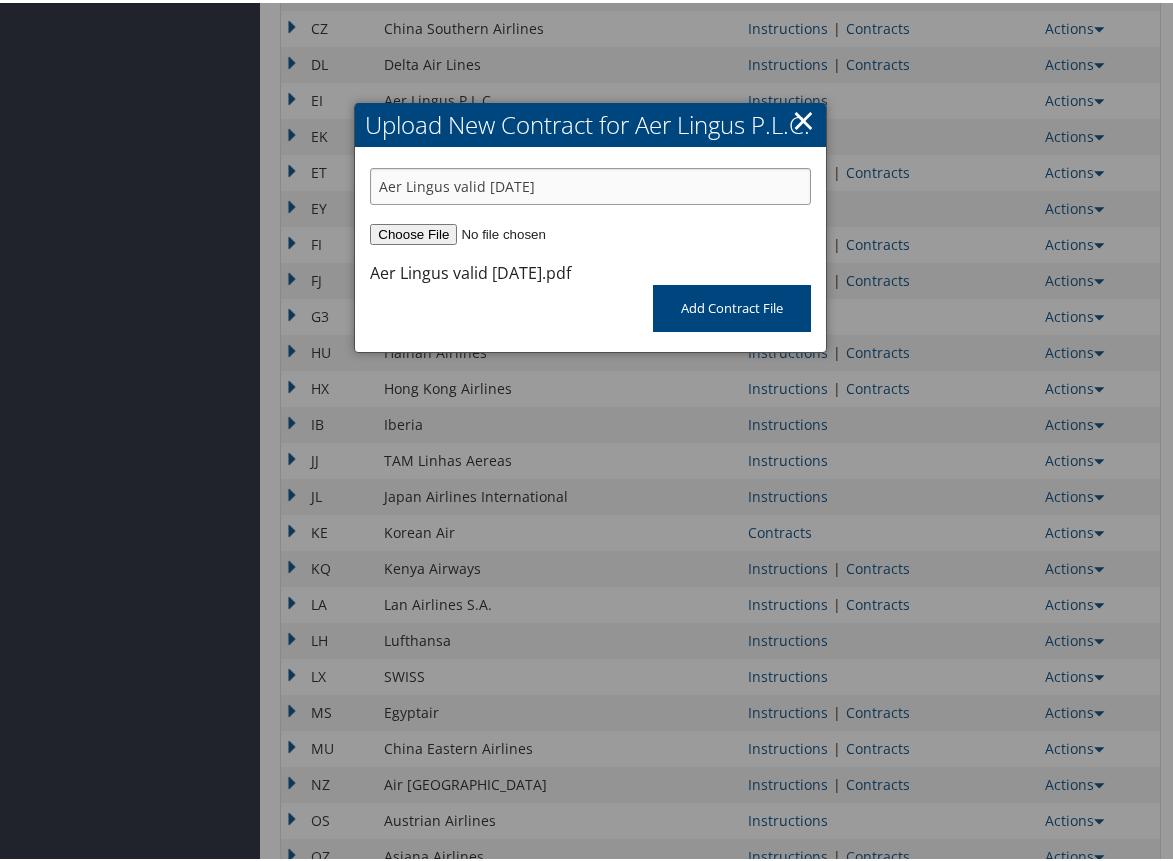 type on "Aer Lingus valid [DATE]" 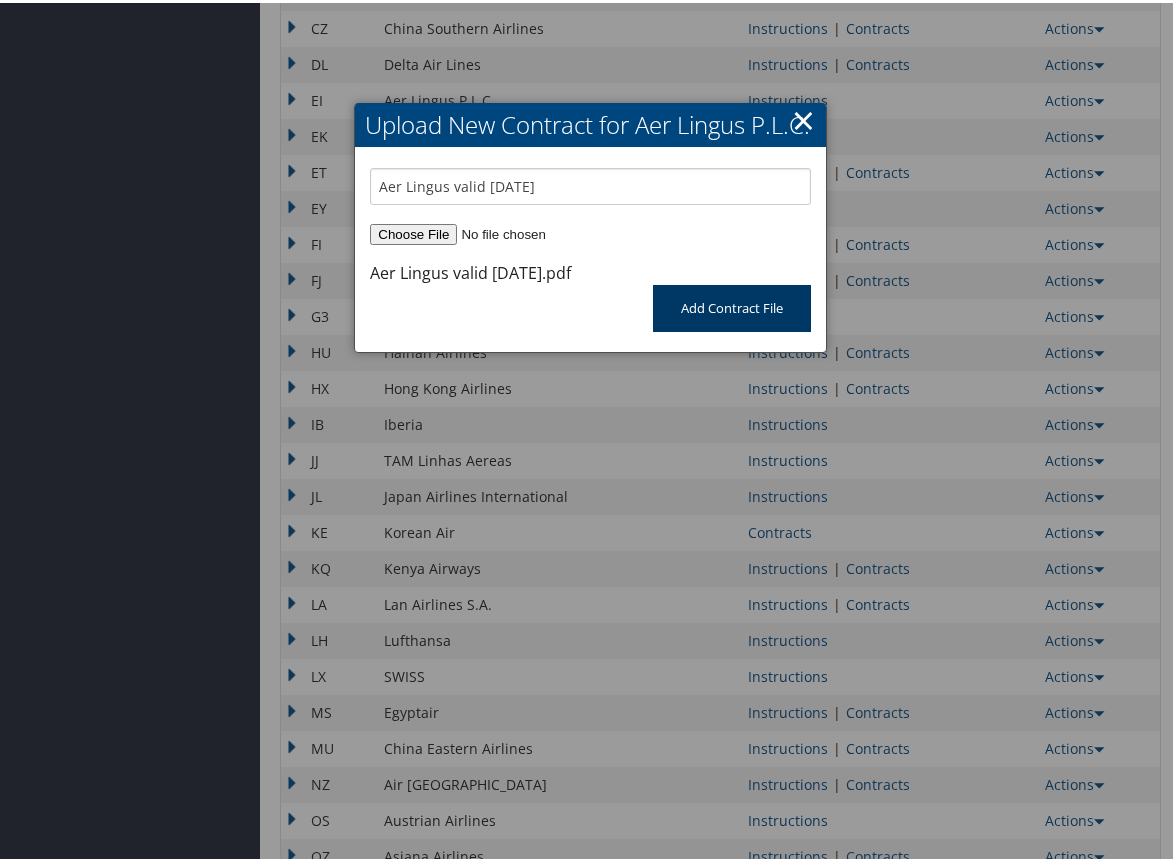 click on "Add Contract File" at bounding box center (732, 305) 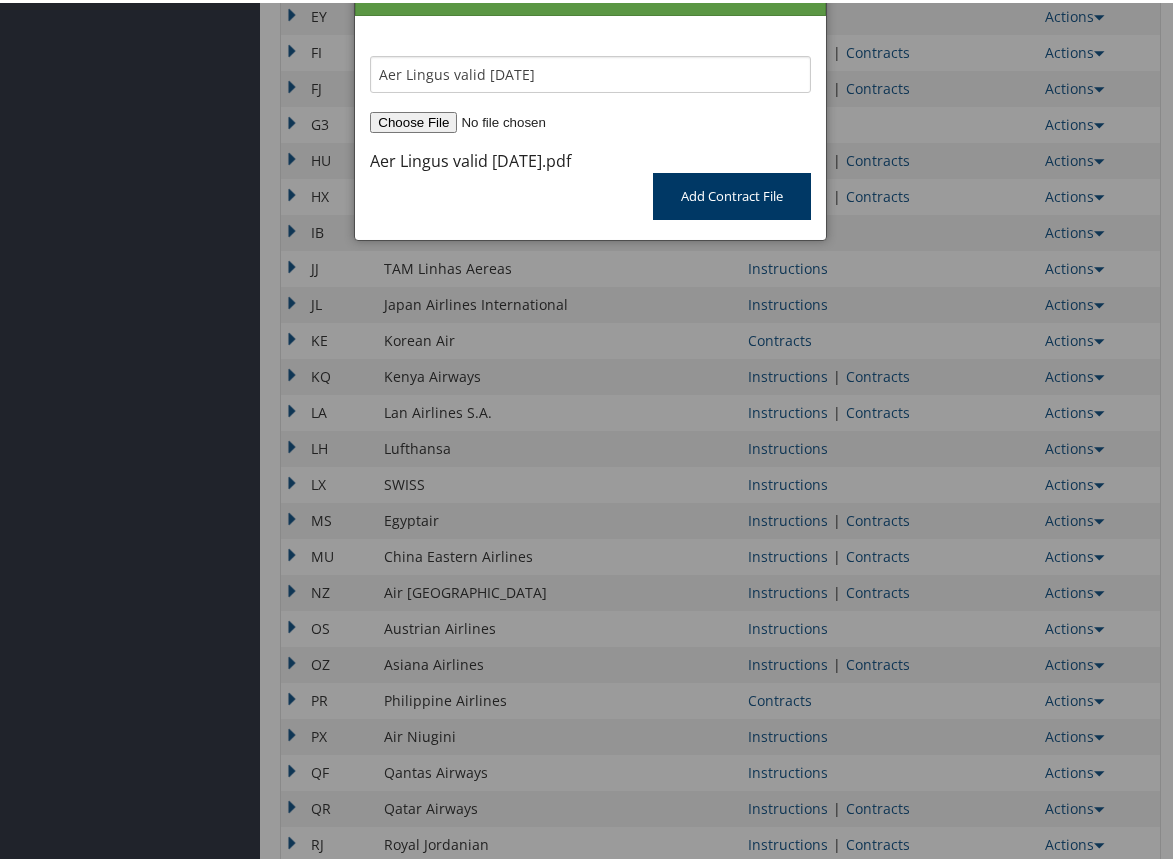 scroll, scrollTop: 1100, scrollLeft: 0, axis: vertical 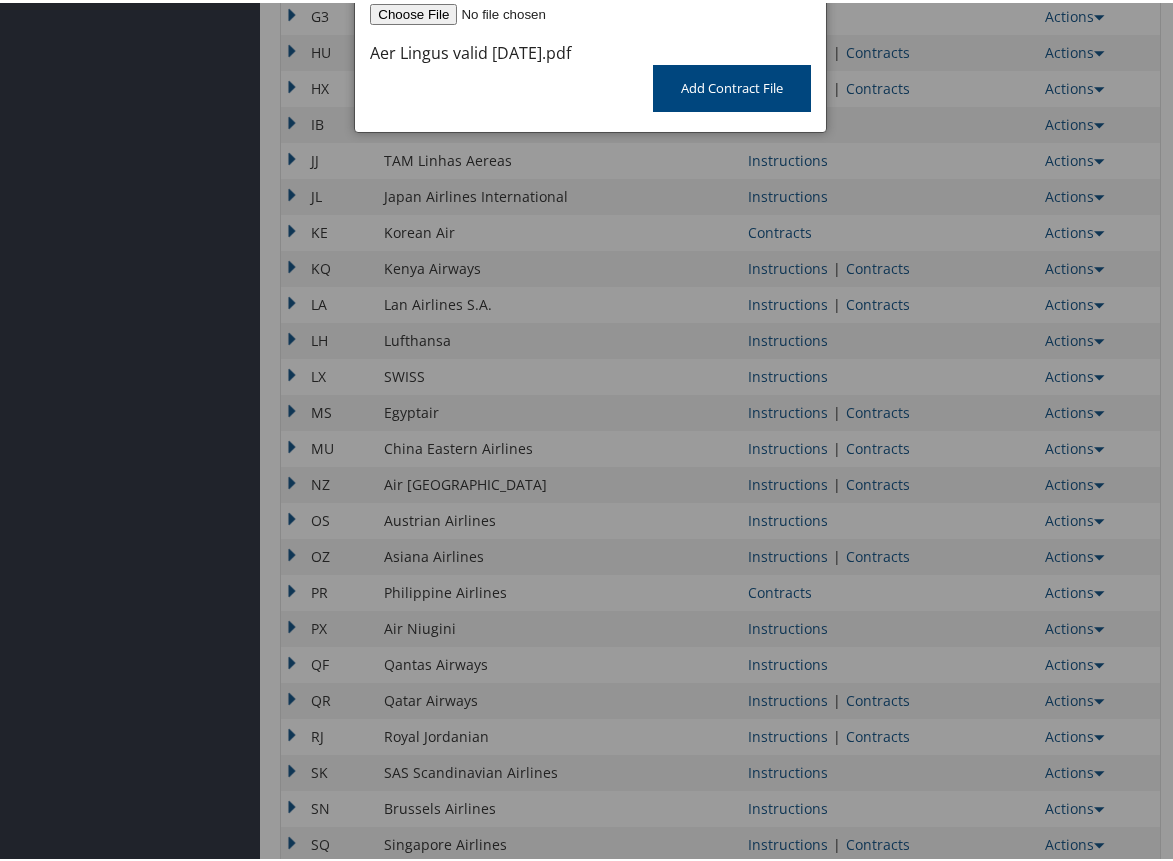 click at bounding box center (590, 430) 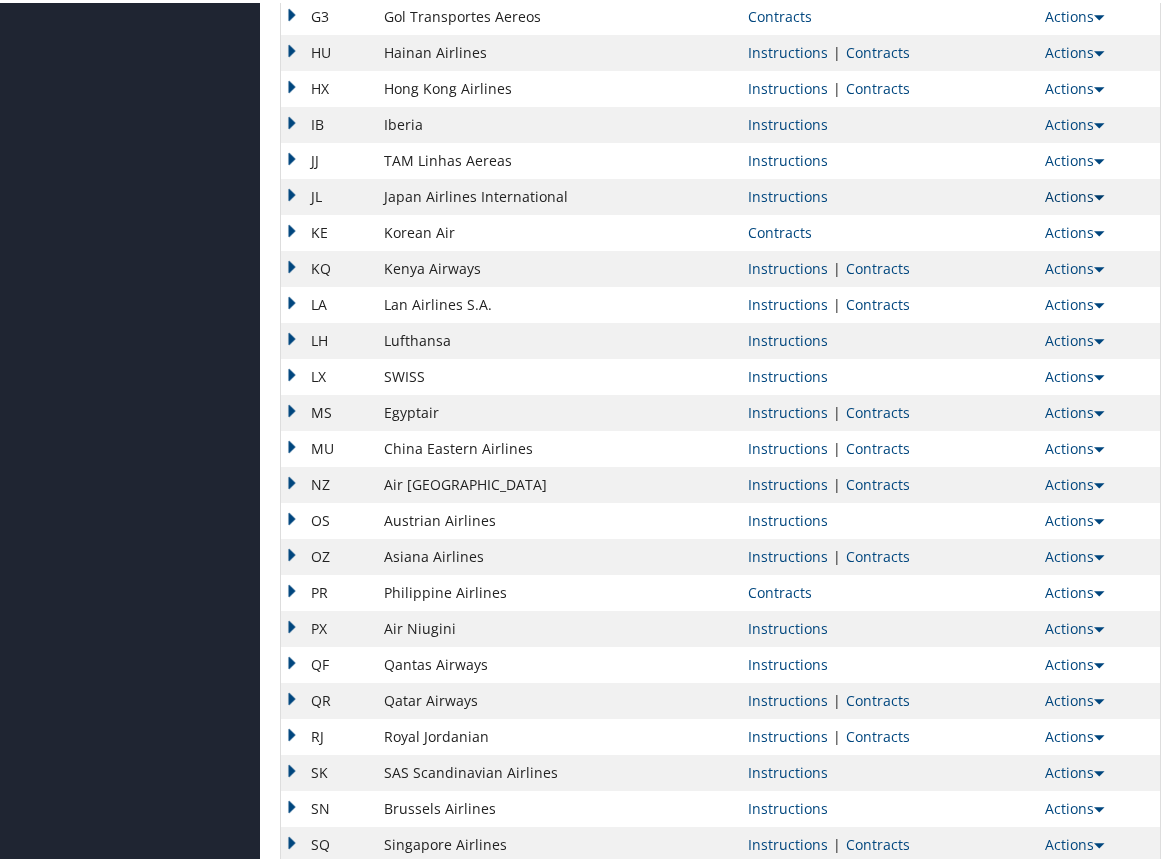 click on "Actions" at bounding box center (1074, 193) 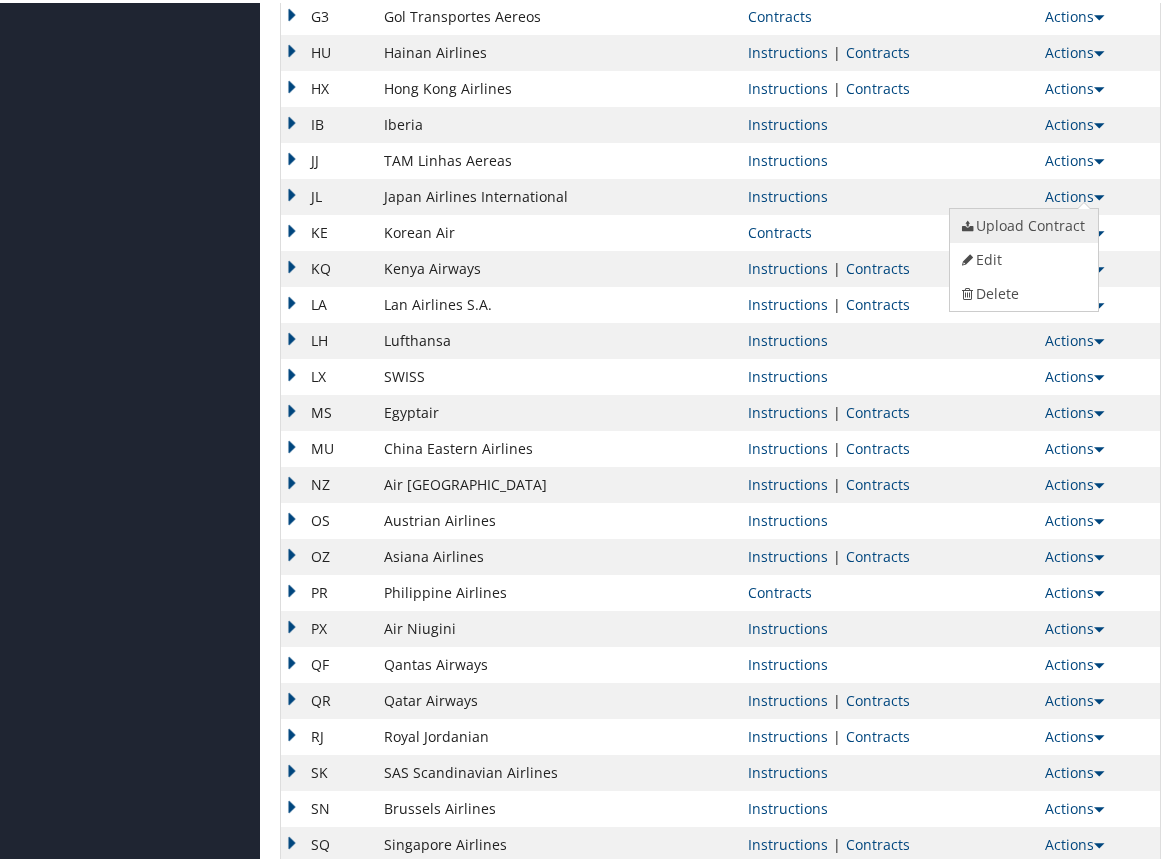 click on "Upload Contract" at bounding box center (1021, 223) 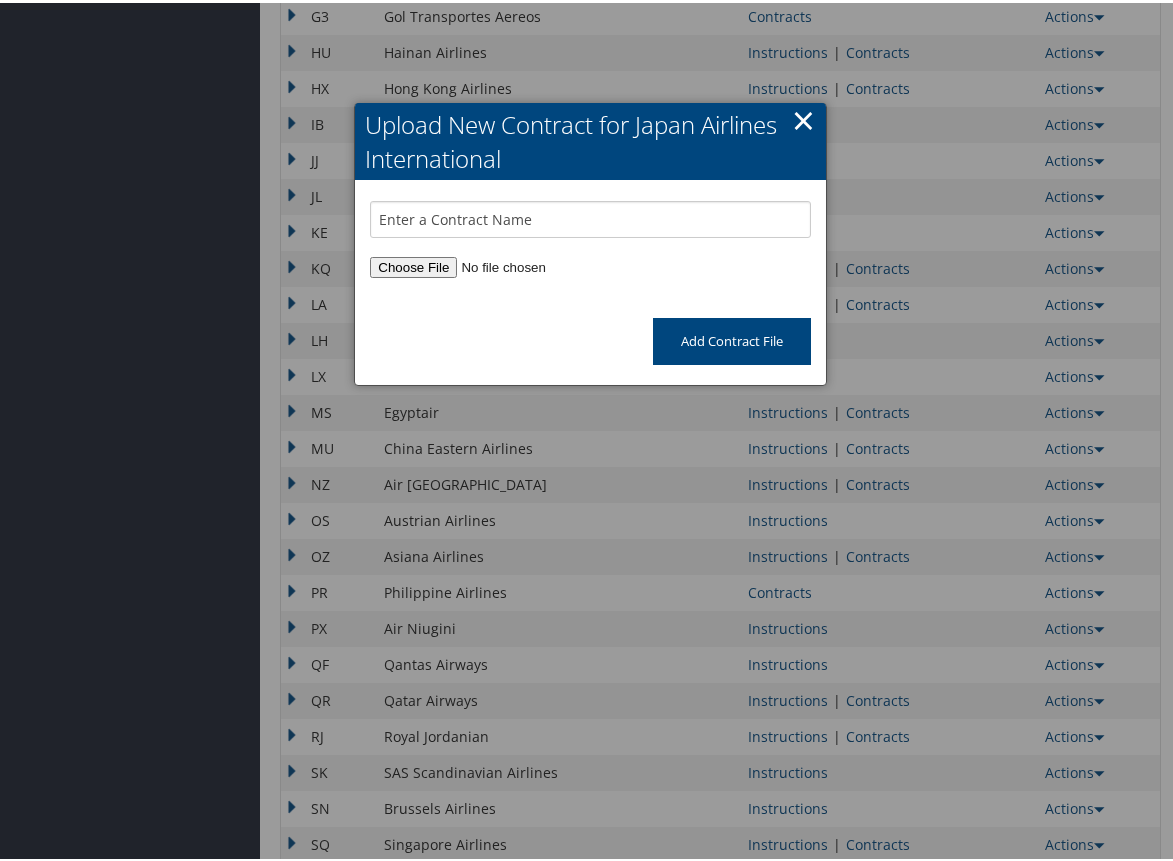 click at bounding box center [590, 264] 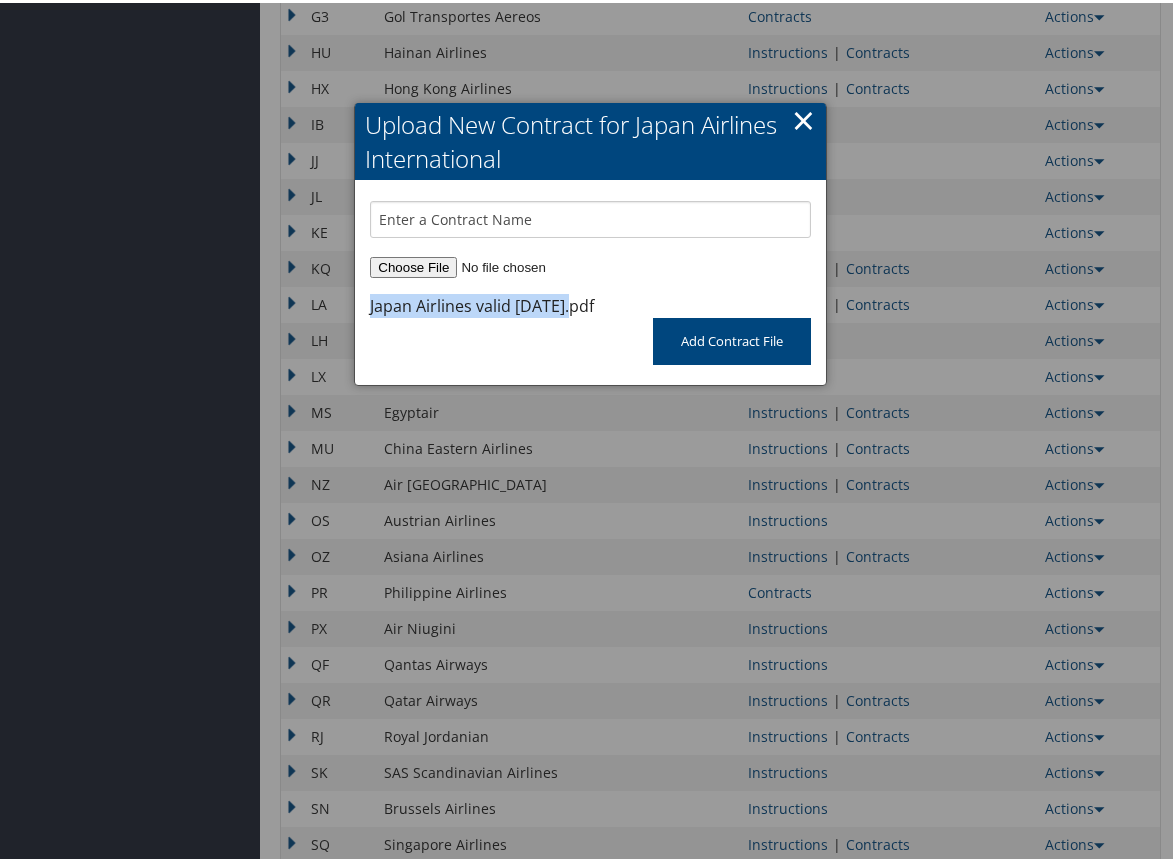 drag, startPoint x: 570, startPoint y: 300, endPoint x: 361, endPoint y: 300, distance: 209 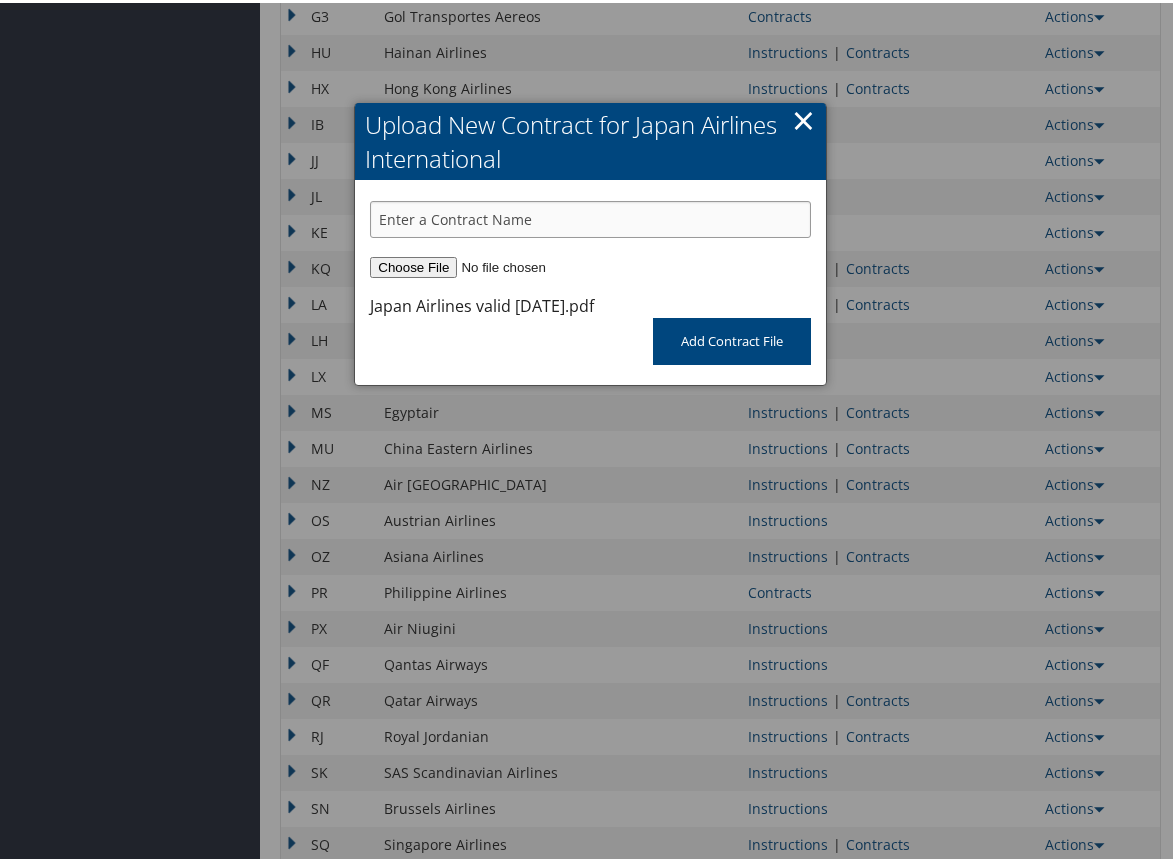 click at bounding box center [590, 216] 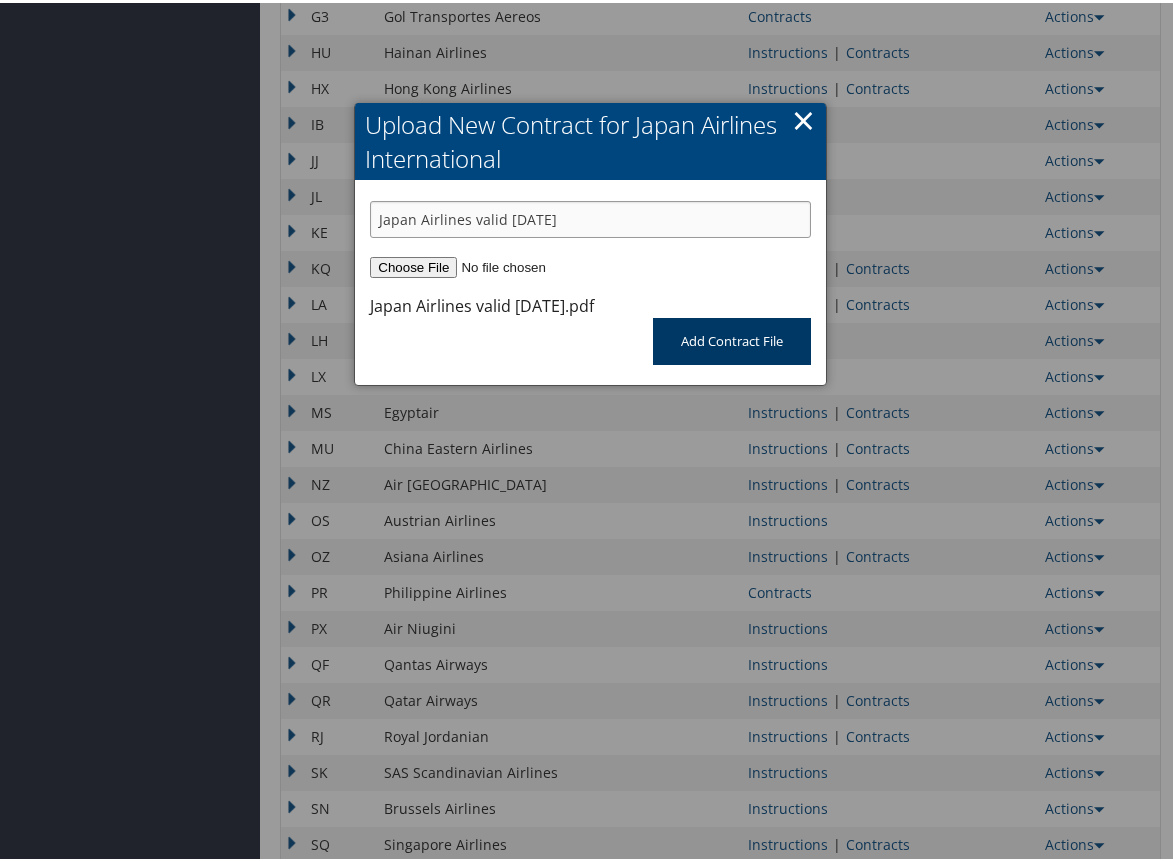 type on "Japan Airlines valid [DATE]" 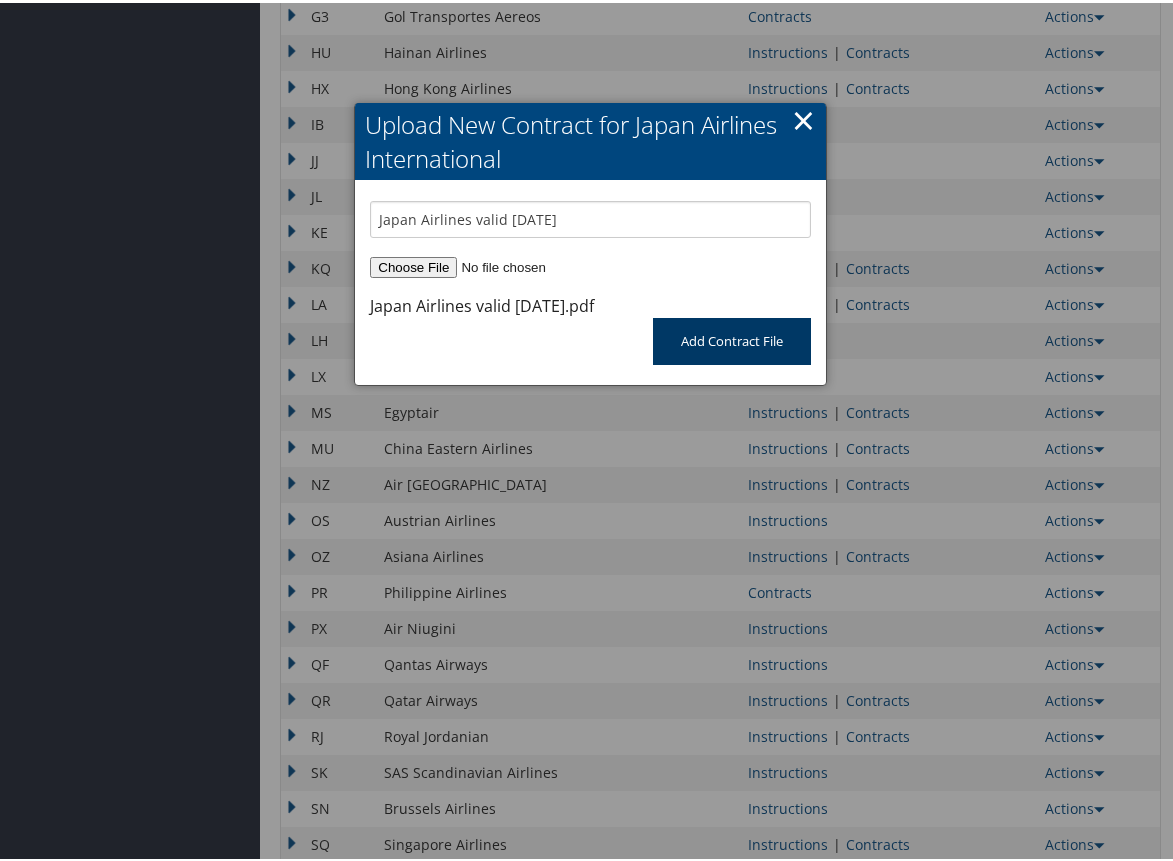 click on "Add Contract File" at bounding box center (732, 338) 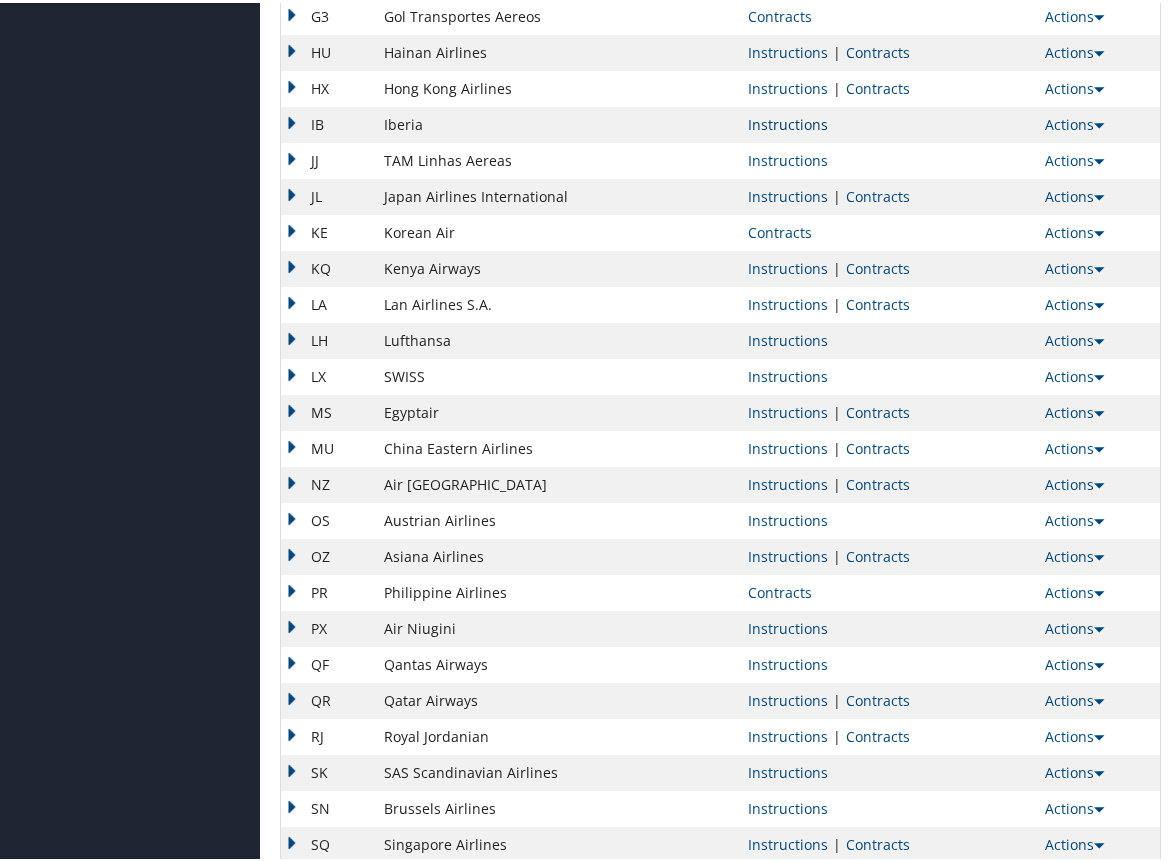 click on "Instructions" at bounding box center [788, 121] 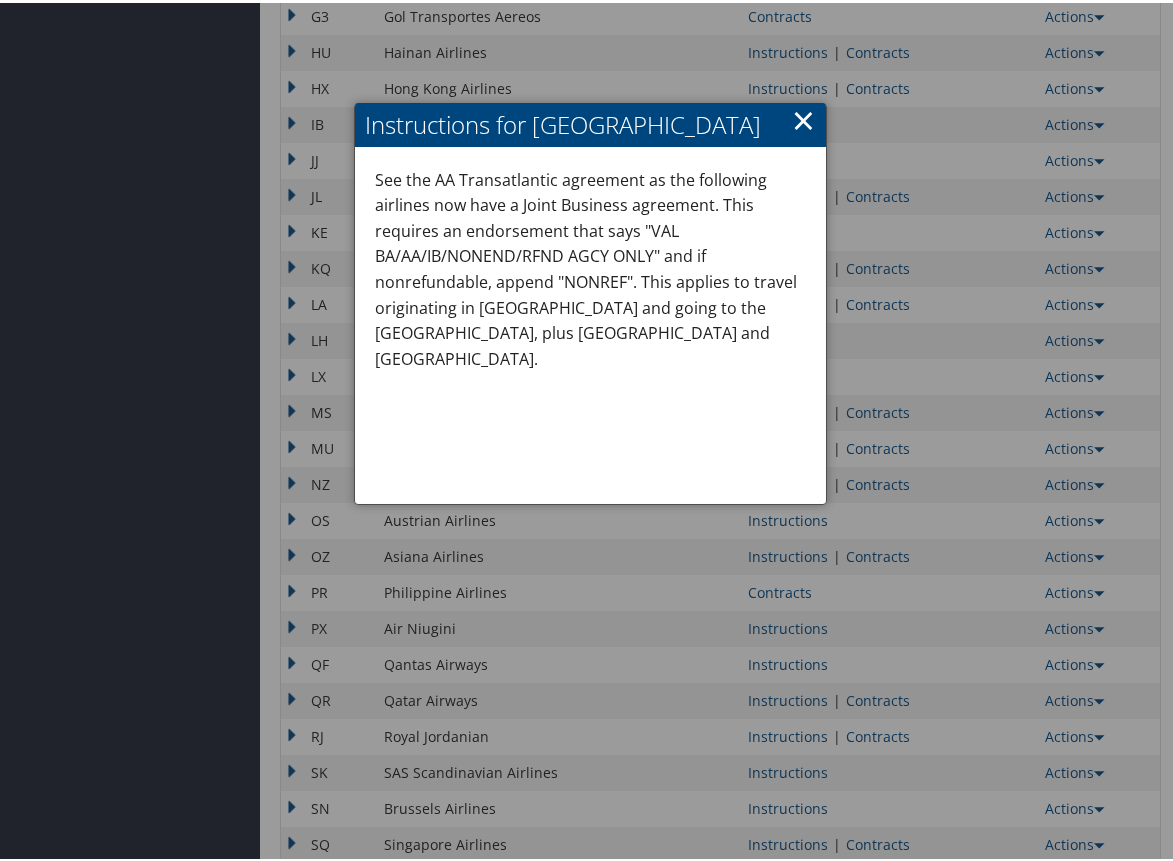 click on "×" at bounding box center (803, 117) 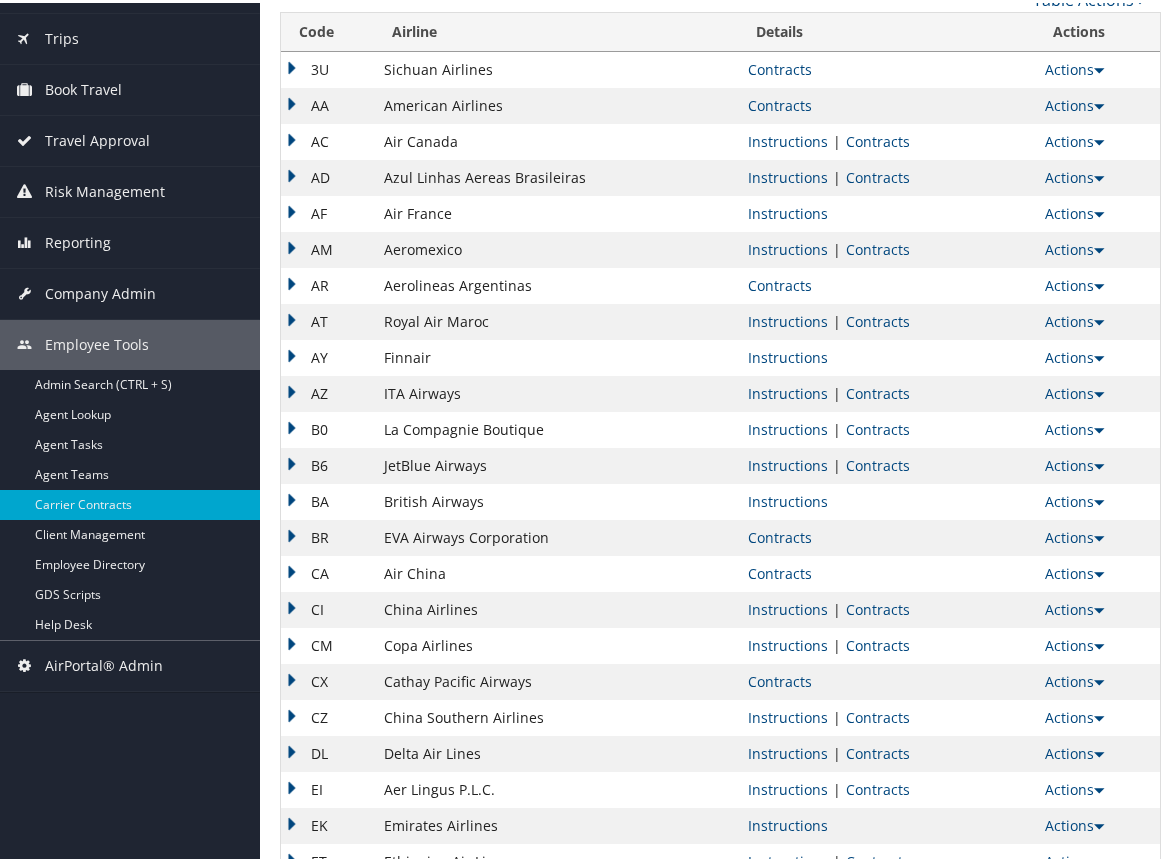 scroll, scrollTop: 0, scrollLeft: 0, axis: both 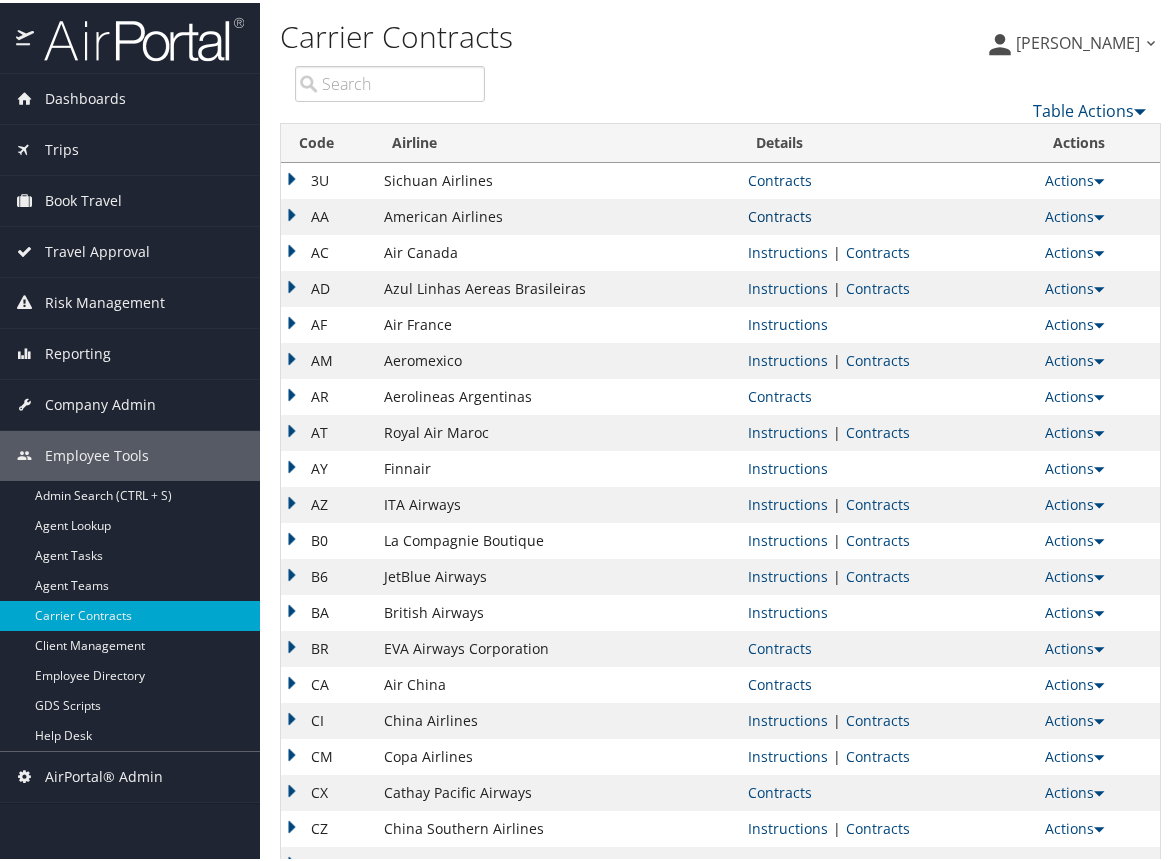 click on "Contracts" at bounding box center (780, 213) 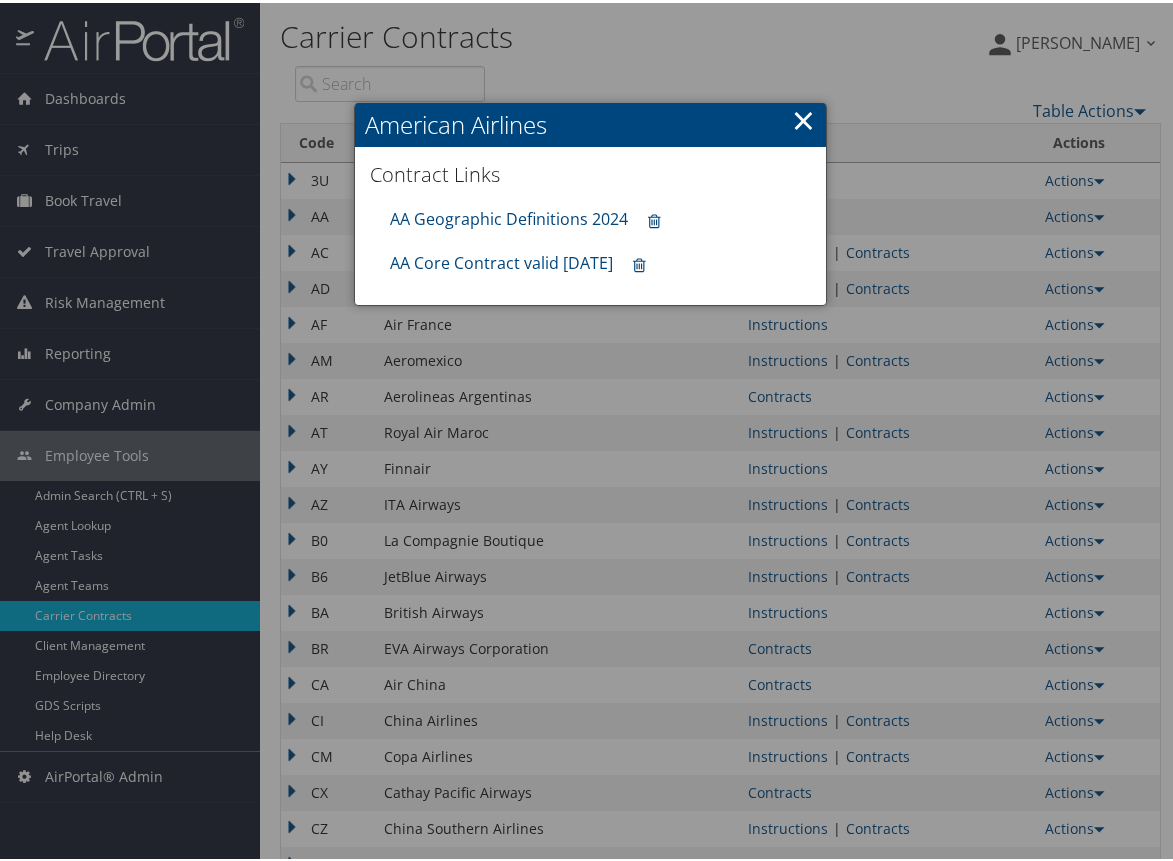 click on "×" at bounding box center [803, 117] 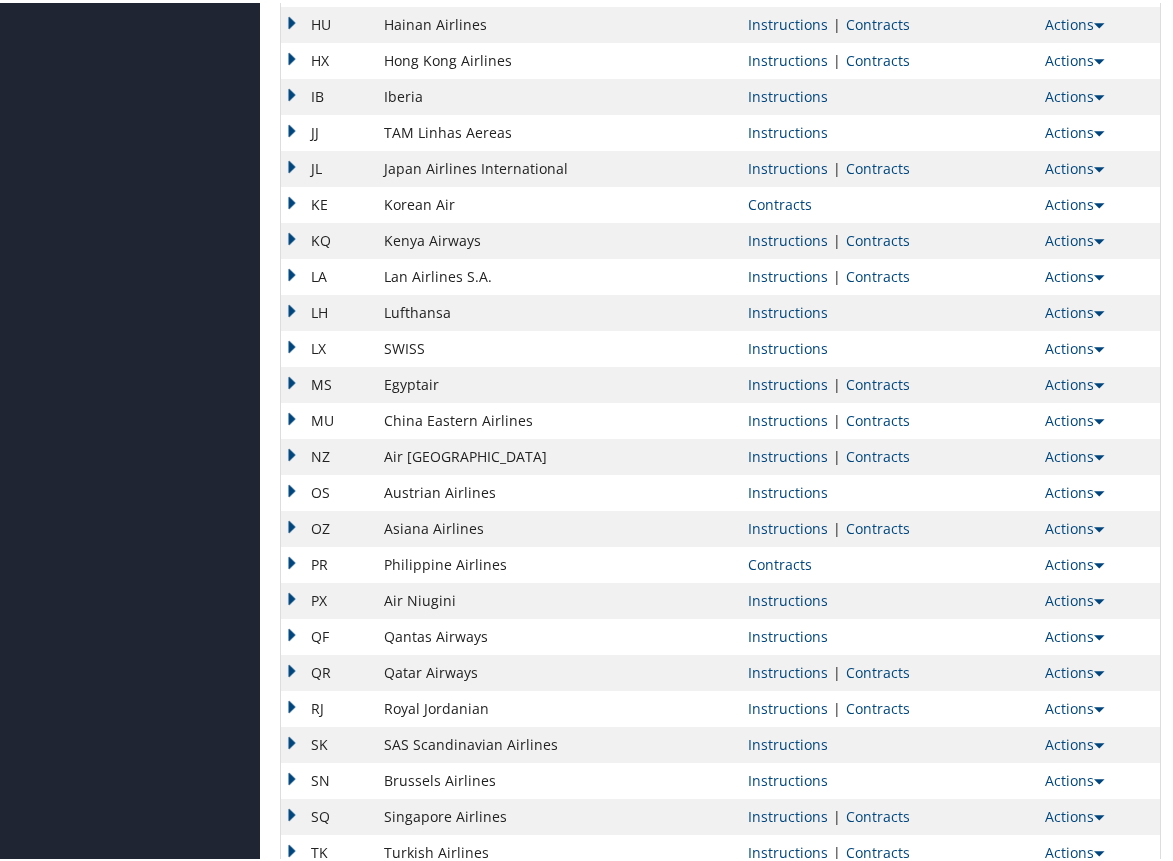scroll, scrollTop: 1022, scrollLeft: 0, axis: vertical 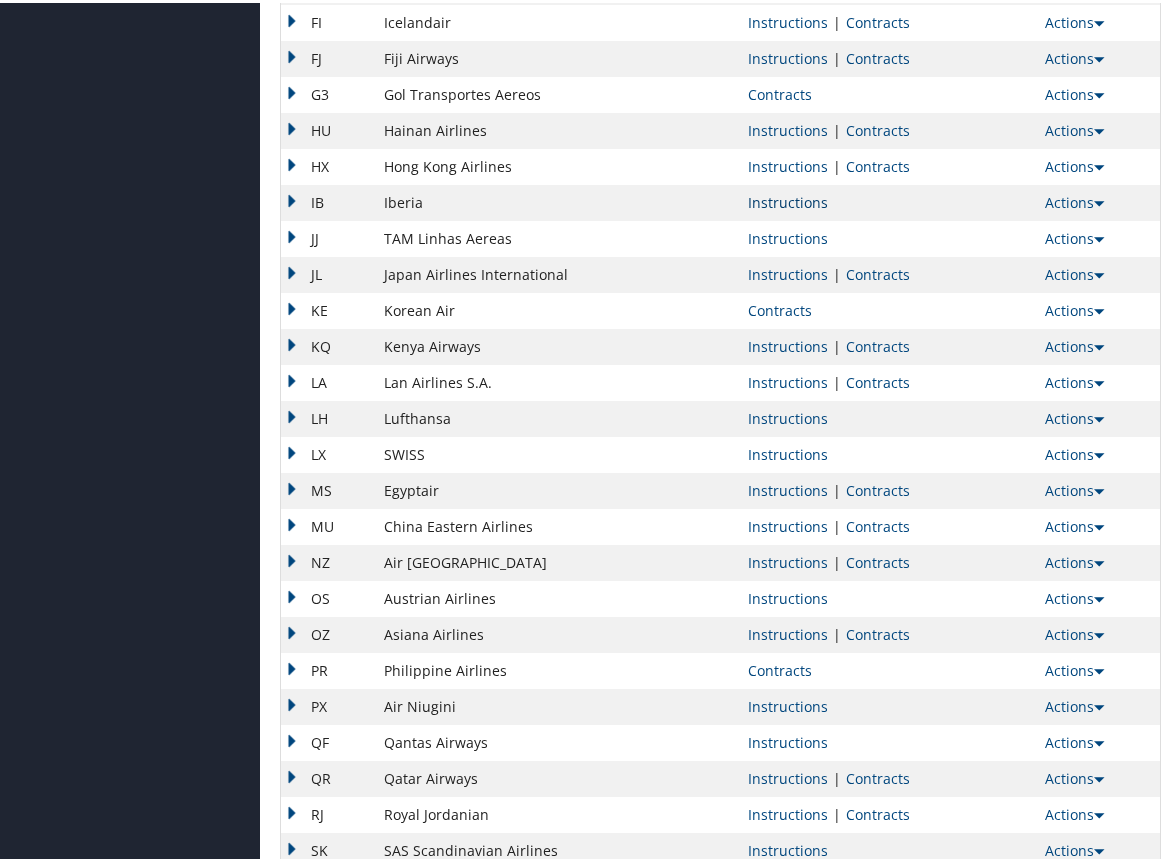 click on "Instructions" at bounding box center (788, 199) 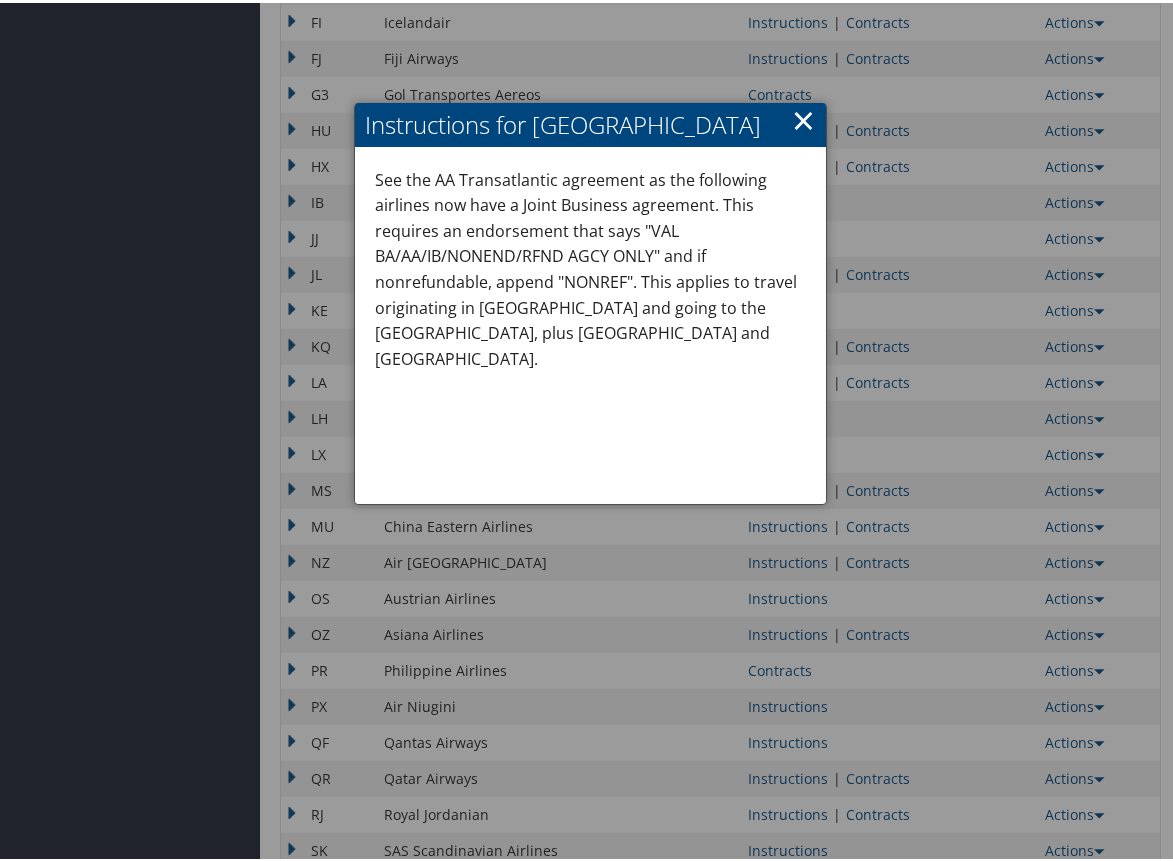 click on "×" at bounding box center [803, 117] 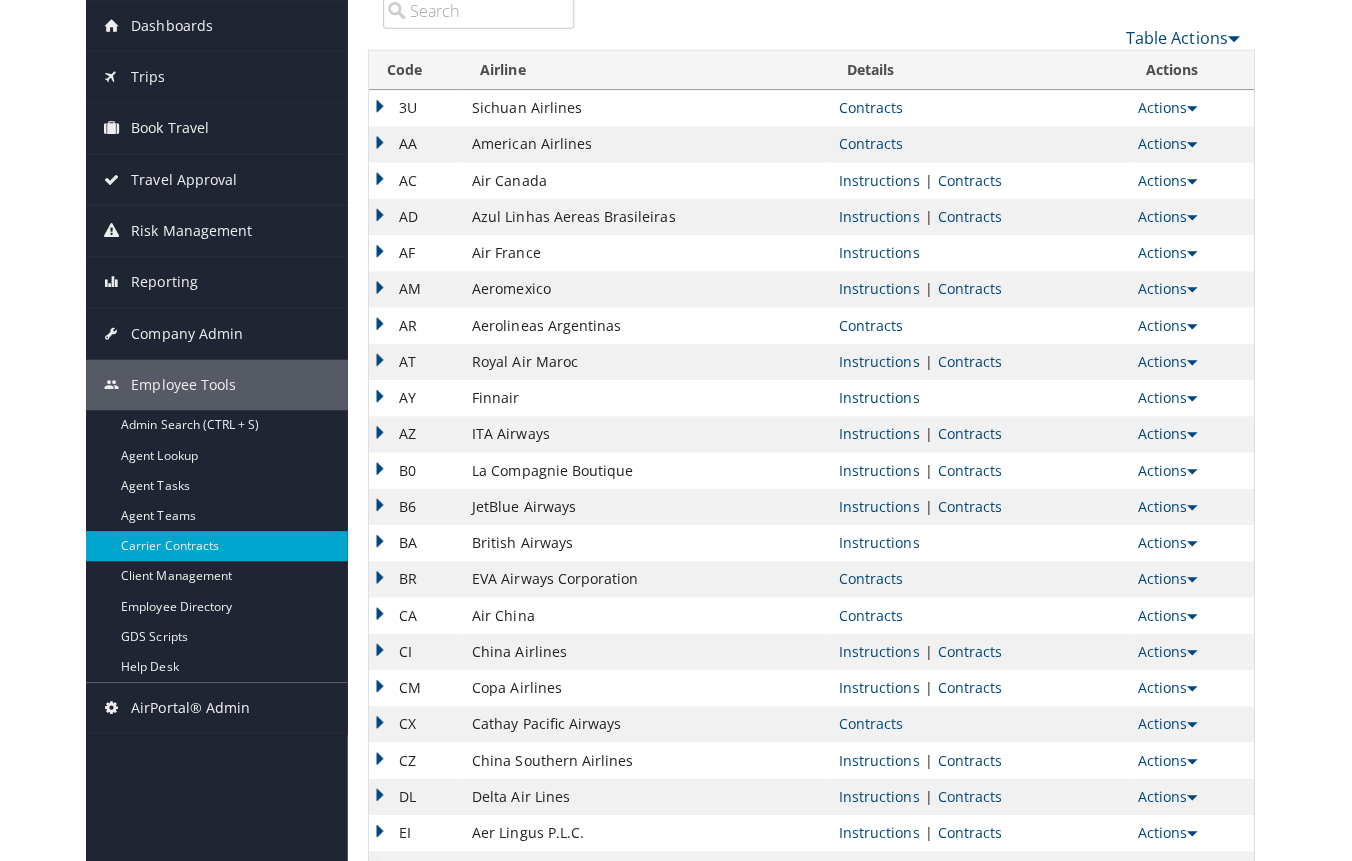 scroll, scrollTop: 22, scrollLeft: 0, axis: vertical 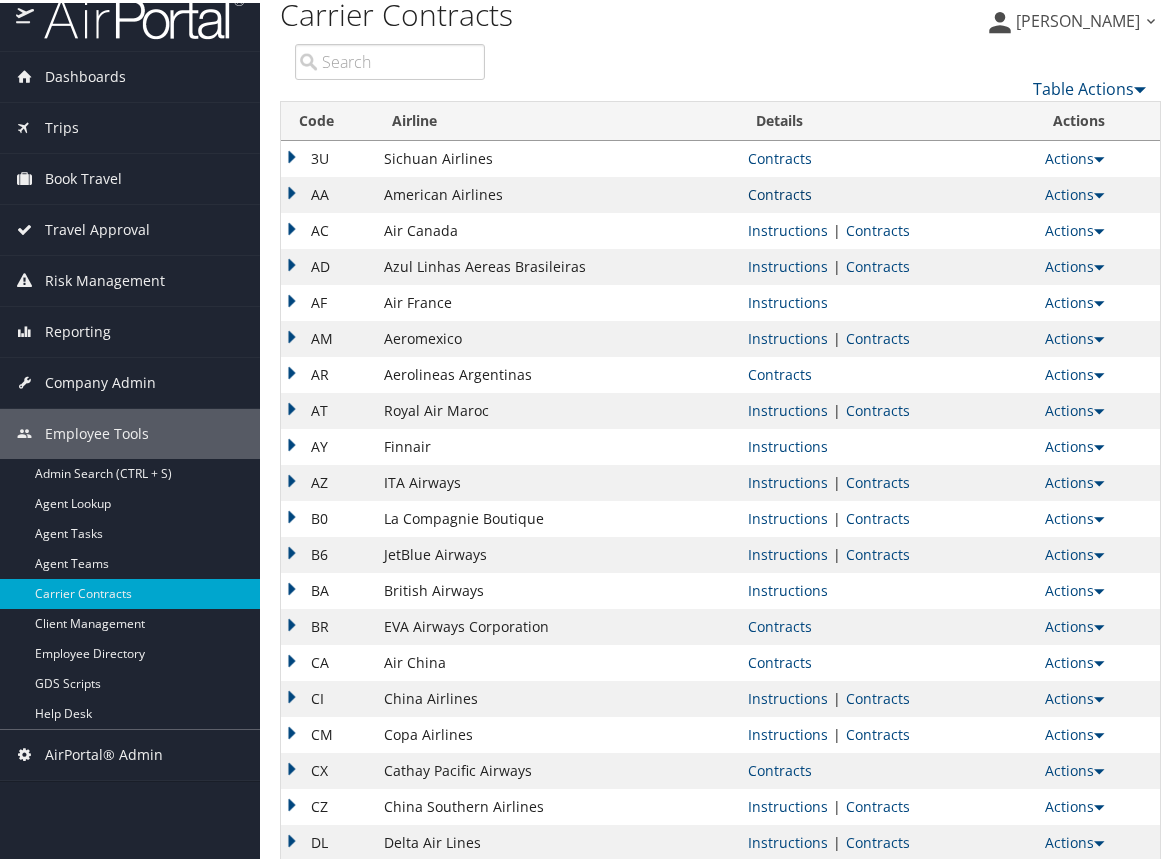 click on "Contracts" at bounding box center [780, 191] 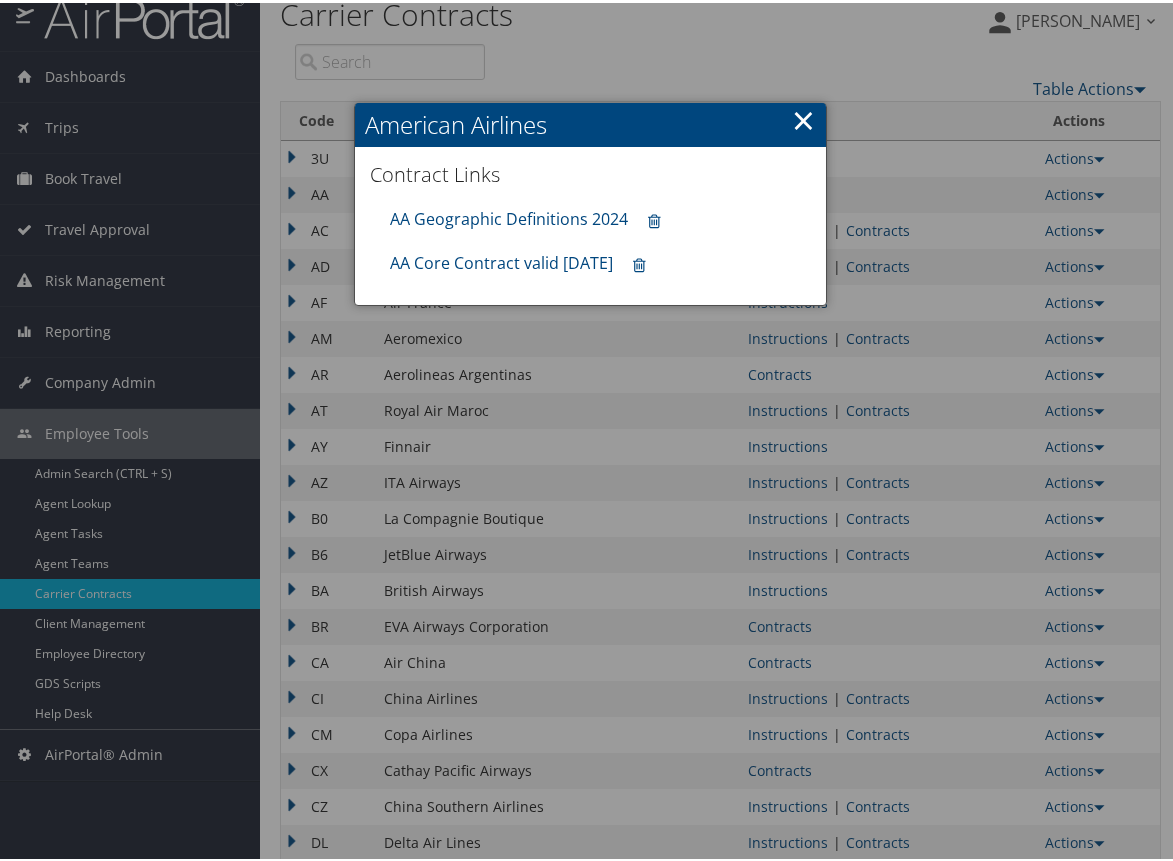 click on "×" at bounding box center [803, 117] 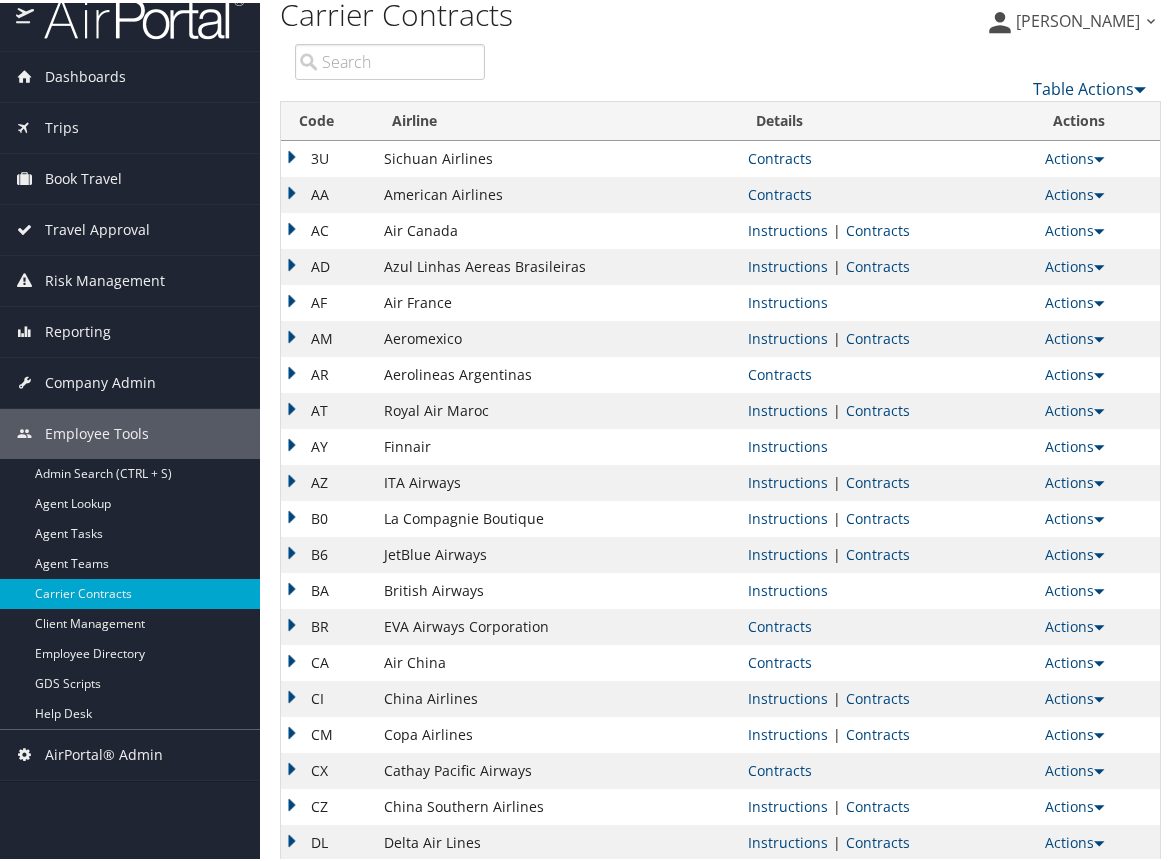 drag, startPoint x: 176, startPoint y: 855, endPoint x: 168, endPoint y: 846, distance: 12.0415945 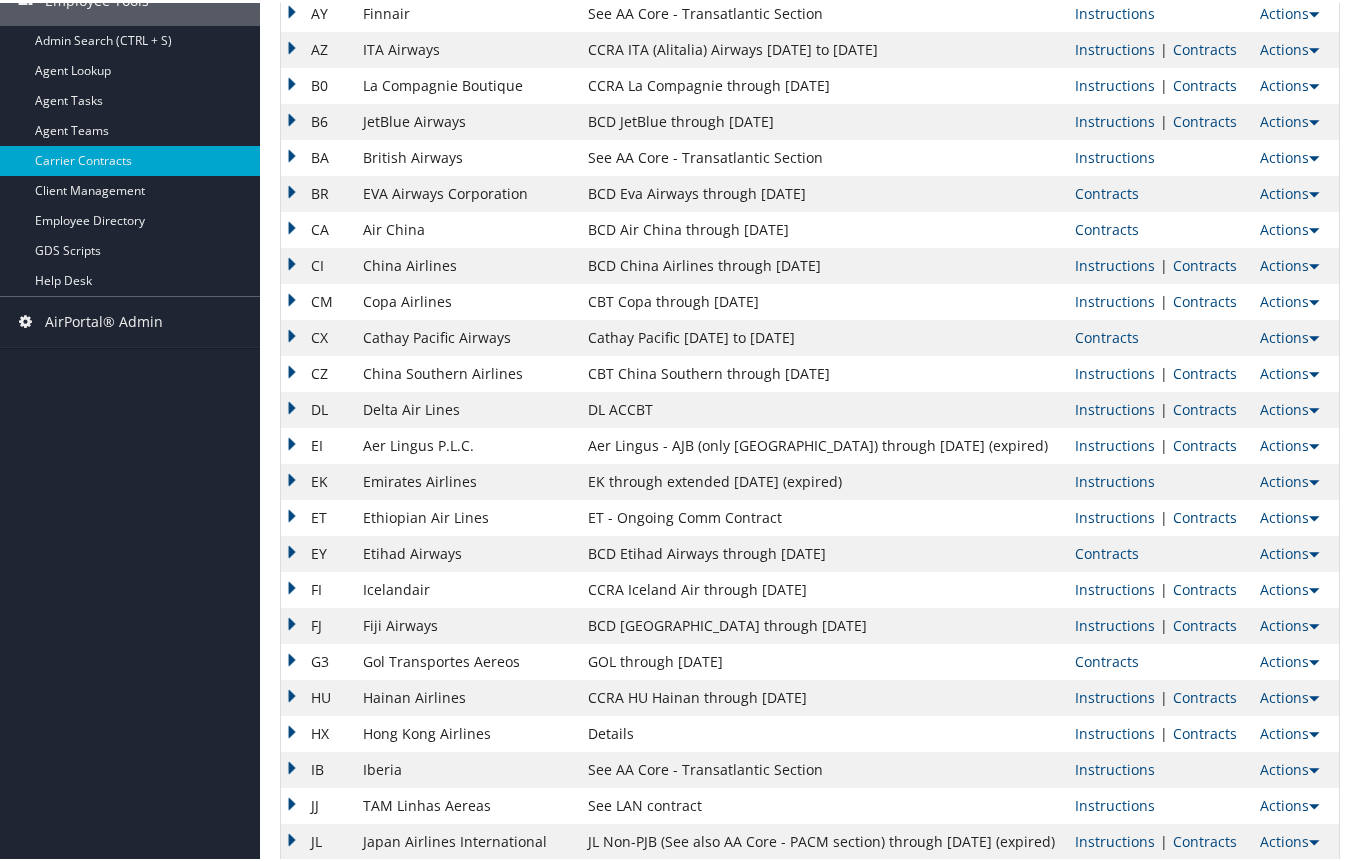 scroll, scrollTop: 500, scrollLeft: 0, axis: vertical 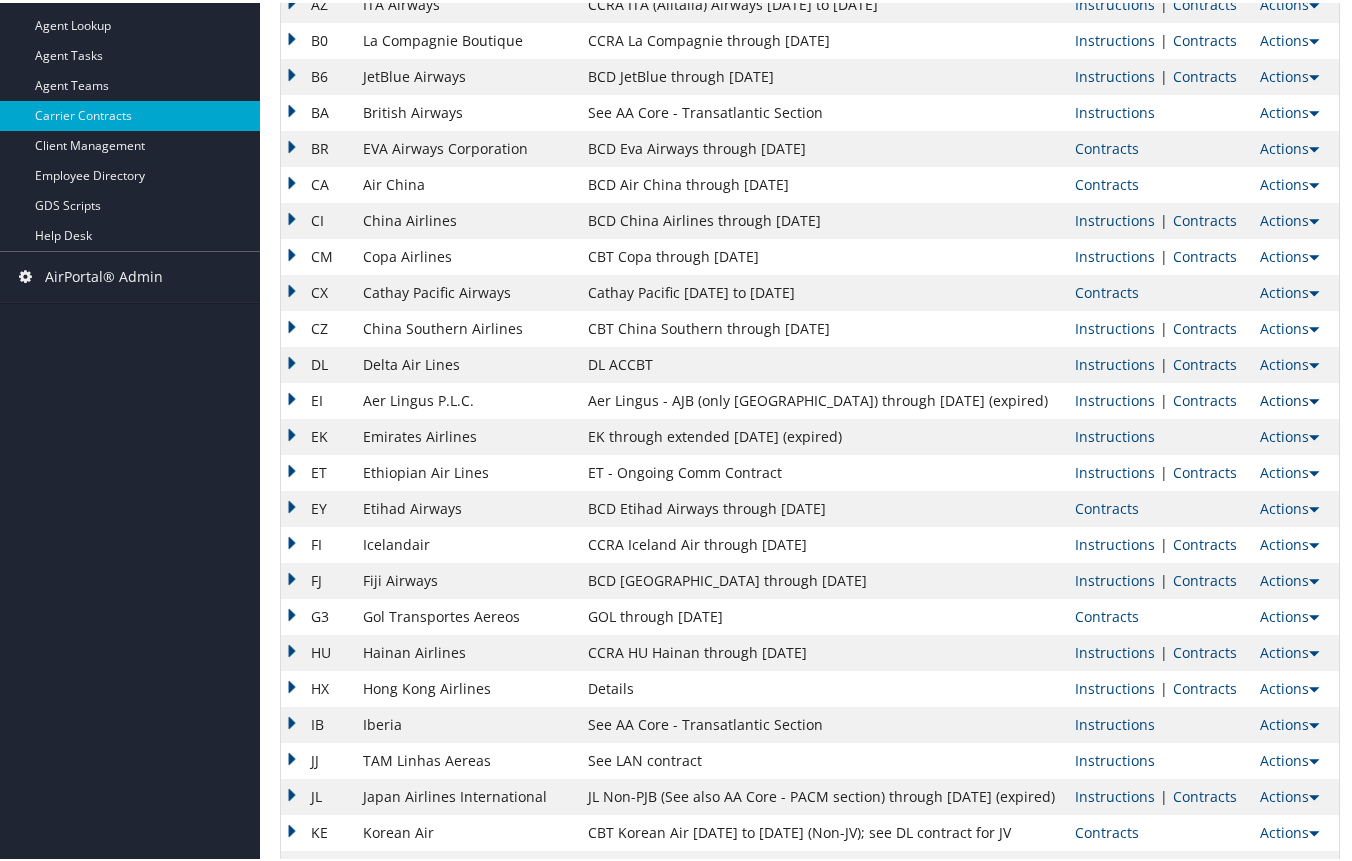 click on "Actions" at bounding box center (1289, 397) 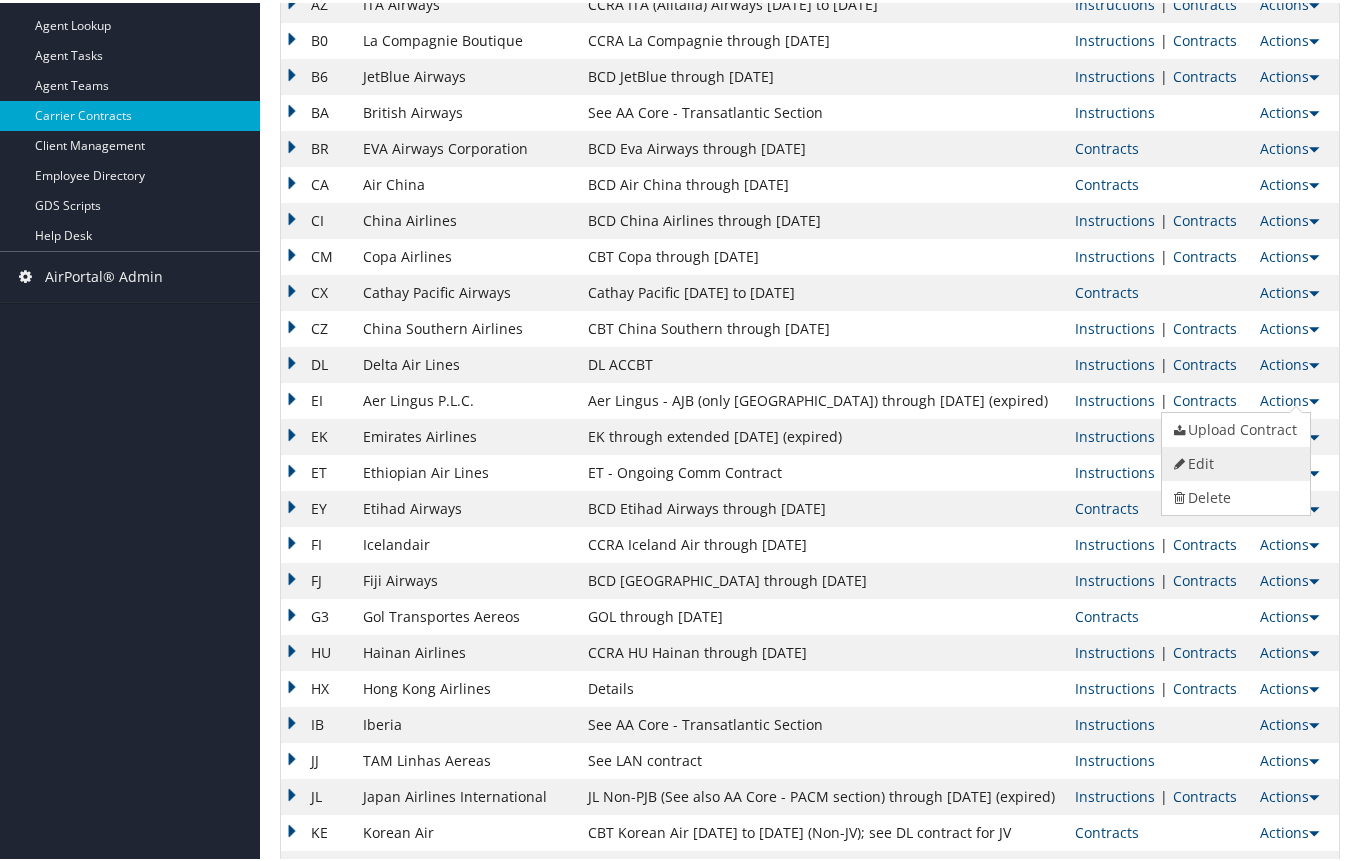 click on "Edit" at bounding box center [1233, 461] 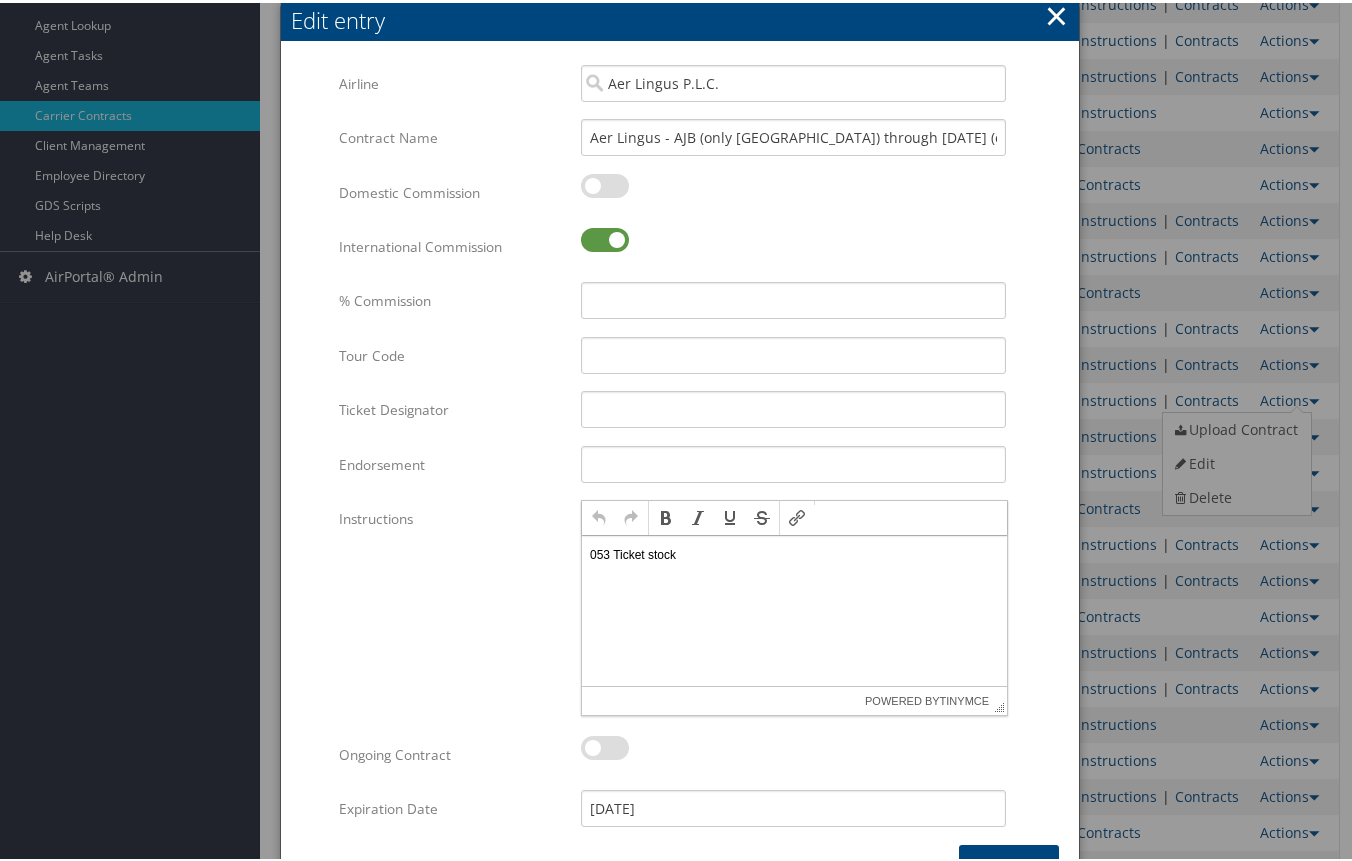 scroll, scrollTop: 0, scrollLeft: 0, axis: both 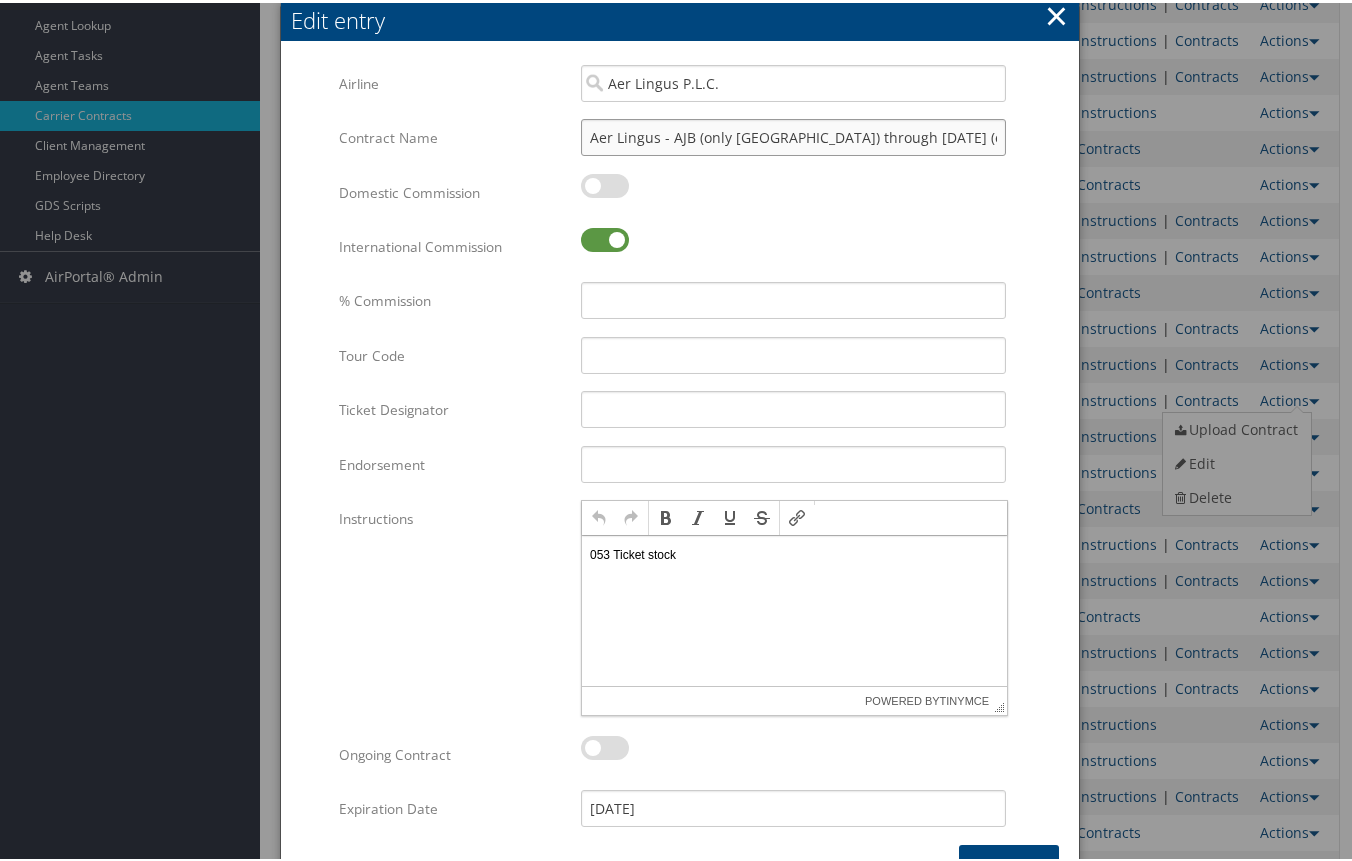 drag, startPoint x: 954, startPoint y: 134, endPoint x: 659, endPoint y: 133, distance: 295.0017 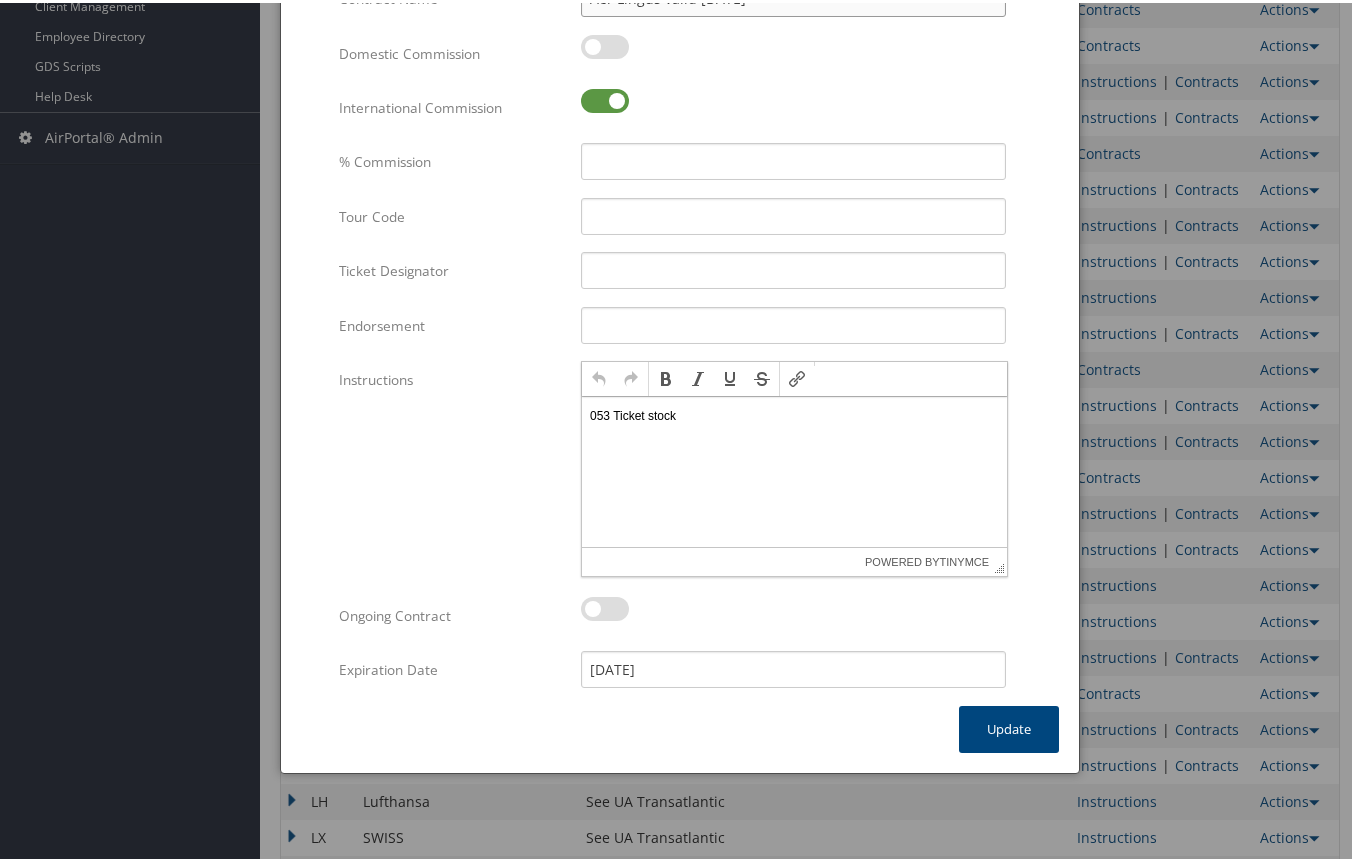 scroll, scrollTop: 700, scrollLeft: 0, axis: vertical 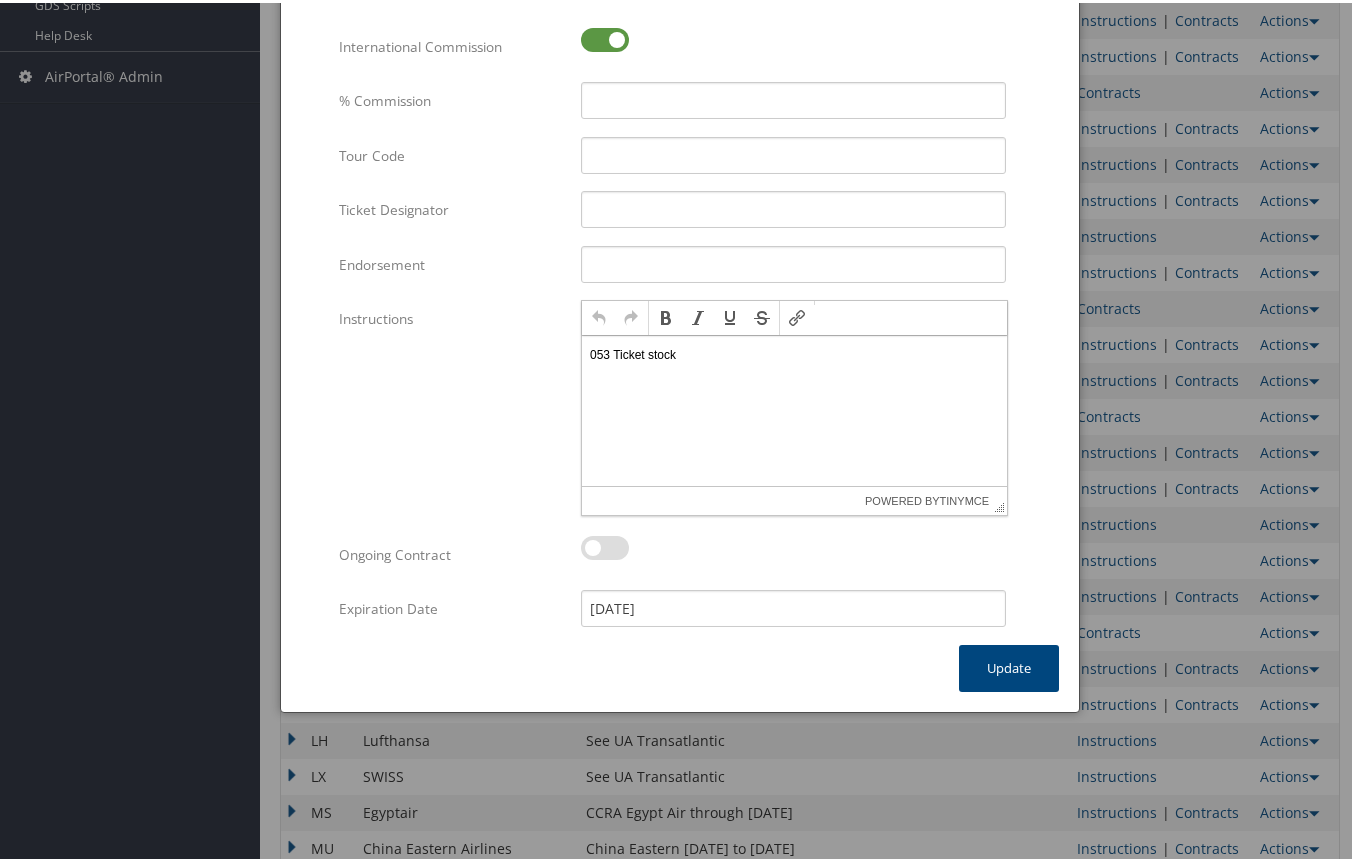type on "Aer Lingus valid [DATE]" 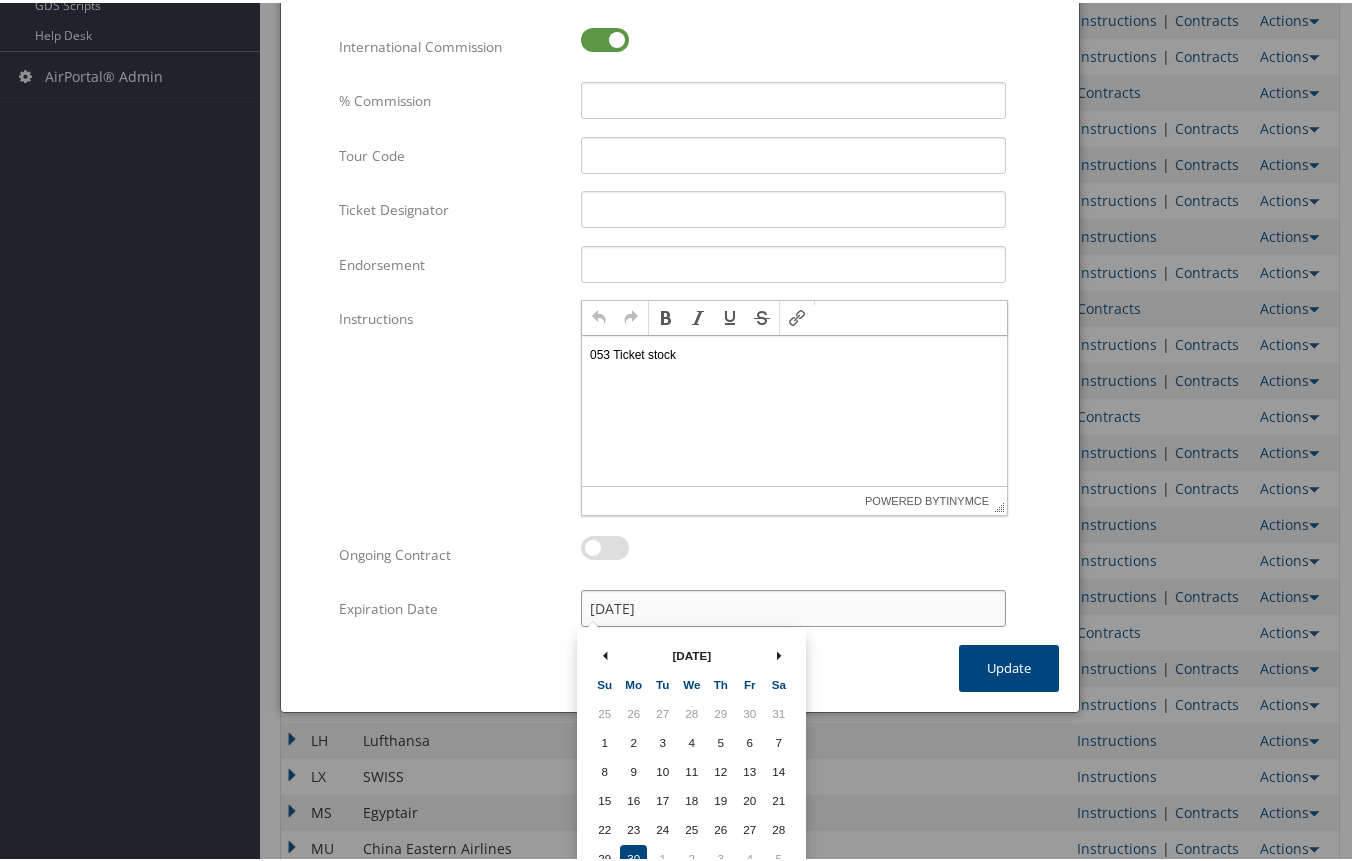 click on "[DATE]" at bounding box center (793, 605) 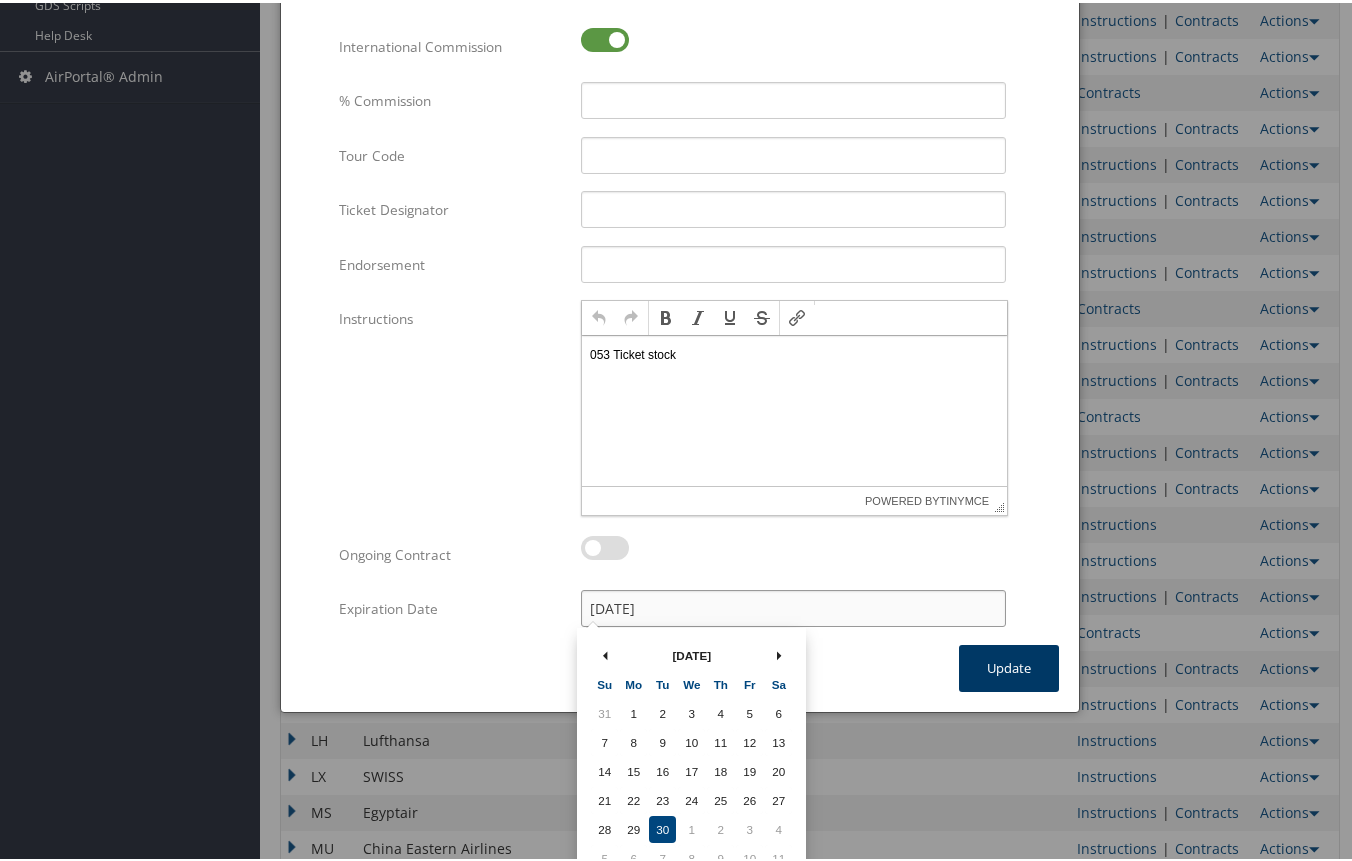type on "[DATE]" 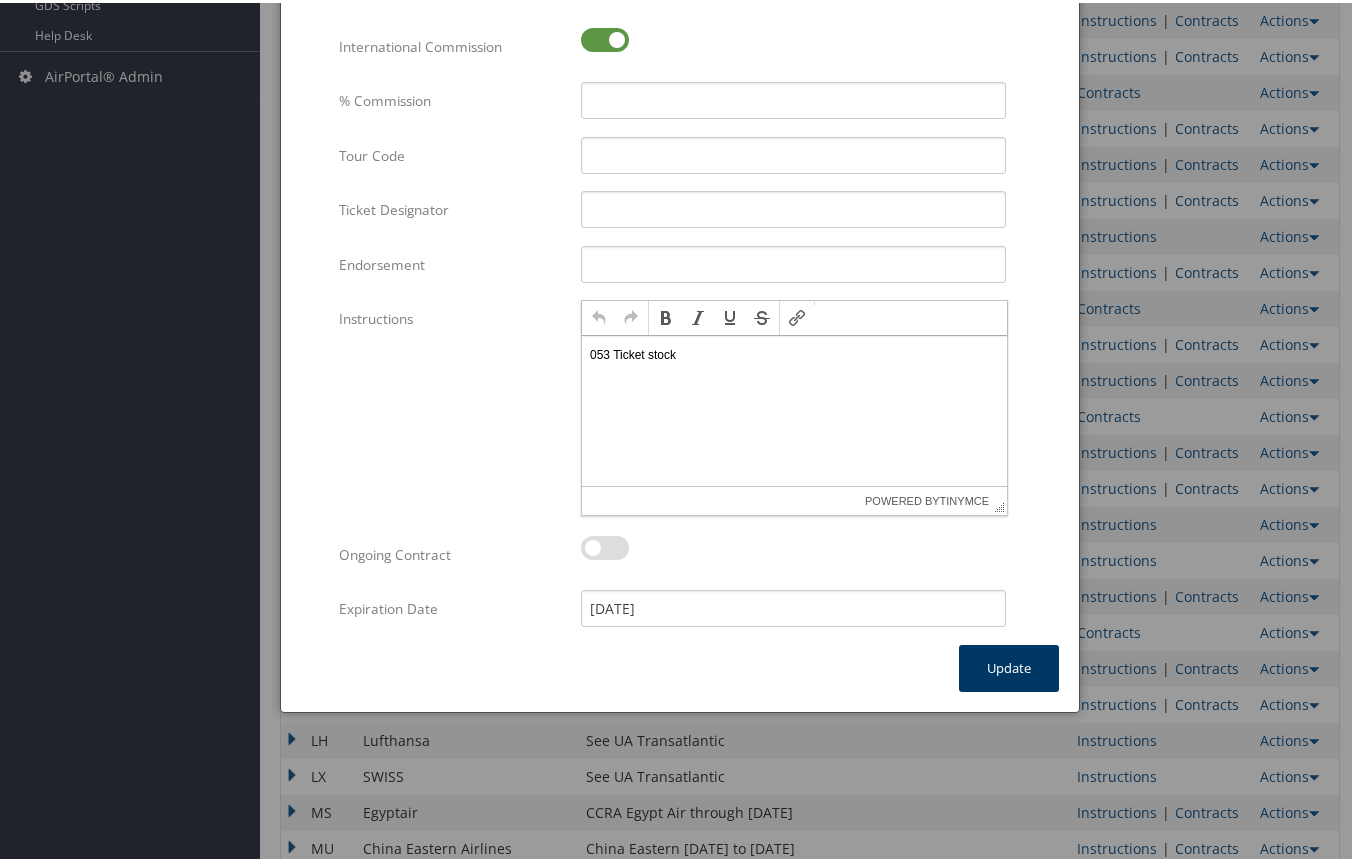 click on "Update" at bounding box center (1009, 665) 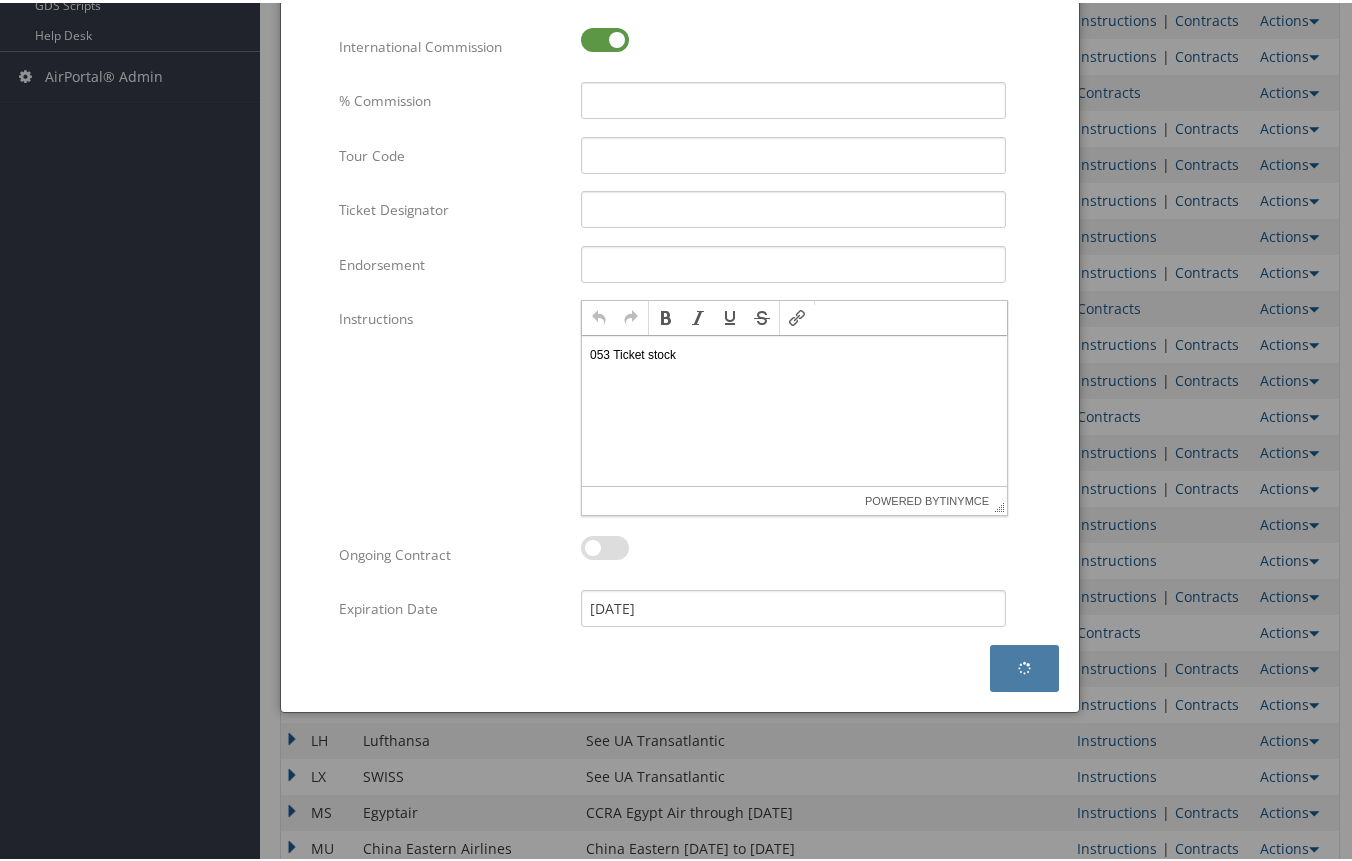 type 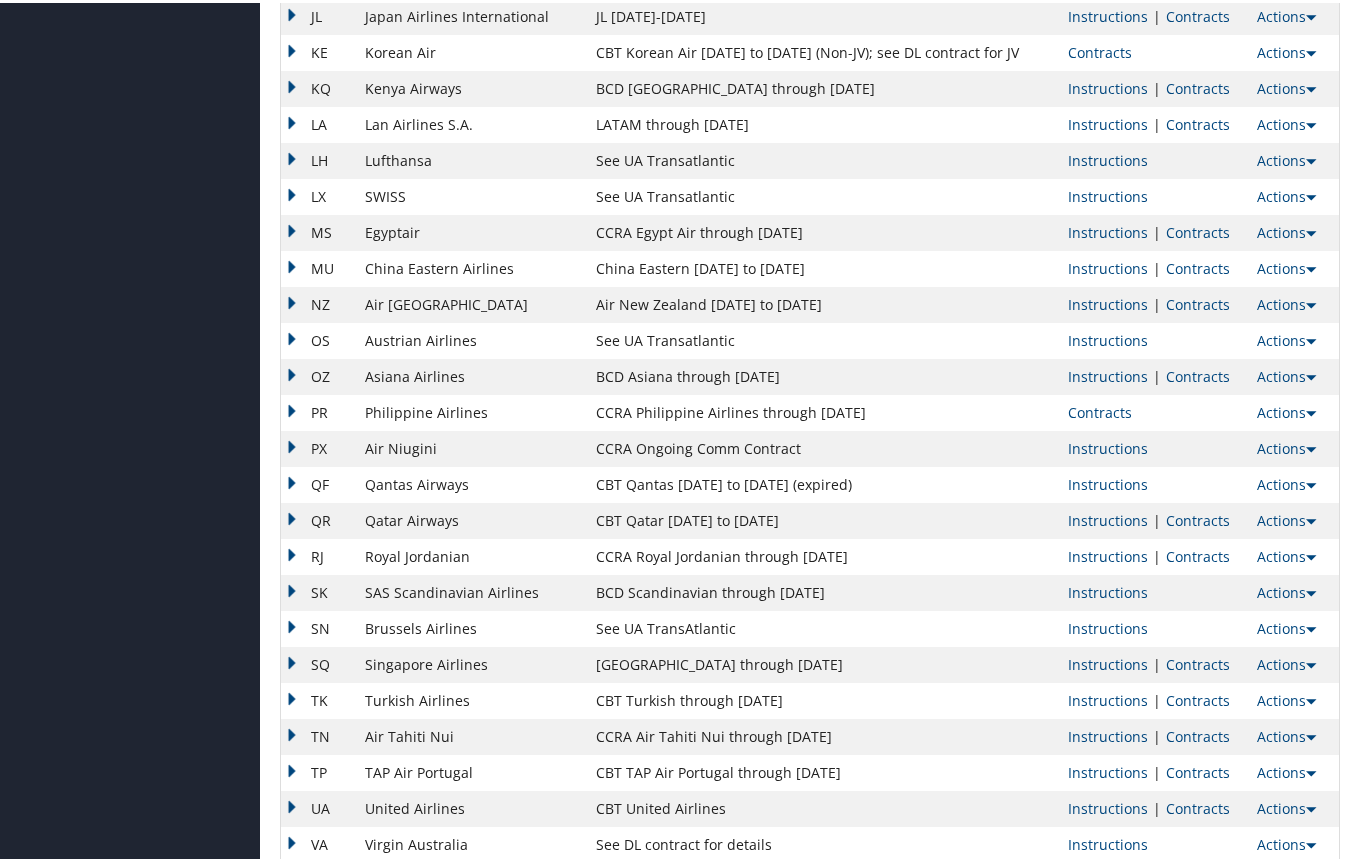 scroll, scrollTop: 1300, scrollLeft: 0, axis: vertical 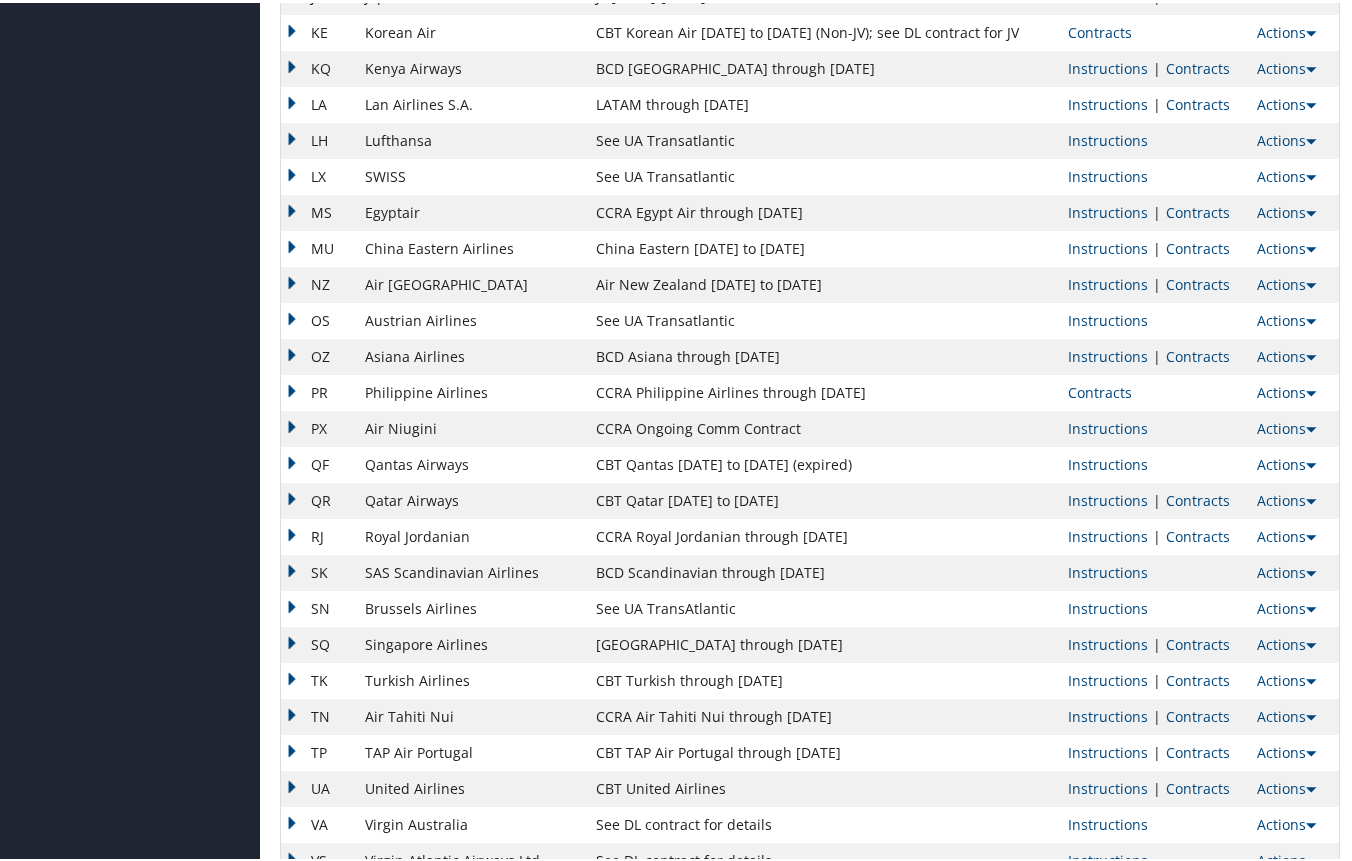 click on "CBT United Airlines" at bounding box center [822, 786] 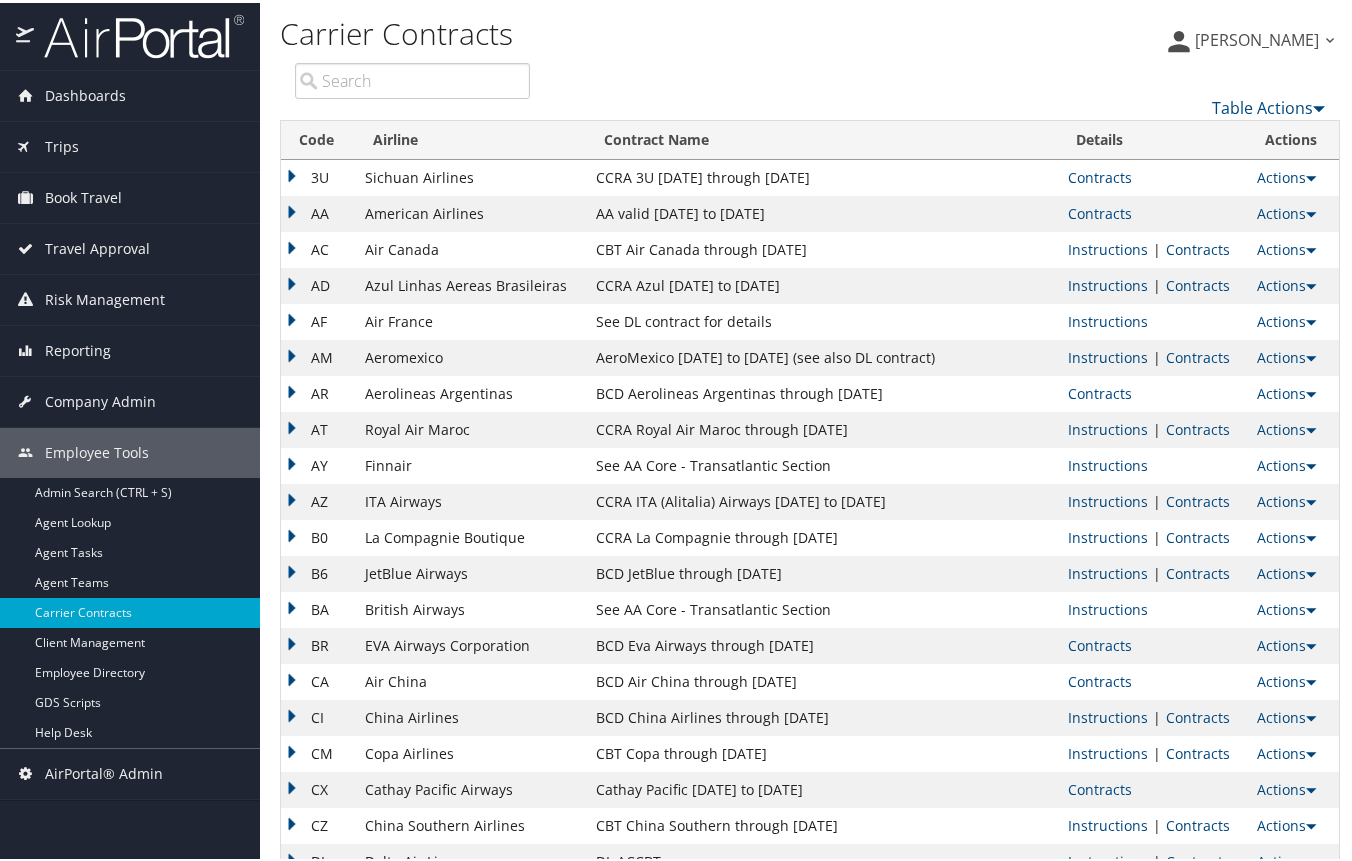 scroll, scrollTop: 0, scrollLeft: 0, axis: both 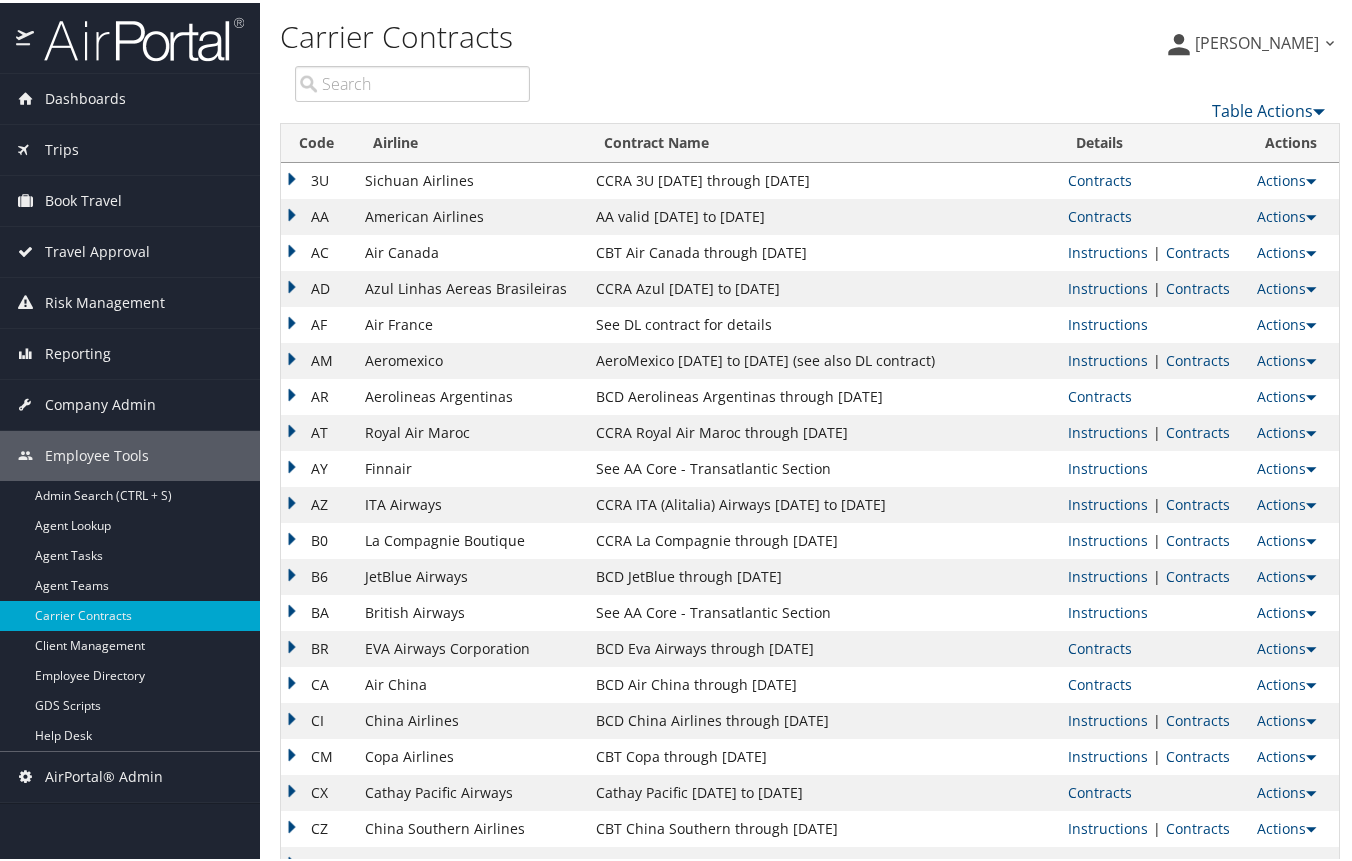 click on "Dashboards AirPortal 360™ (Manager) AirPortal 360™ (Agent) My Travel Dashboard   Trips Airtinerary® Lookup Current/Future Trips Past Trips Trips Missing Hotels Hotel Check-ins   Book Travel Agent Booking Request Approval Request (Beta) Book/Manage Online Trips   Travel Approval Pending Trip Approvals Approved Trips Canceled Trips Approvals (Beta)   Risk Management SecurityLogic® Map Assistance Requests Travel Alerts Notifications   Reporting Unused Tickets Savings Tracker Virtual Pay Lookup   Company Admin Company Information Configure Approval Types (Beta) People Users (Beta) Vendor Contracts Travel Agency Contacts Help Desk Travel Policy Forms Of Payment Service Fees  Reporting Fields (Beta) Report Settings Technology Settings Airtinerary® Settings Virtual Pay Settings Consultative Services Notes Activity Log   Employee Tools Admin Search (CTRL + S)" at bounding box center (680, 1141) 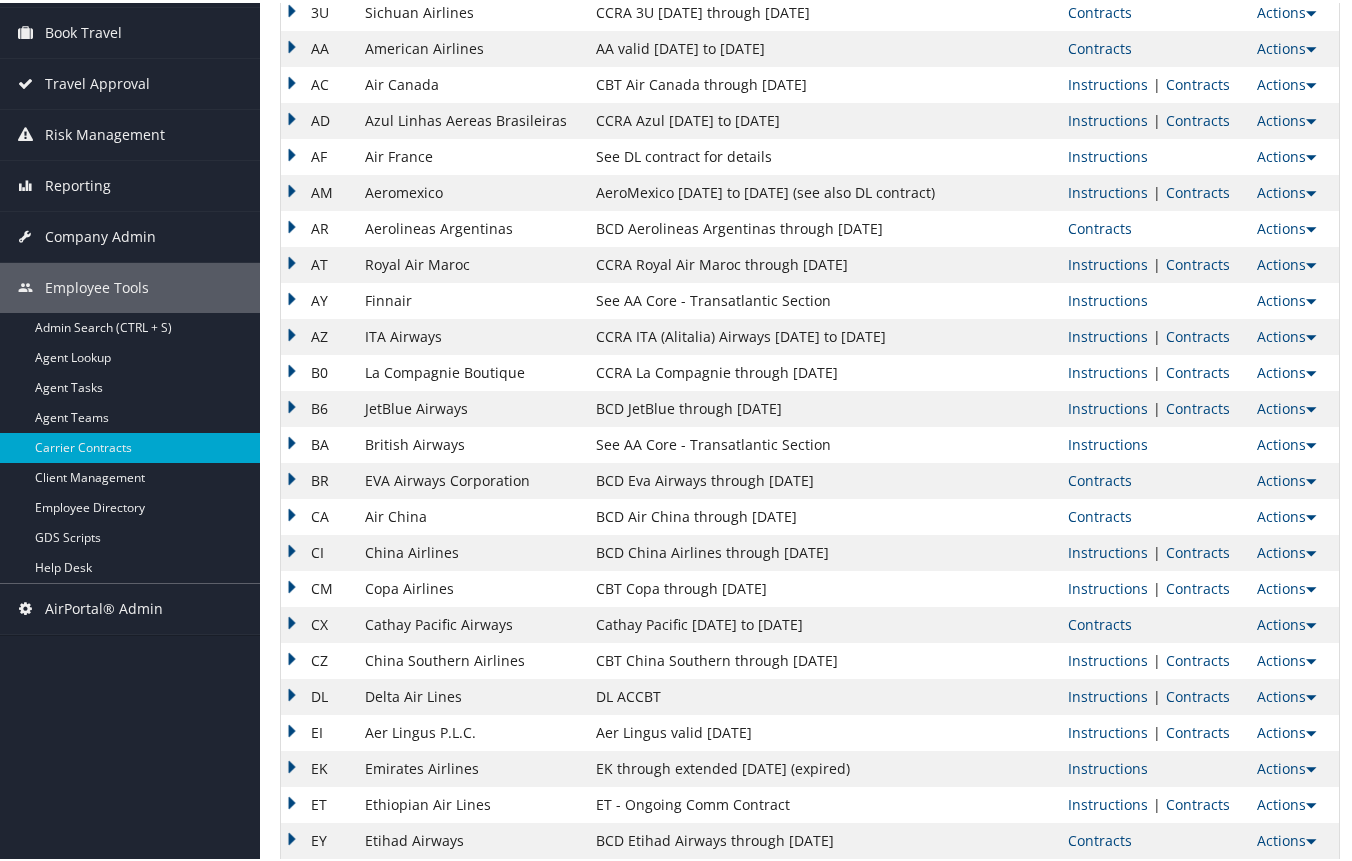scroll, scrollTop: 200, scrollLeft: 0, axis: vertical 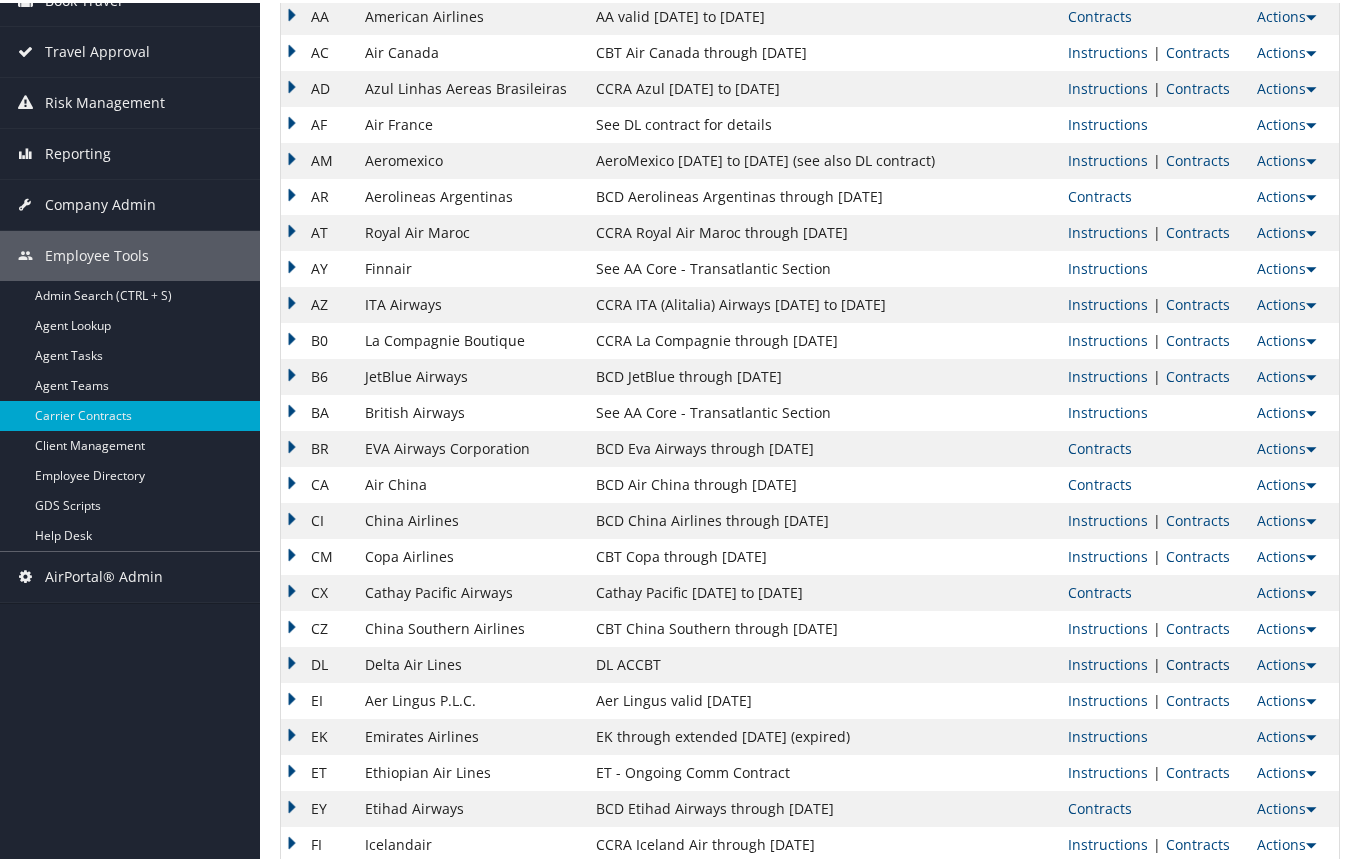 click on "Contracts" at bounding box center [1198, 661] 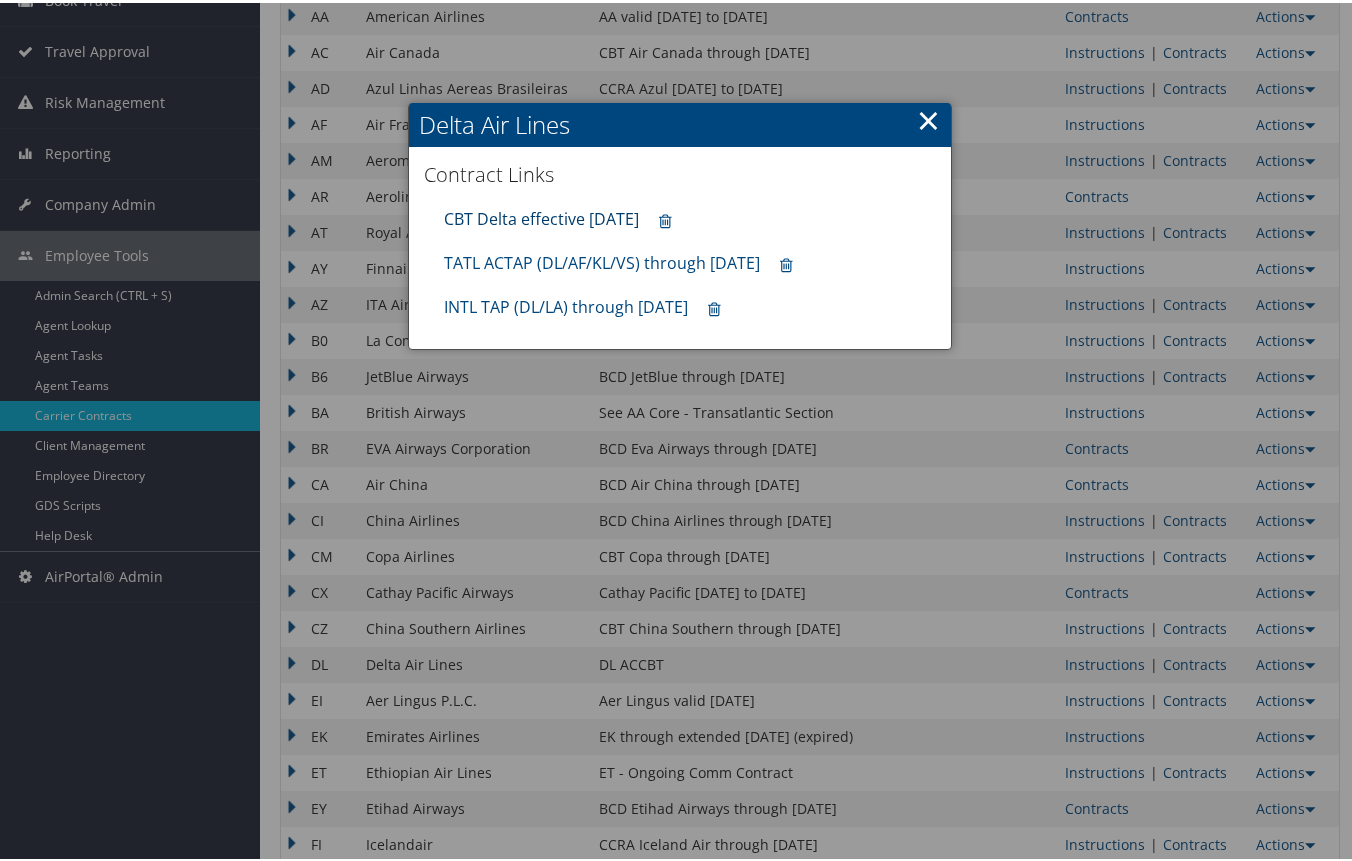 click on "CBT Delta effective [DATE]" at bounding box center (541, 216) 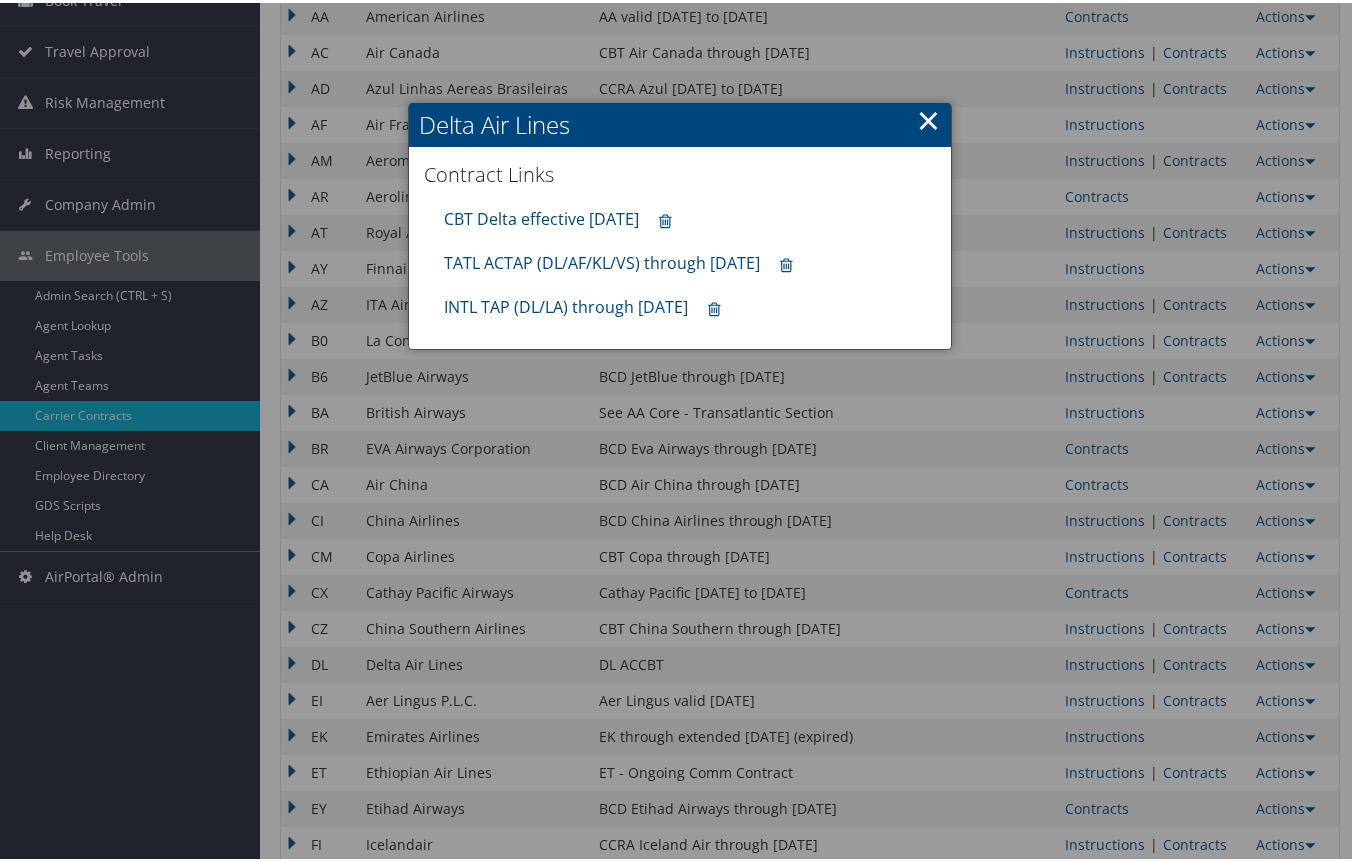 click on "×" at bounding box center (928, 117) 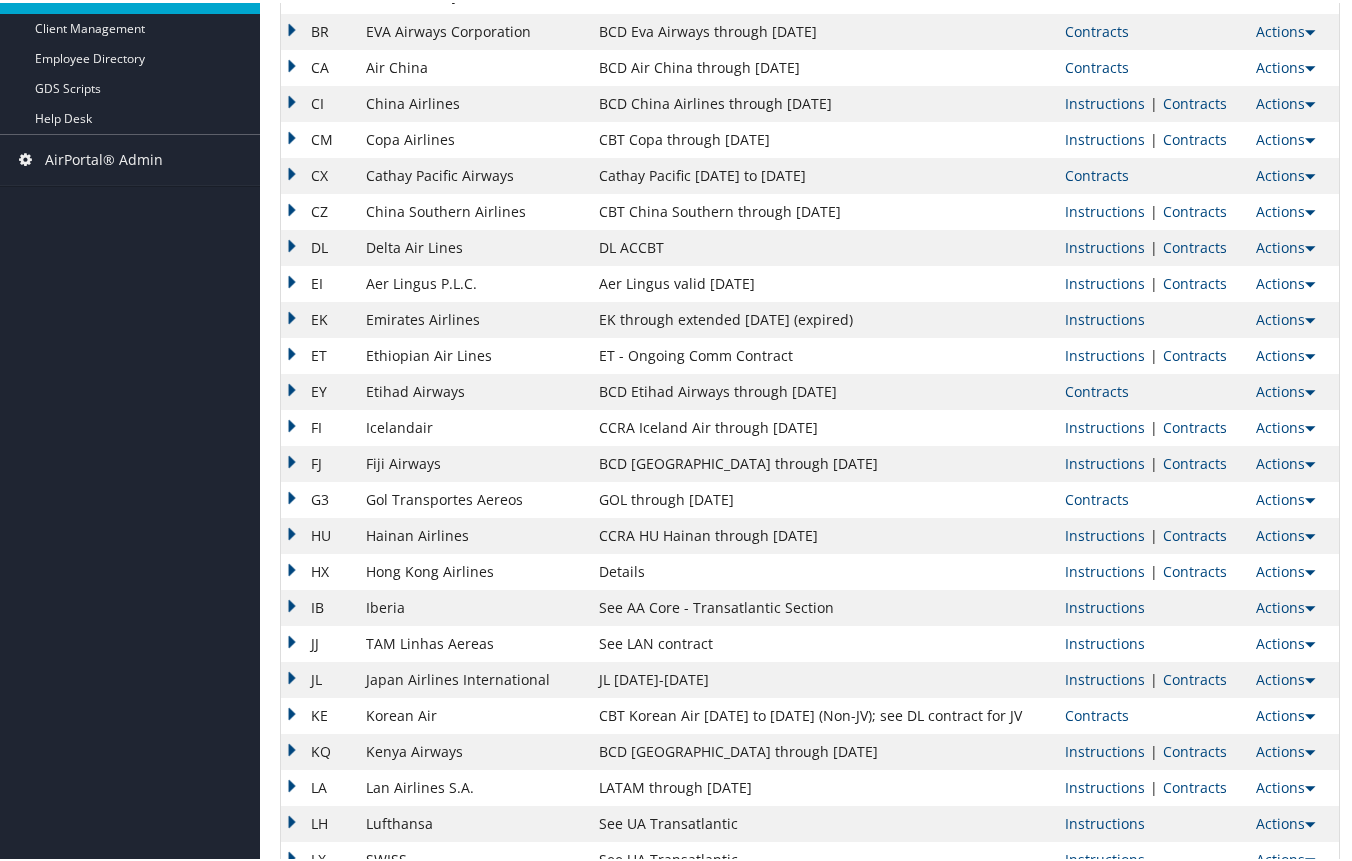 scroll, scrollTop: 700, scrollLeft: 0, axis: vertical 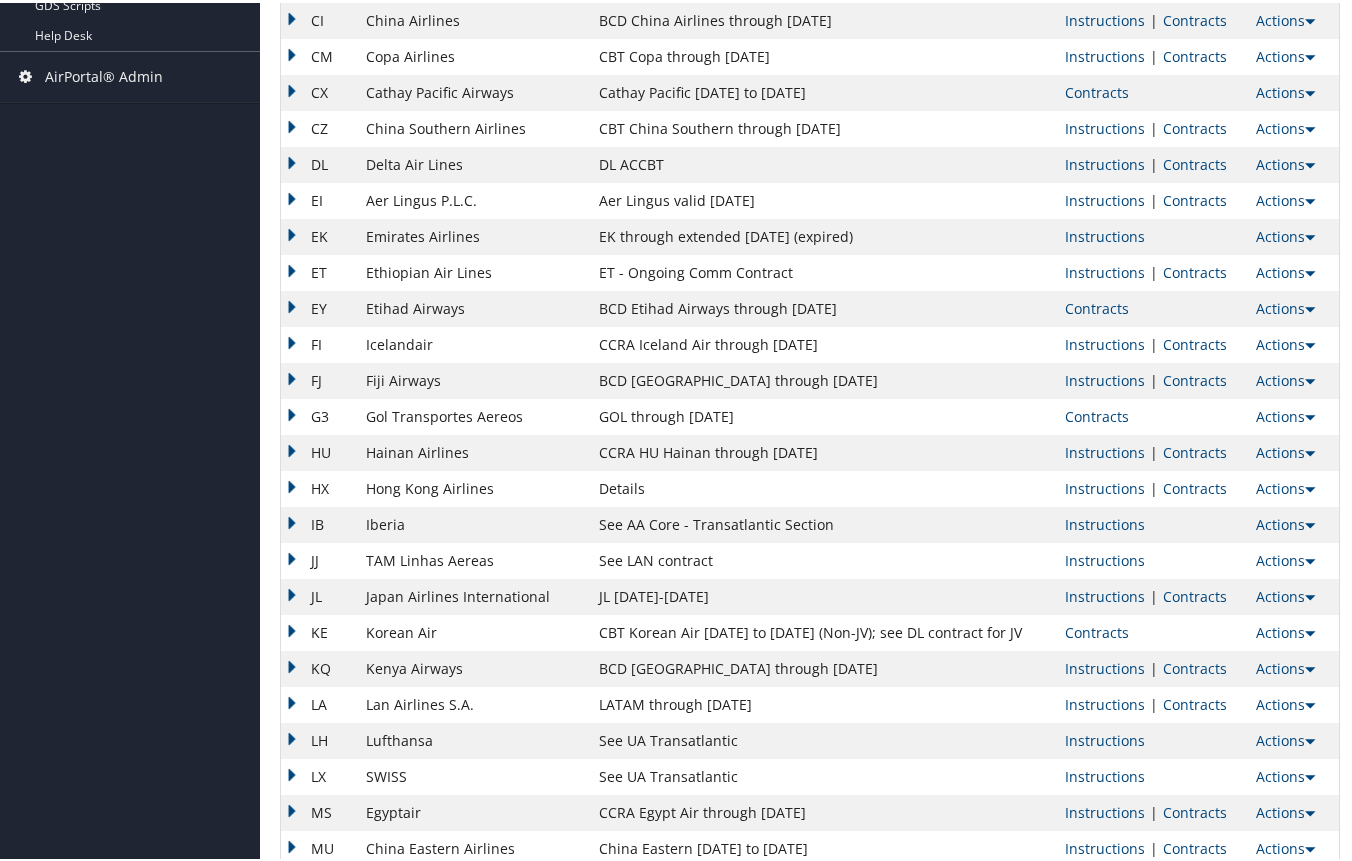 click on "Dashboards AirPortal 360™ (Manager) AirPortal 360™ (Agent) My Travel Dashboard   Trips Airtinerary® Lookup Current/Future Trips Past Trips Trips Missing Hotels Hotel Check-ins   Book Travel Agent Booking Request Approval Request (Beta) Book/Manage Online Trips   Travel Approval Pending Trip Approvals Approved Trips Canceled Trips Approvals (Beta)   Risk Management SecurityLogic® Map Assistance Requests Travel Alerts Notifications   Reporting Unused Tickets Savings Tracker Virtual Pay Lookup   Company Admin Company Information Configure Approval Types (Beta) People Users (Beta) Vendor Contracts Travel Agency Contacts Help Desk Travel Policy Forms Of Payment Service Fees  Reporting Fields (Beta) Report Settings Technology Settings Airtinerary® Settings Virtual Pay Settings Consultative Services Notes Activity Log   Employee Tools Admin Search (CTRL + S)" at bounding box center [680, 441] 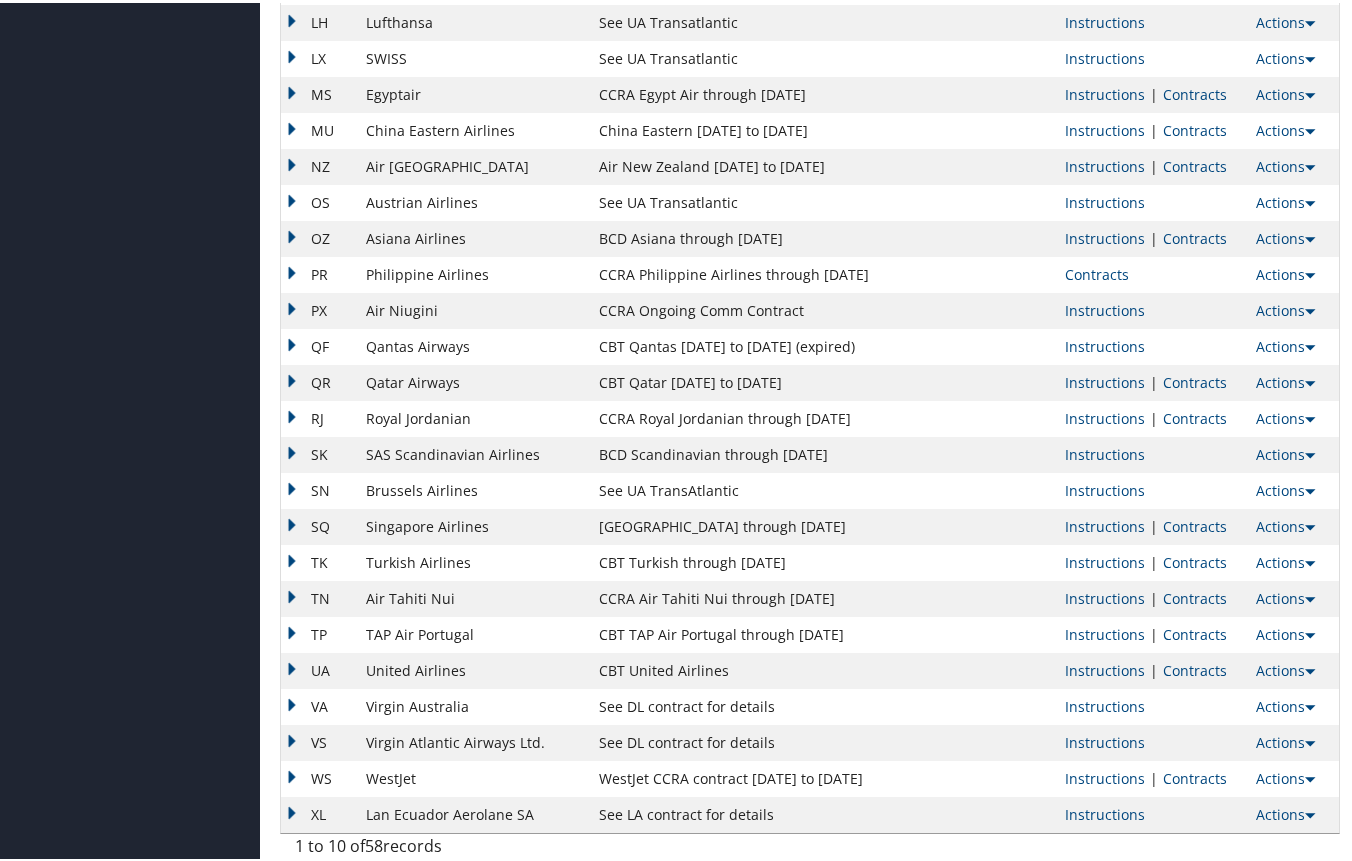 scroll, scrollTop: 1422, scrollLeft: 0, axis: vertical 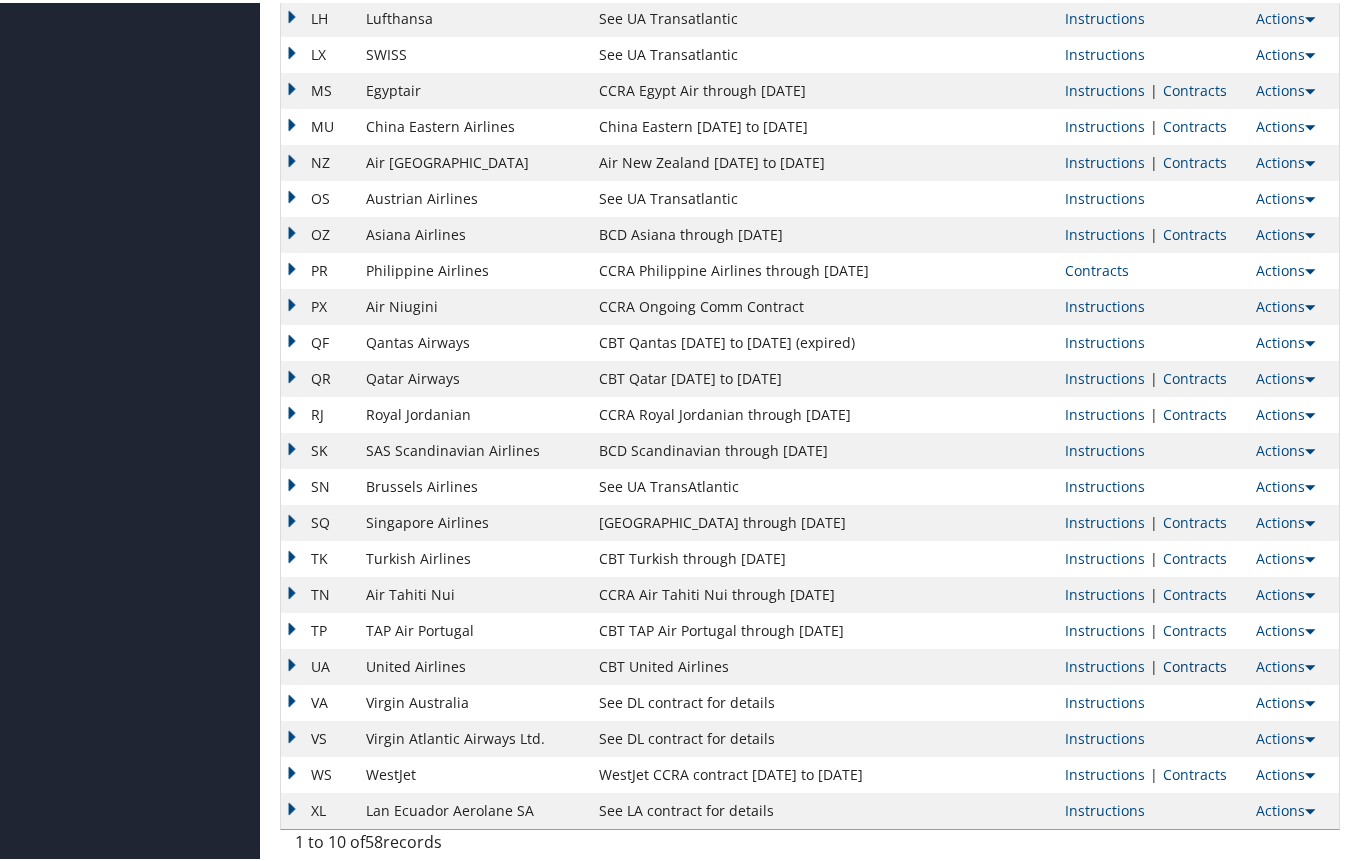 click on "Contracts" at bounding box center [1195, 663] 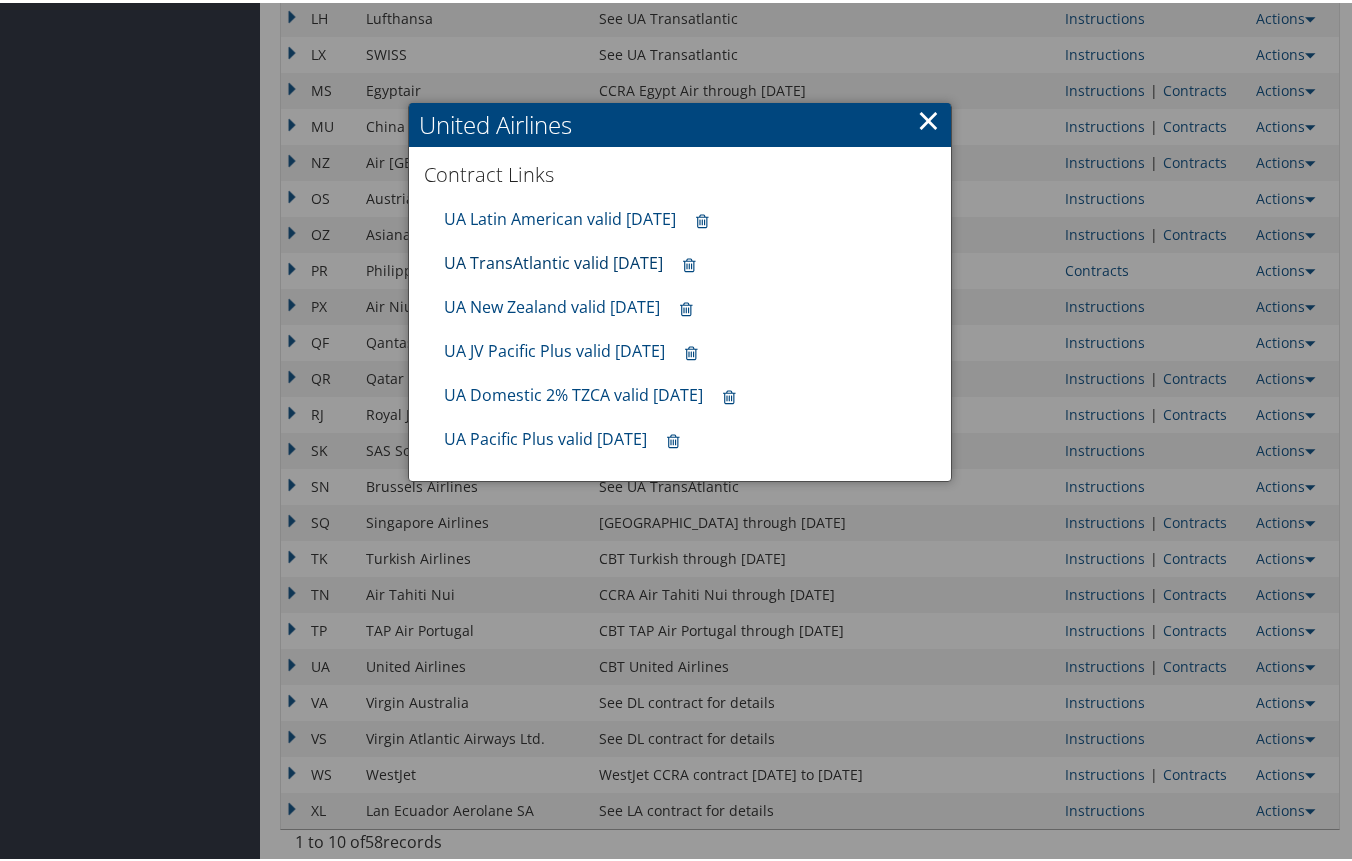 click on "UA TransAtlantic valid [DATE]" at bounding box center [553, 260] 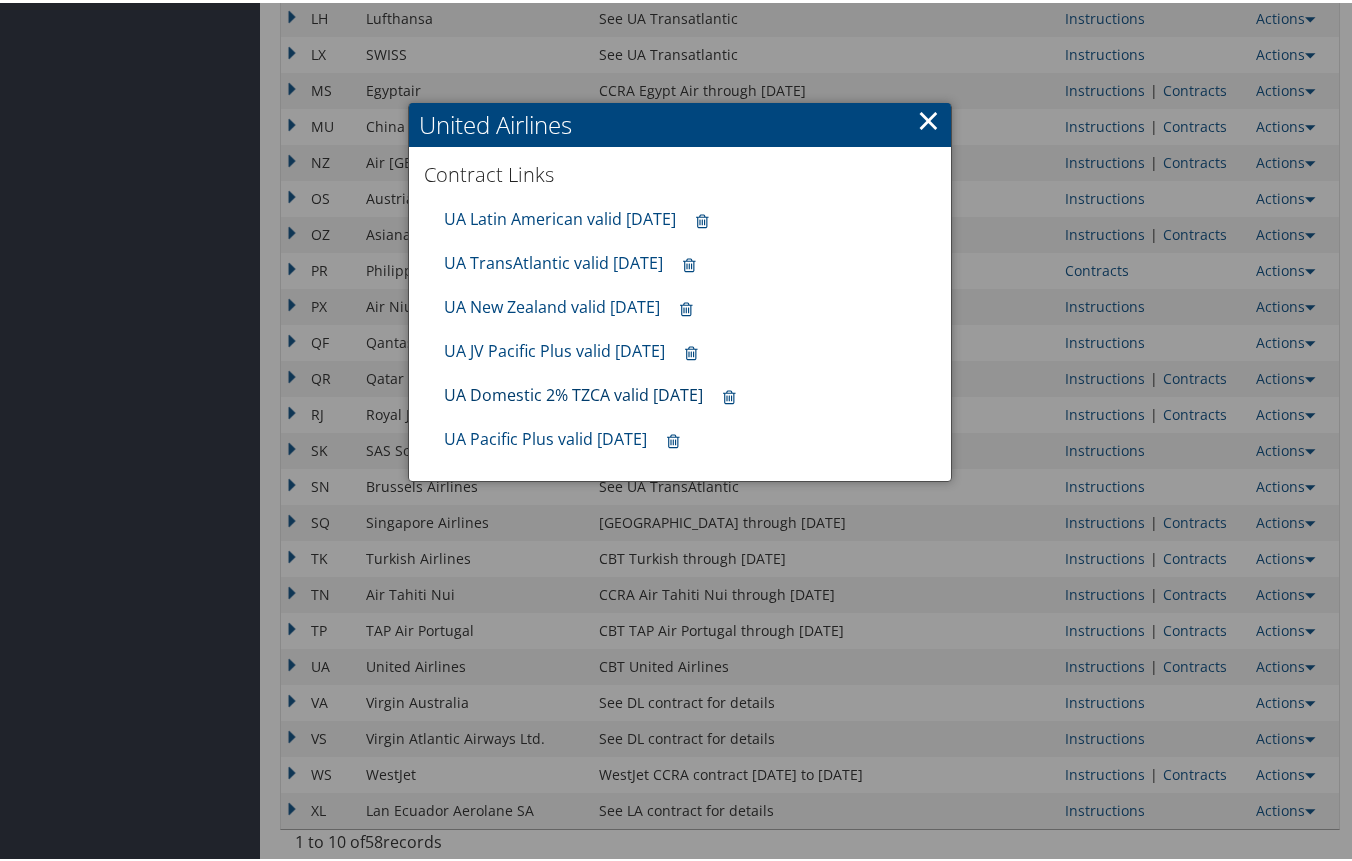 click on "UA Domestic 2% TZCA valid [DATE]" at bounding box center (573, 392) 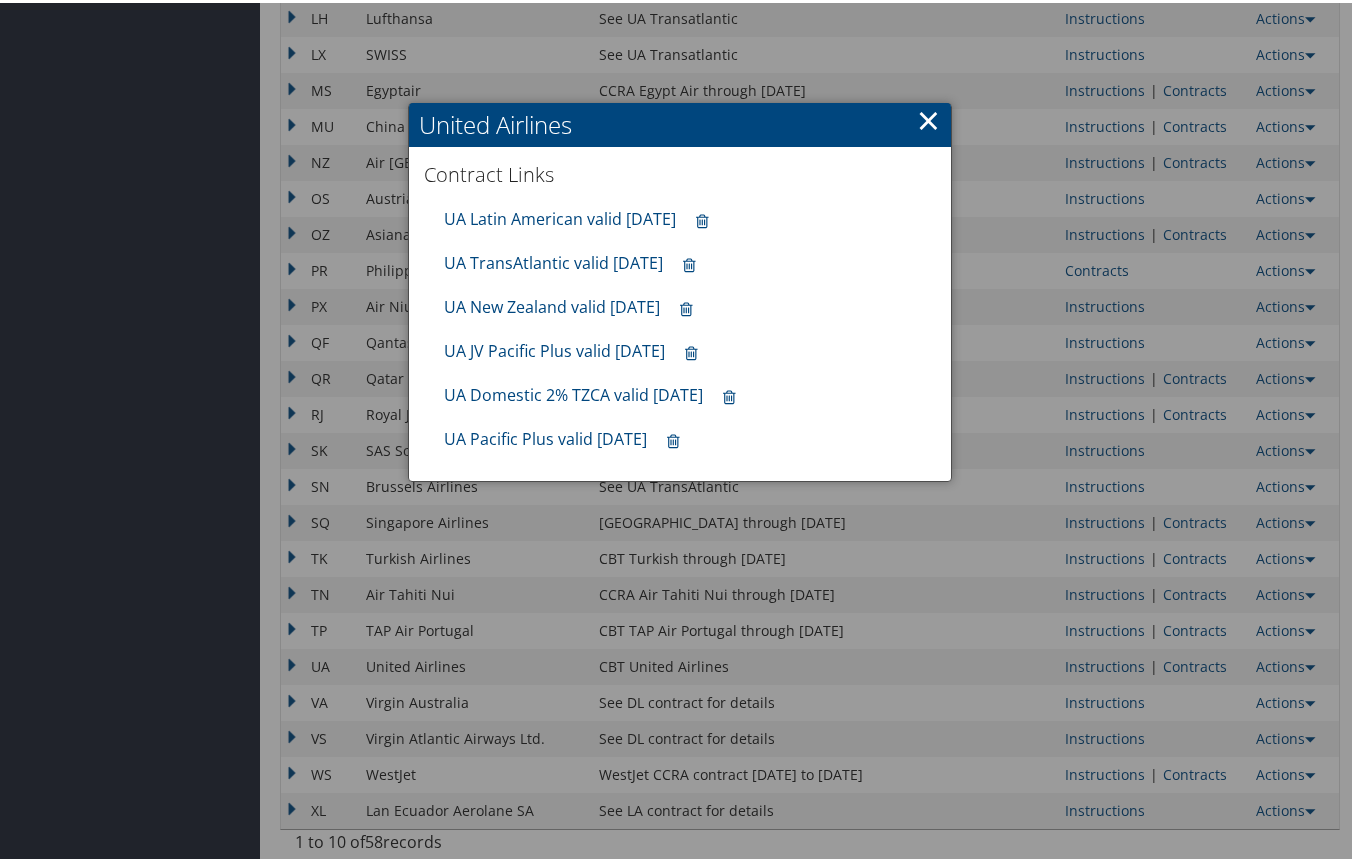 click on "United Airlines" at bounding box center [680, 122] 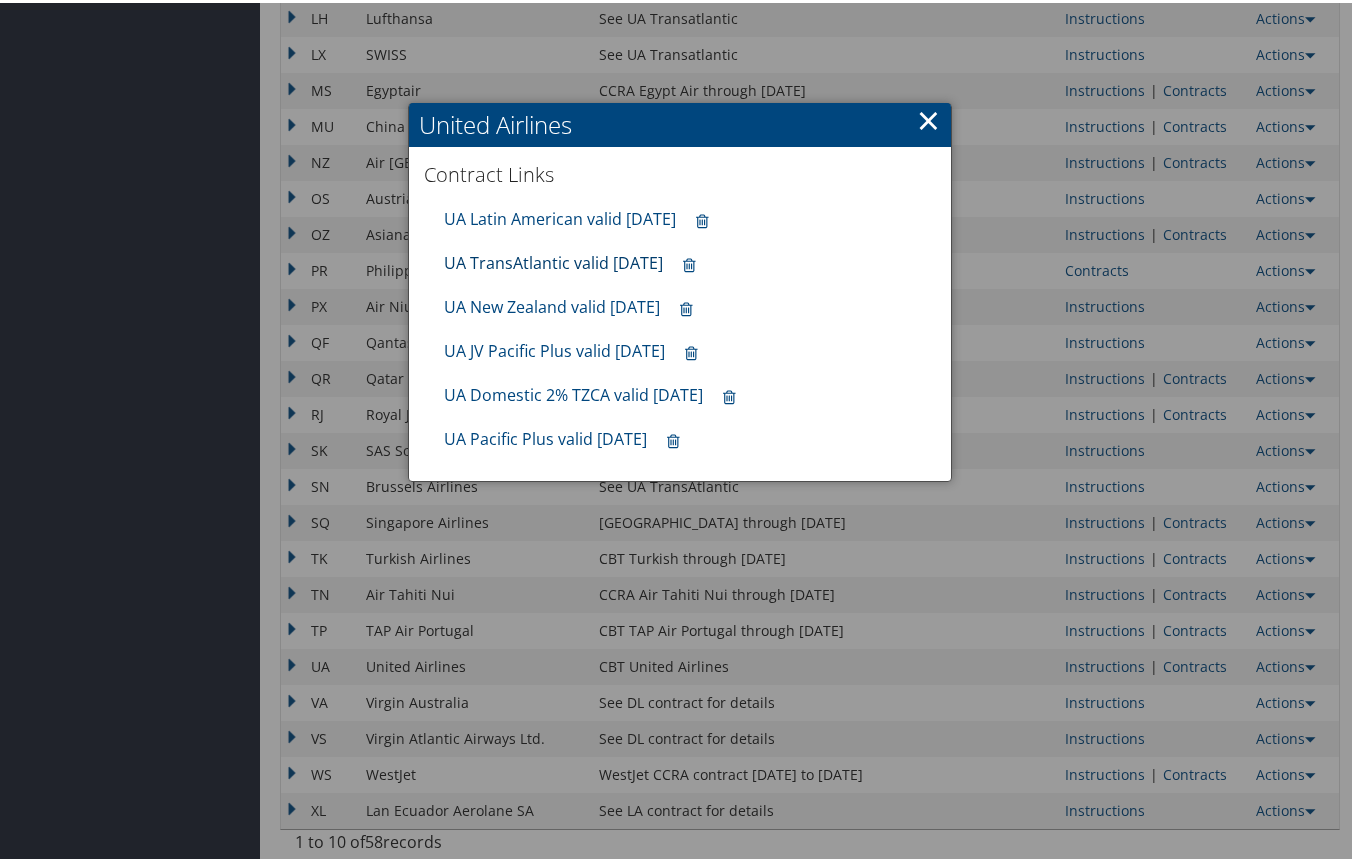 click on "UA TransAtlantic valid [DATE]" at bounding box center [553, 260] 